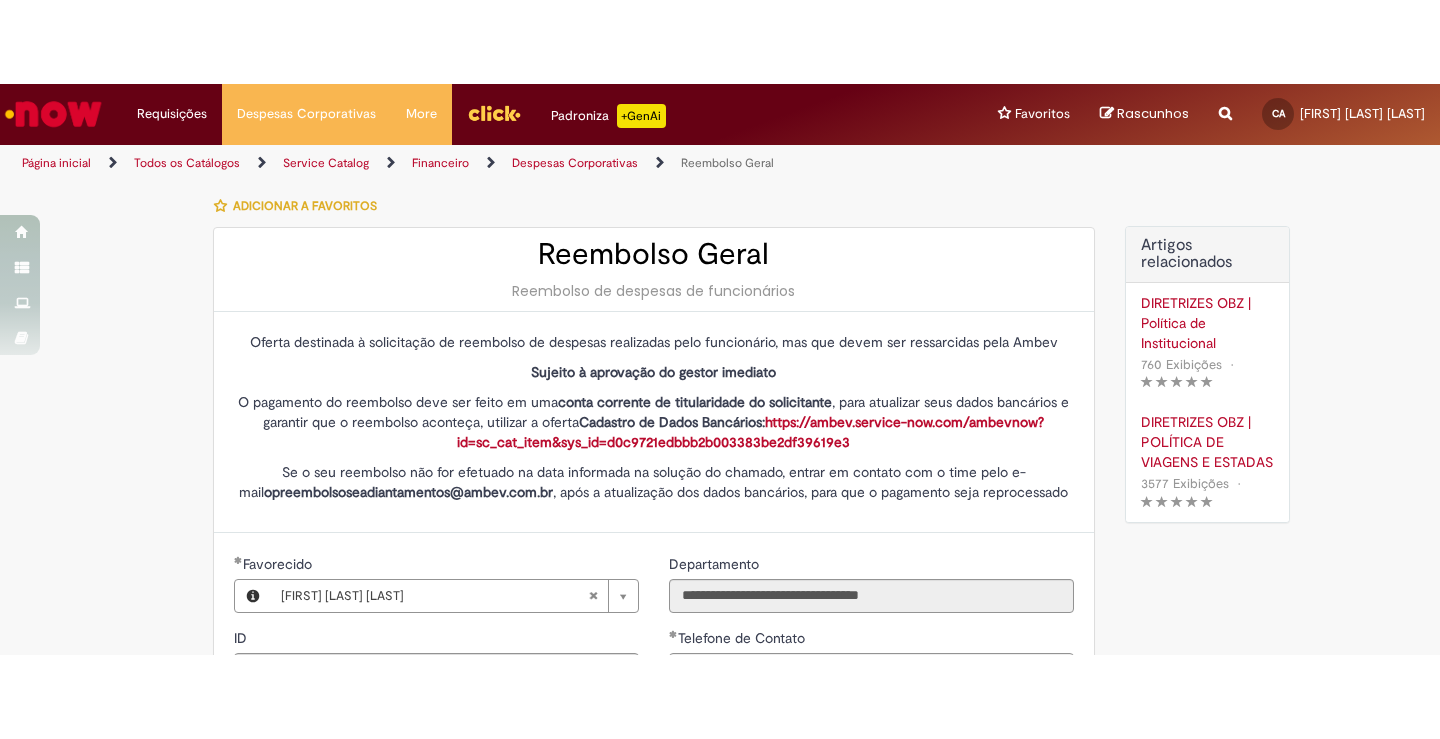 scroll, scrollTop: 0, scrollLeft: 0, axis: both 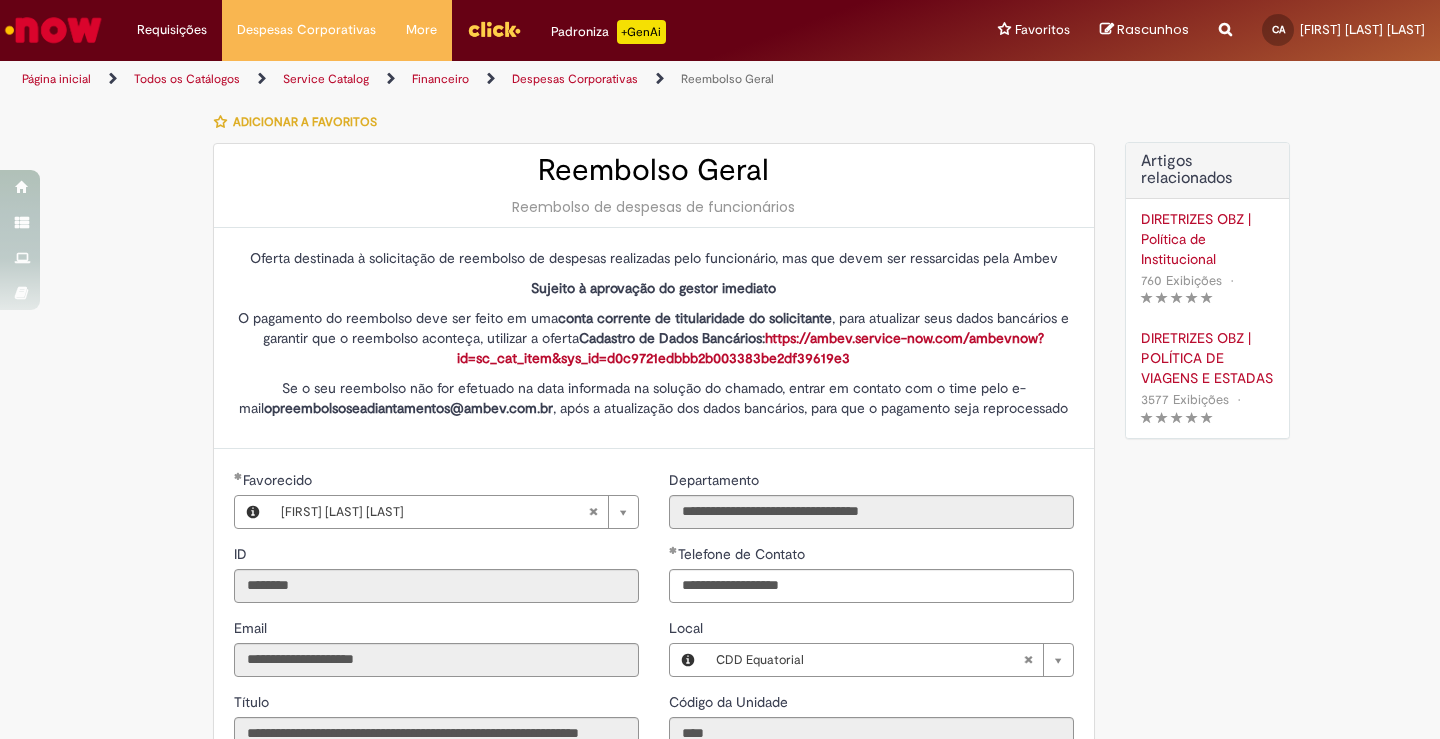 click on "Tire dúvidas com LupiAssist    +GenAI
Oi! Eu sou LupiAssist, uma Inteligência Artificial Generativa em constante aprendizado   Meu conteúdo é monitorado para trazer uma melhor experiência
Dúvidas comuns:
Só mais um instante, estou consultando nossas bases de conhecimento  e escrevendo a melhor resposta pra você!
Title
Lorem ipsum dolor sit amet    Fazer uma nova pergunta
Gerei esta resposta utilizando IA Generativa em conjunto com os nossos padrões. Em caso de divergência, os documentos oficiais prevalecerão.
Saiba mais em:
Ou ligue para:
E aí, te ajudei?
Sim, obrigado!" at bounding box center [720, 790] 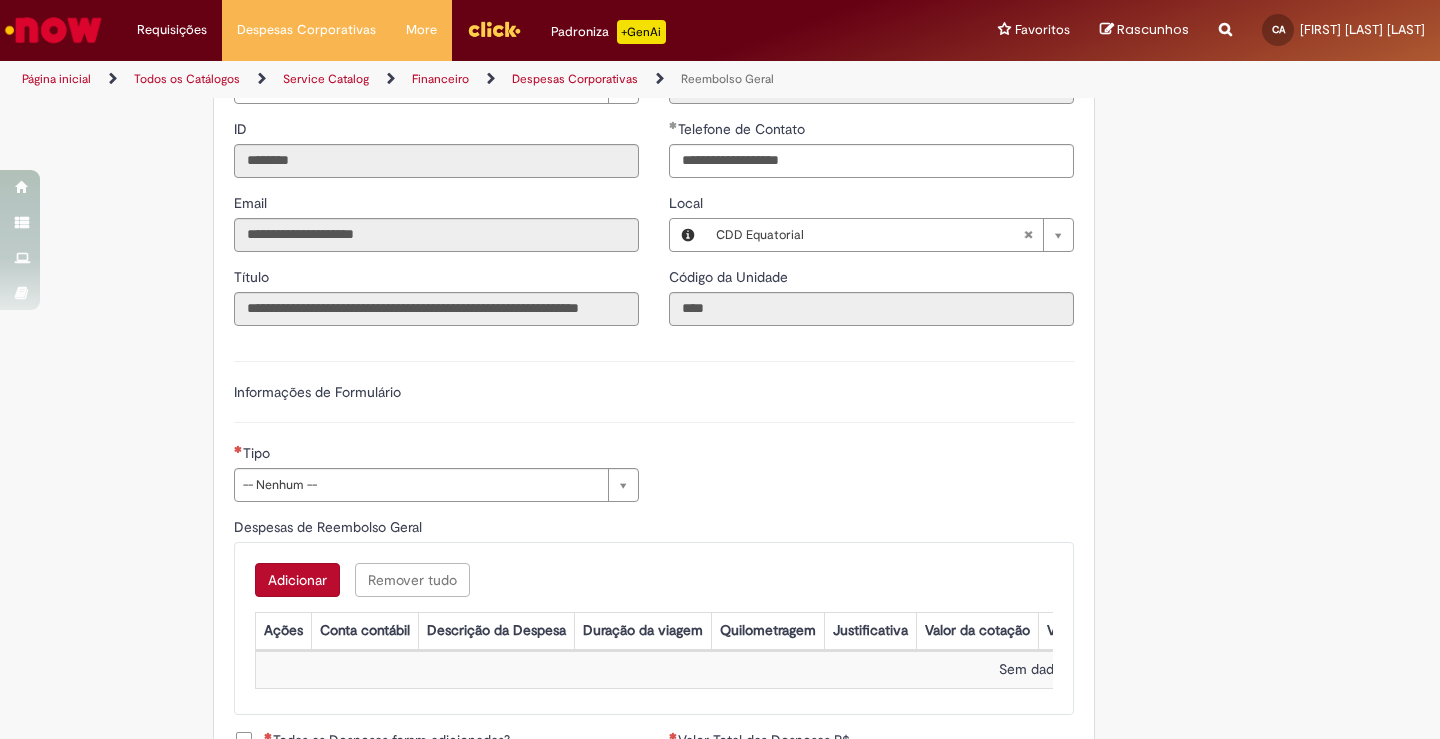 scroll, scrollTop: 637, scrollLeft: 0, axis: vertical 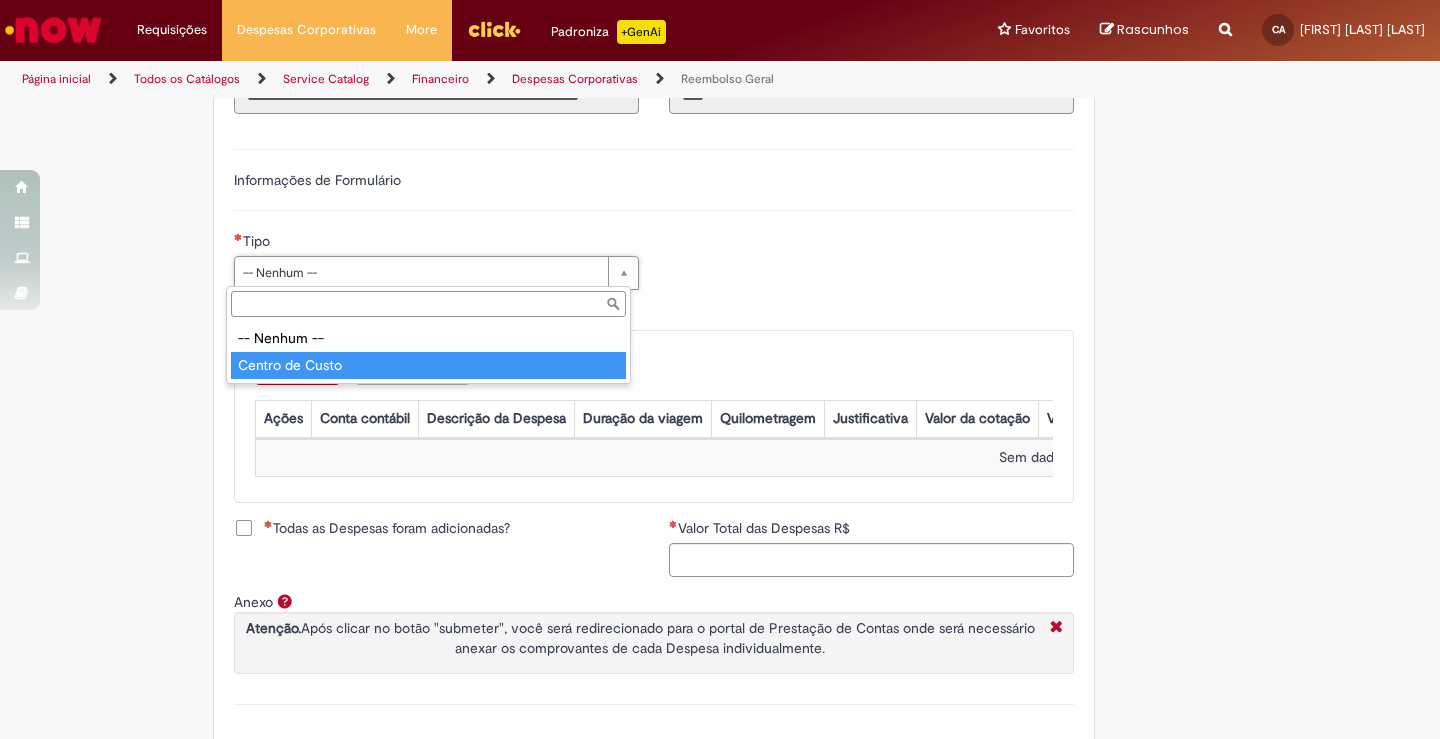 type on "**********" 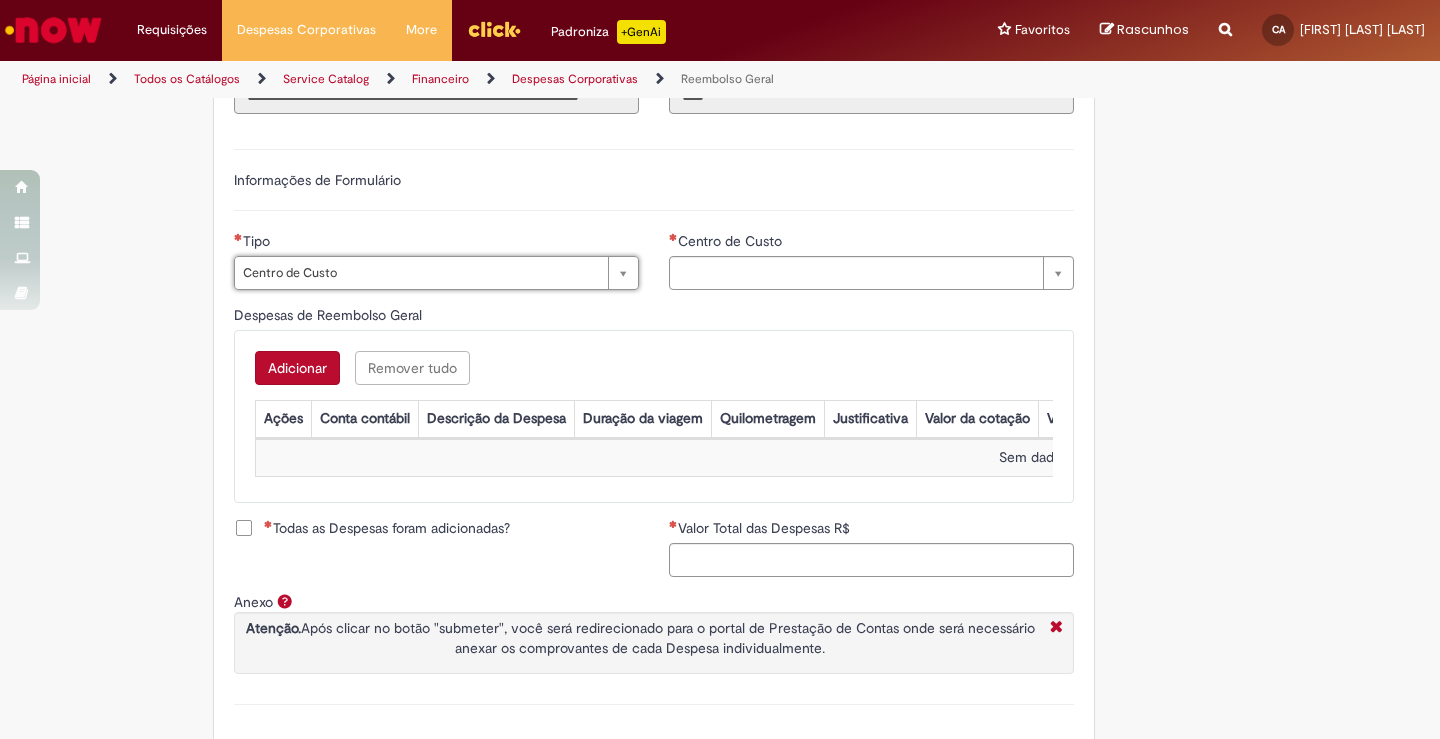 type on "**********" 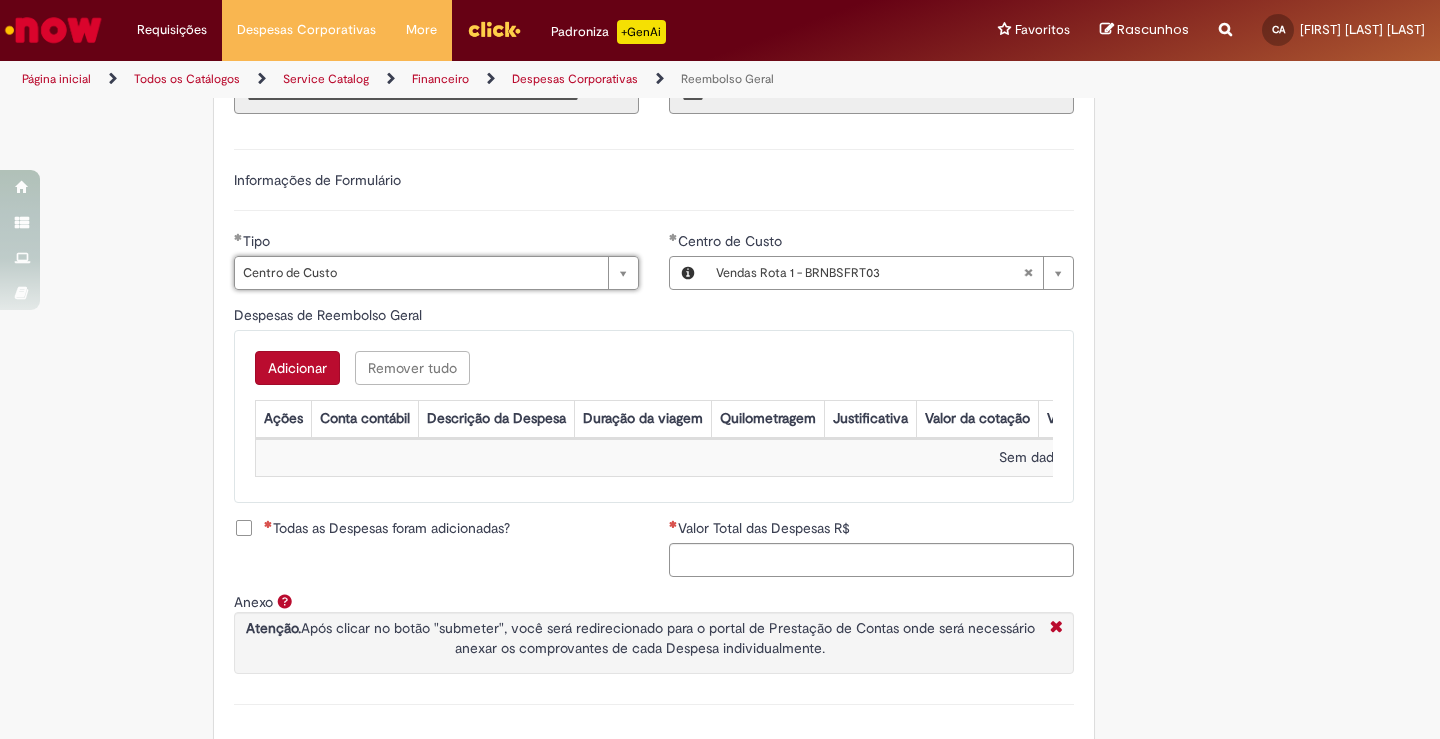 click on "Adicionar" at bounding box center (297, 368) 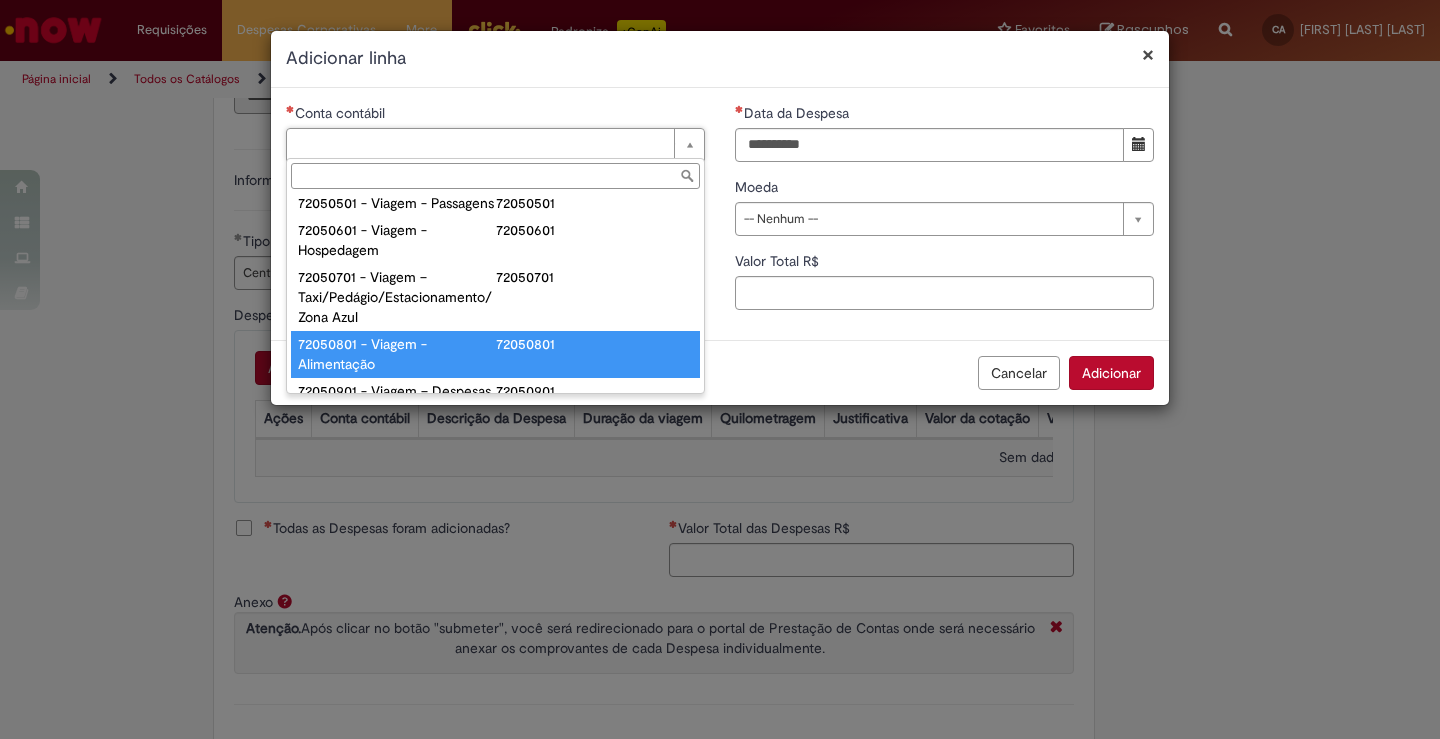 scroll, scrollTop: 1108, scrollLeft: 0, axis: vertical 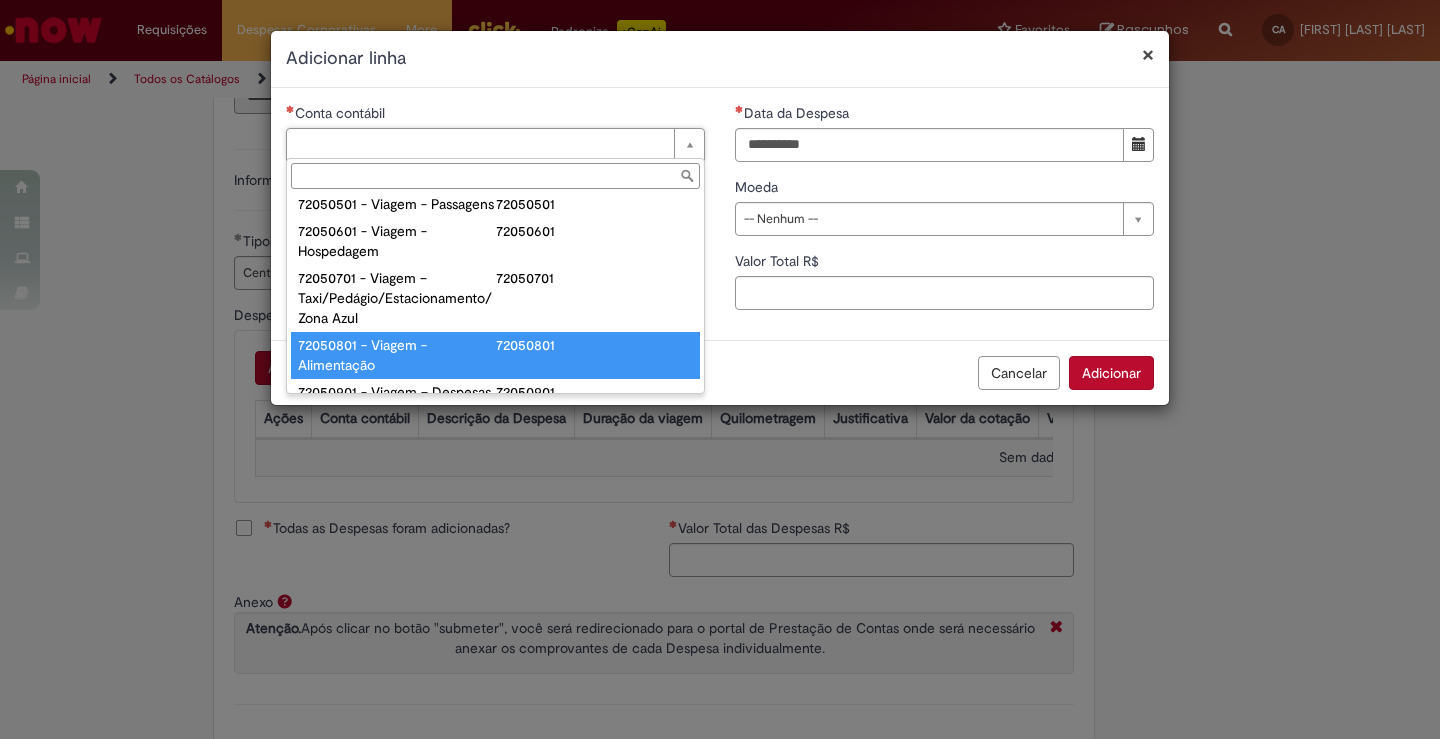 type on "**********" 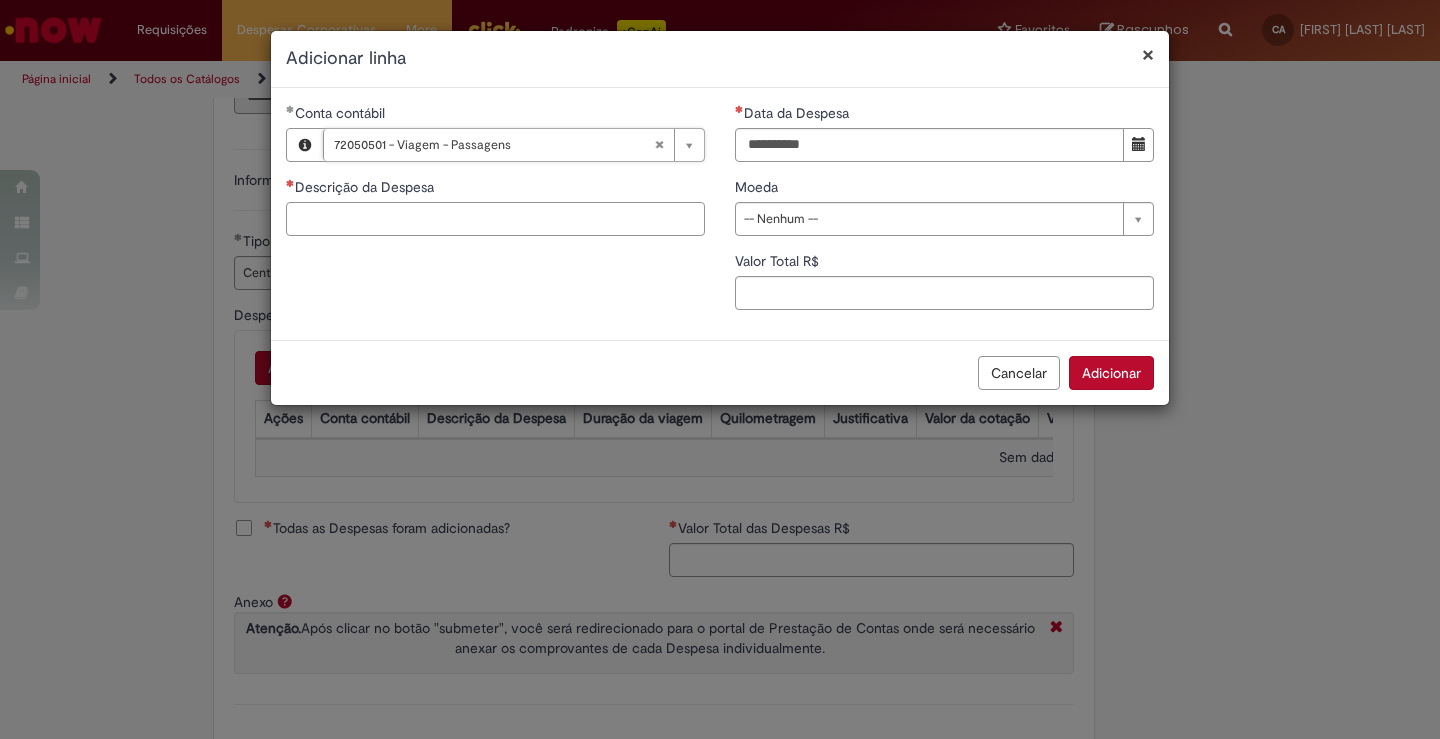 click on "Descrição da Despesa" at bounding box center (495, 219) 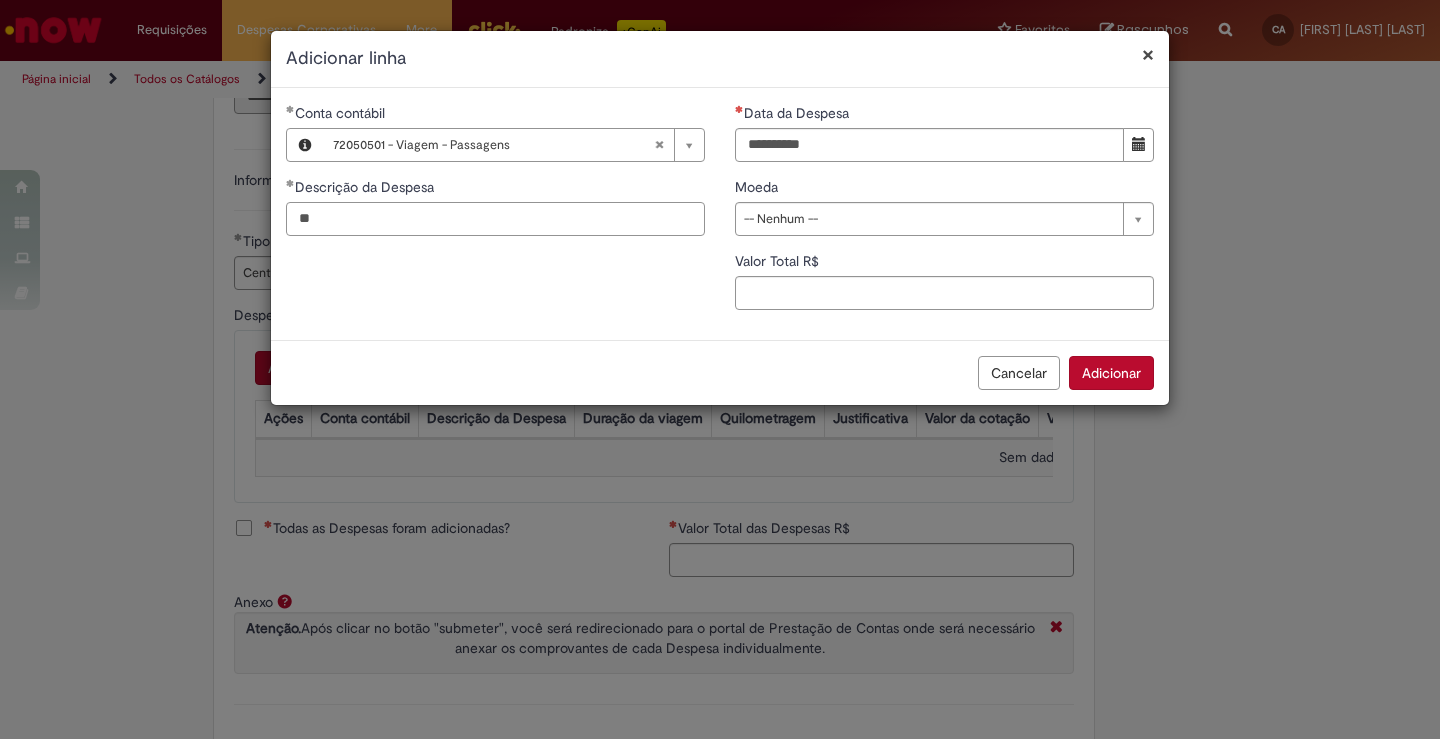 type on "*" 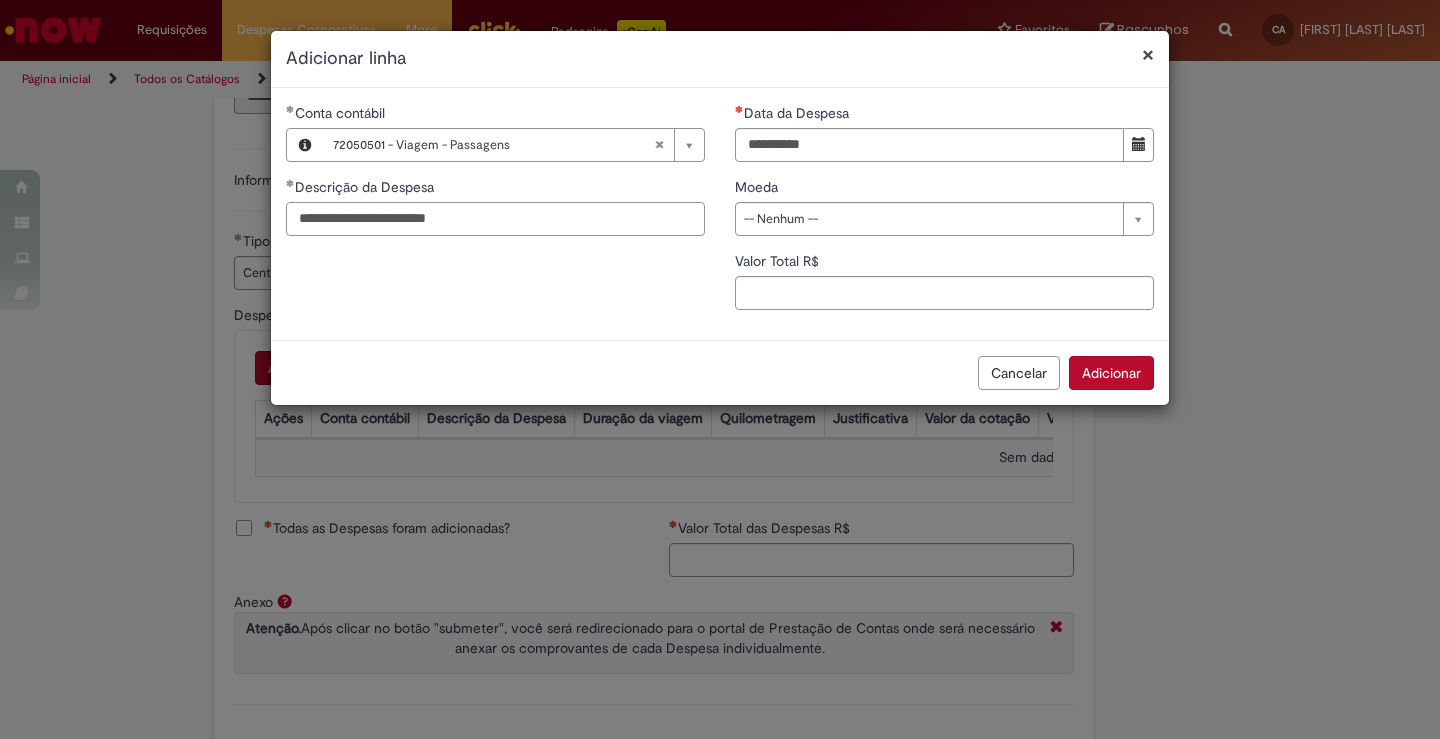 type on "**********" 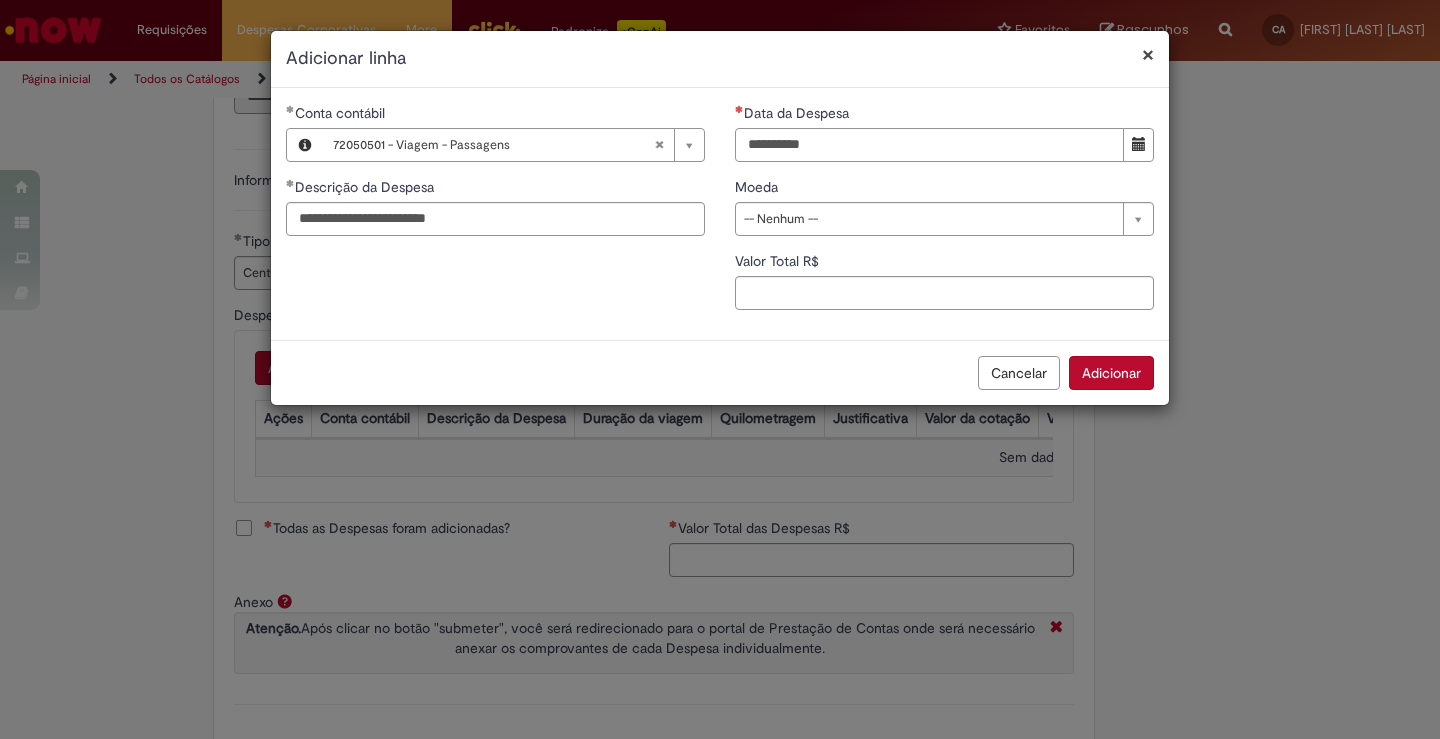click on "Data da Despesa" at bounding box center (929, 145) 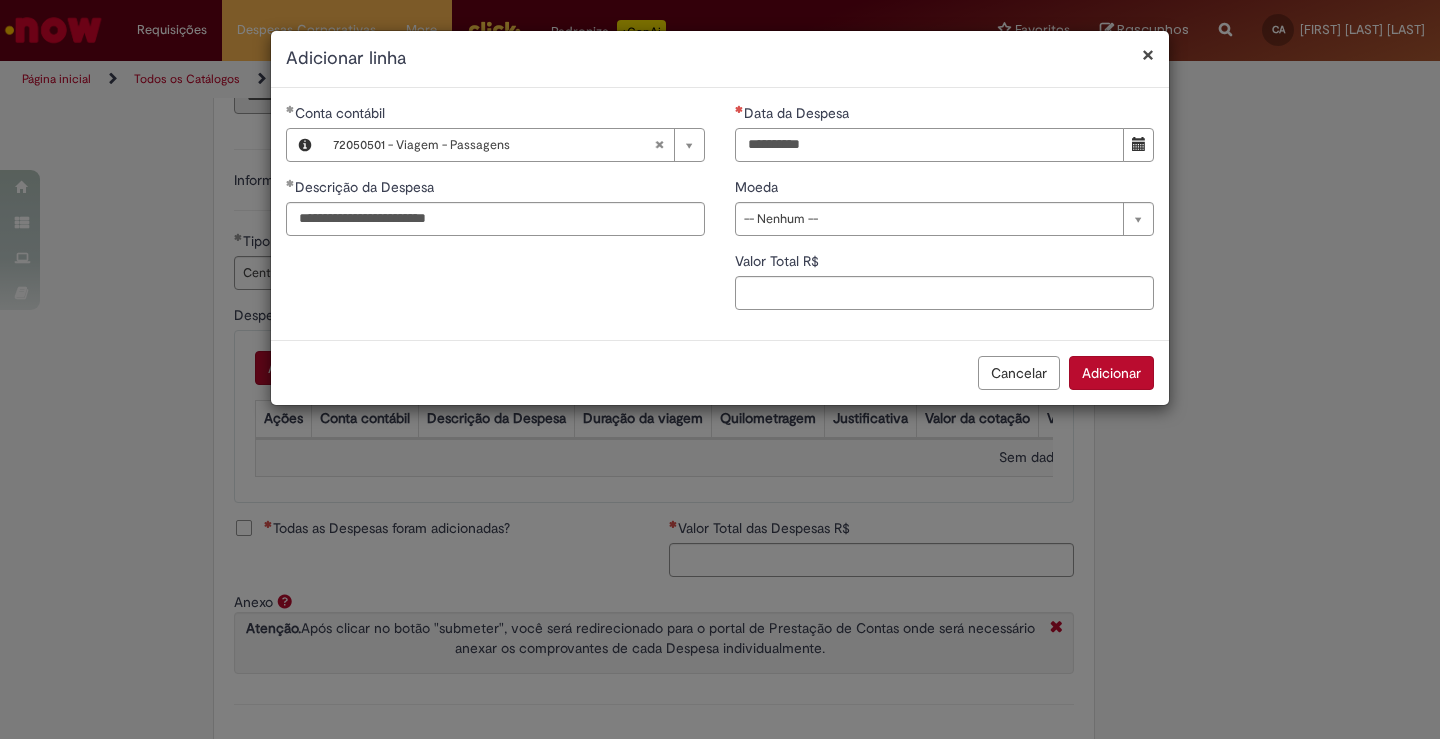 type on "**********" 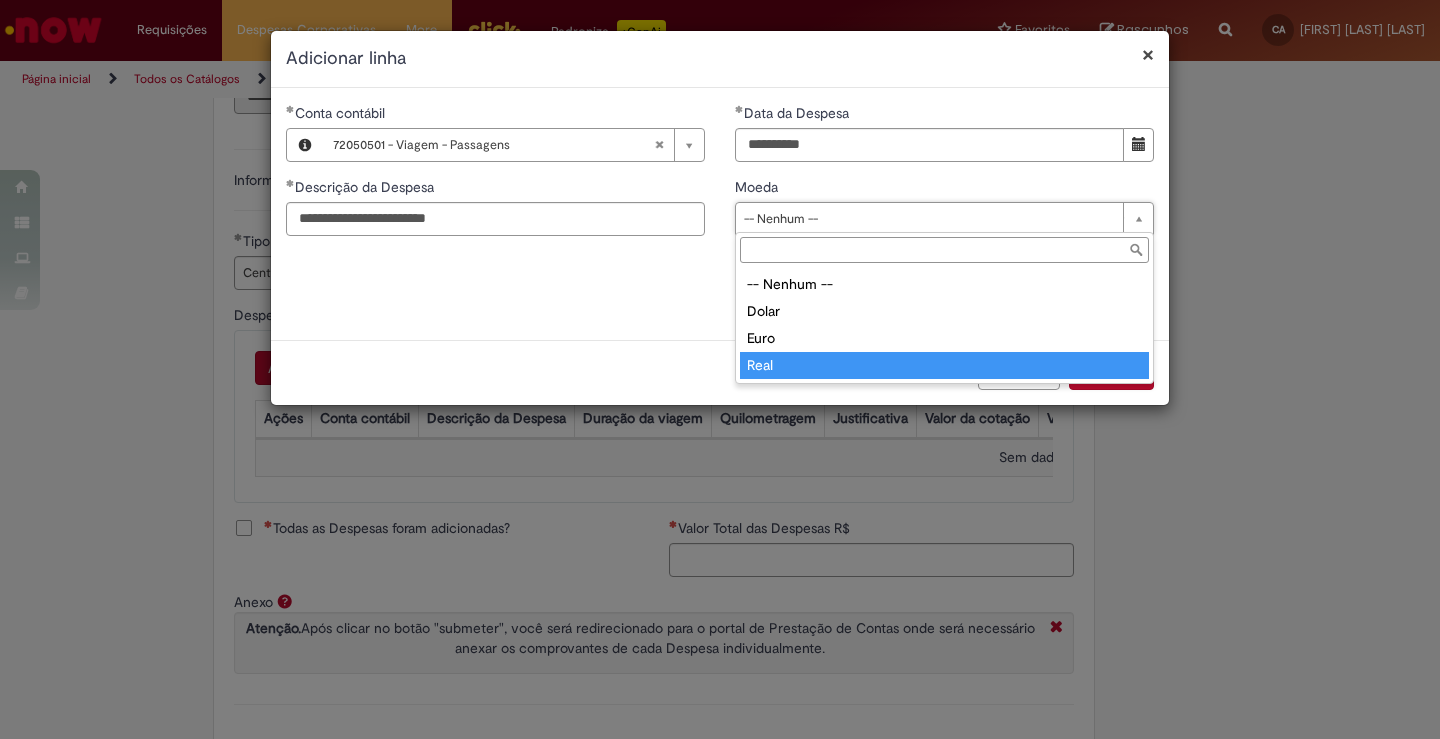 type on "****" 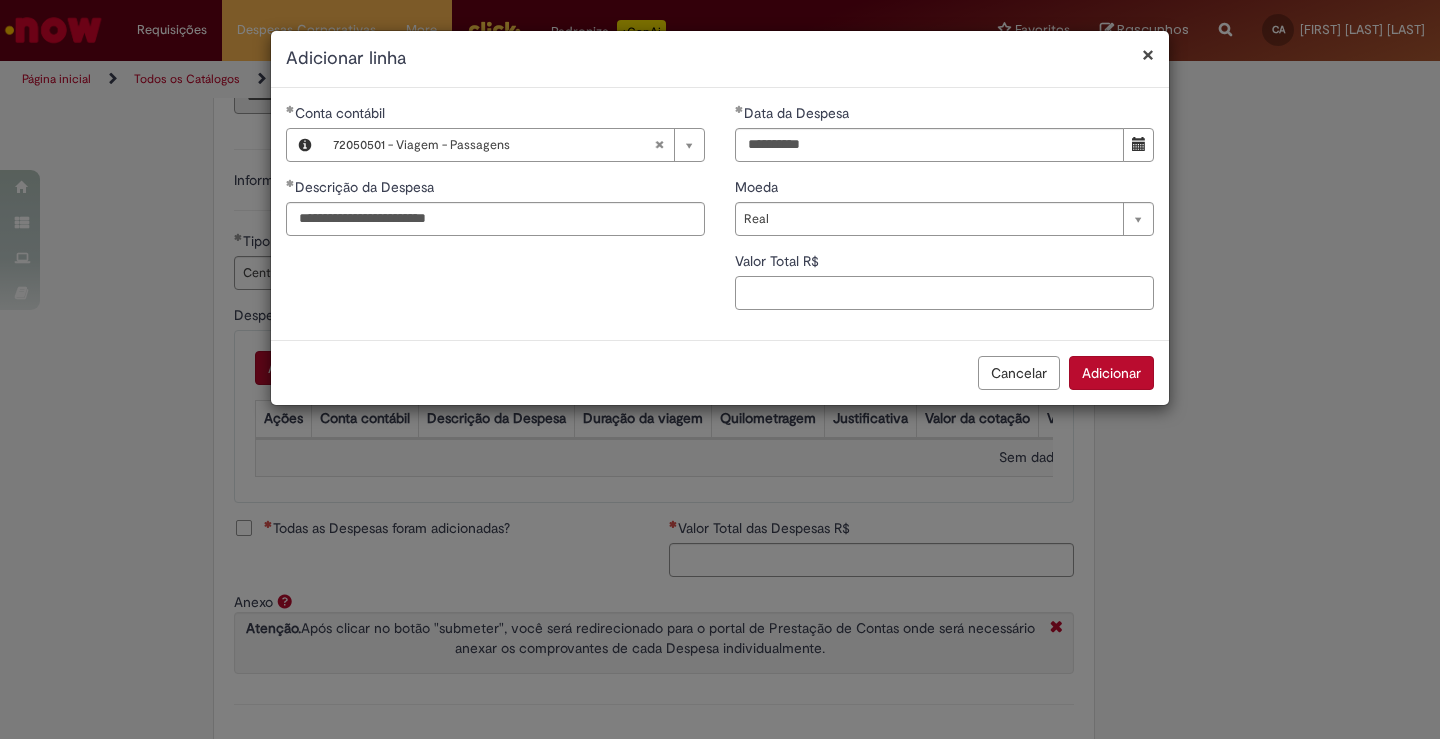 click on "Valor Total R$" at bounding box center [944, 293] 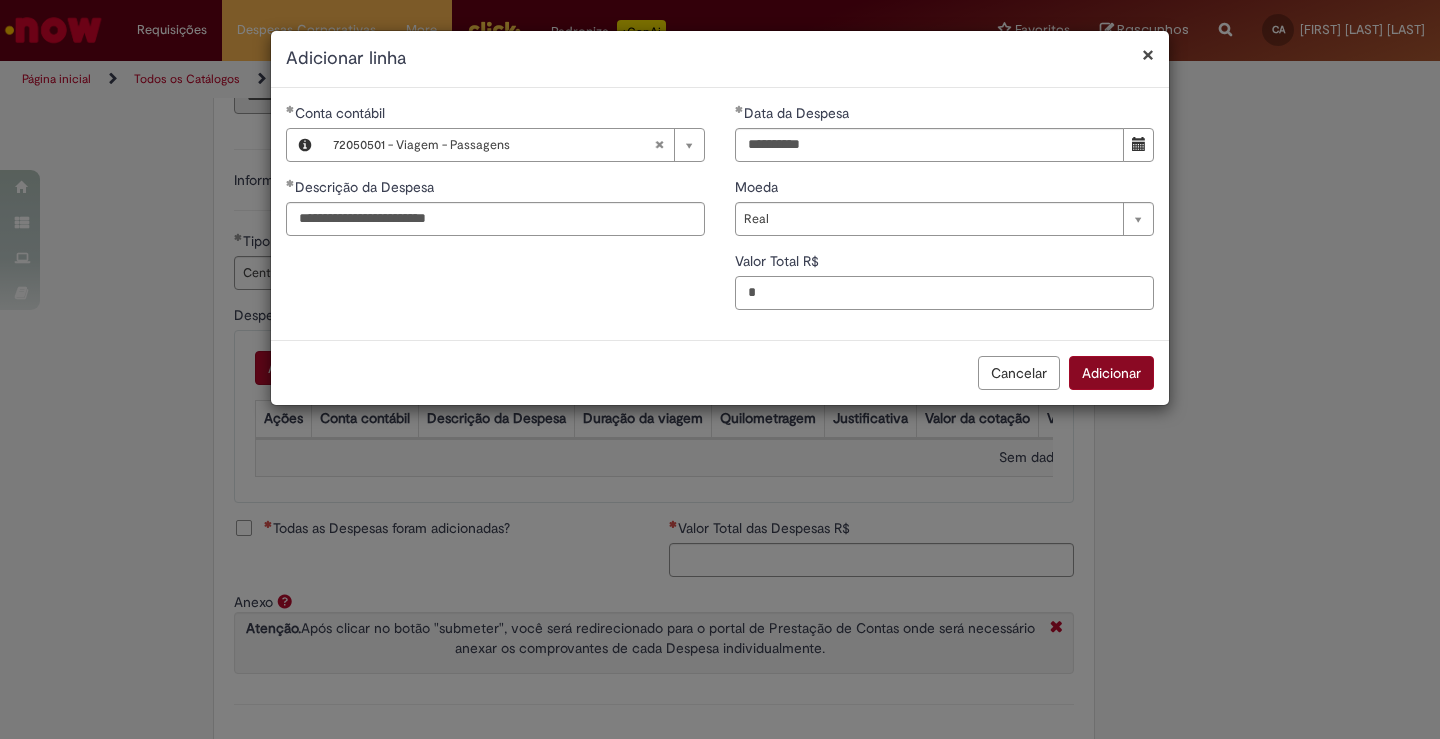 type on "*" 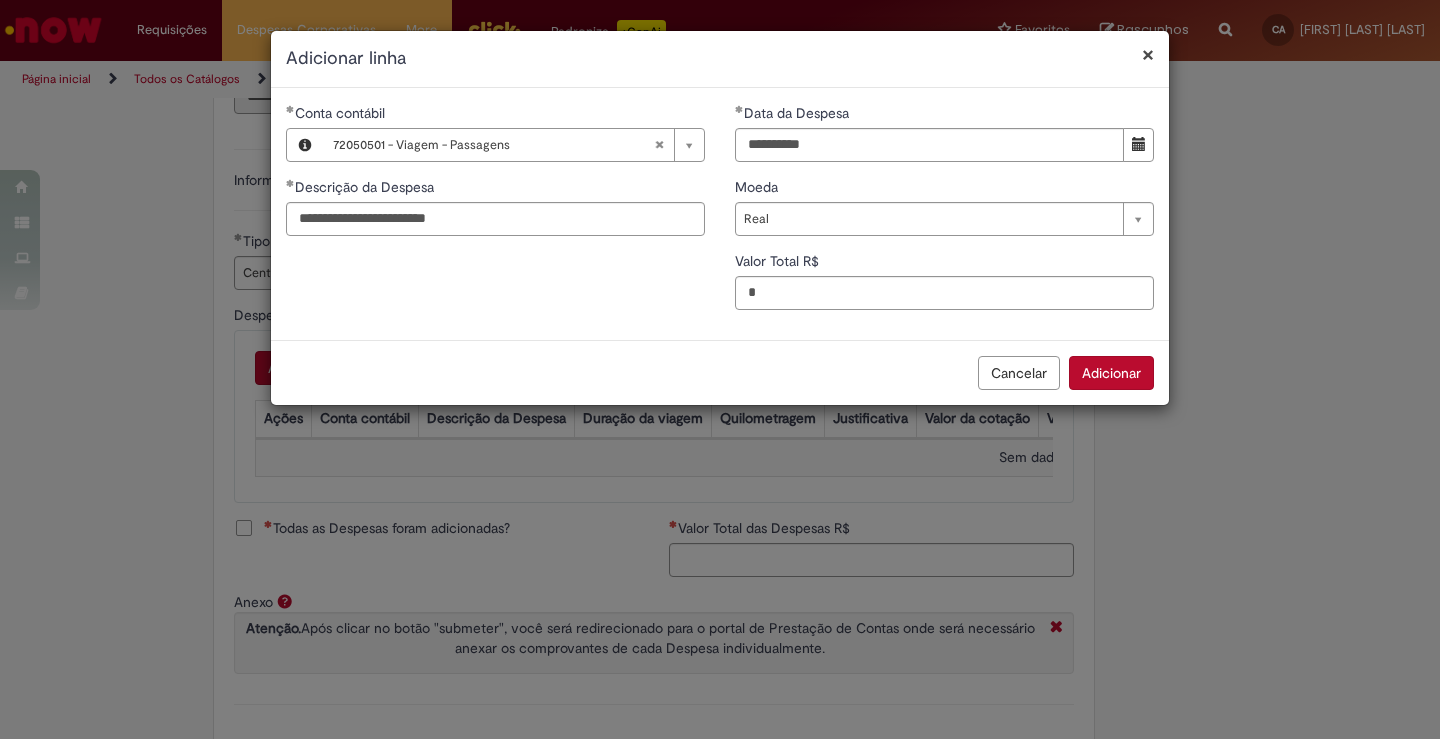 click on "Adicionar" at bounding box center [1111, 373] 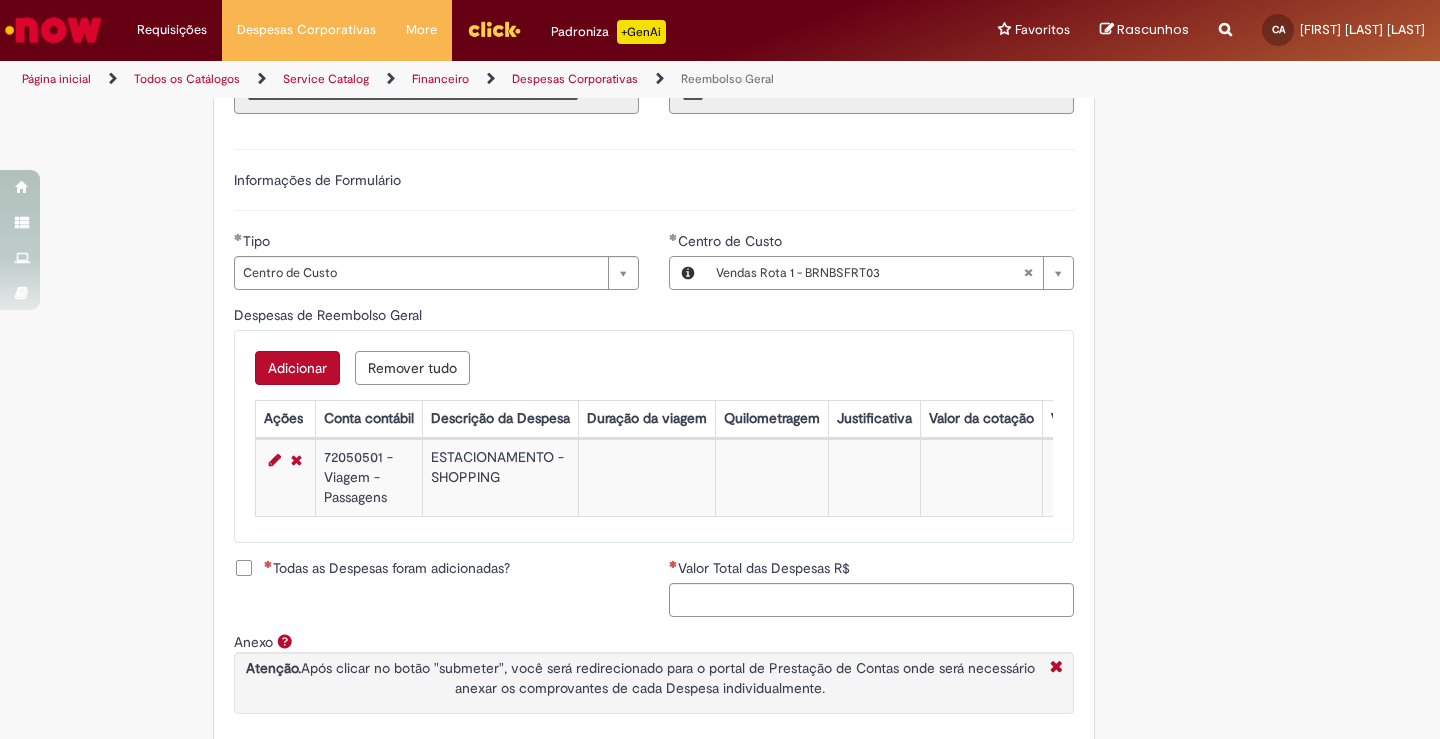 click on "Adicionar" at bounding box center (297, 368) 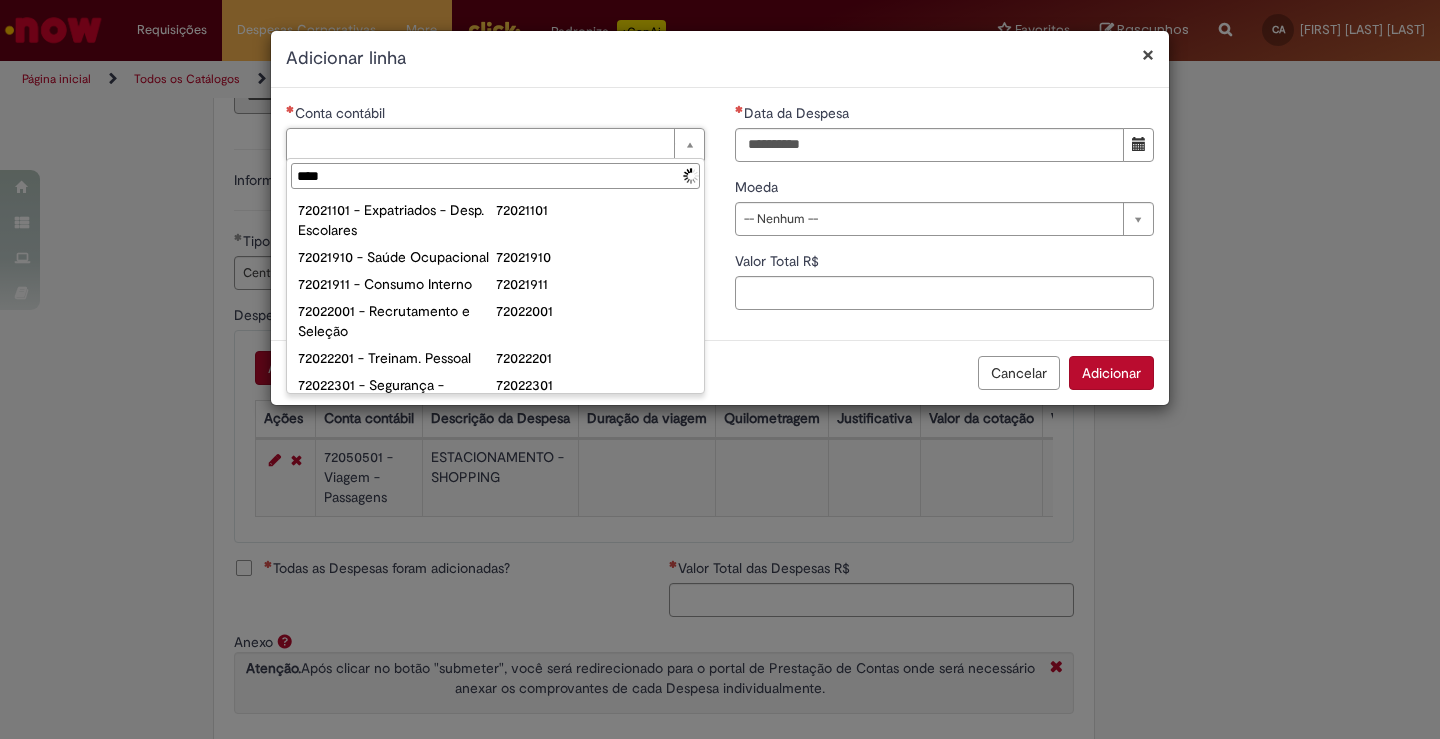 type on "*****" 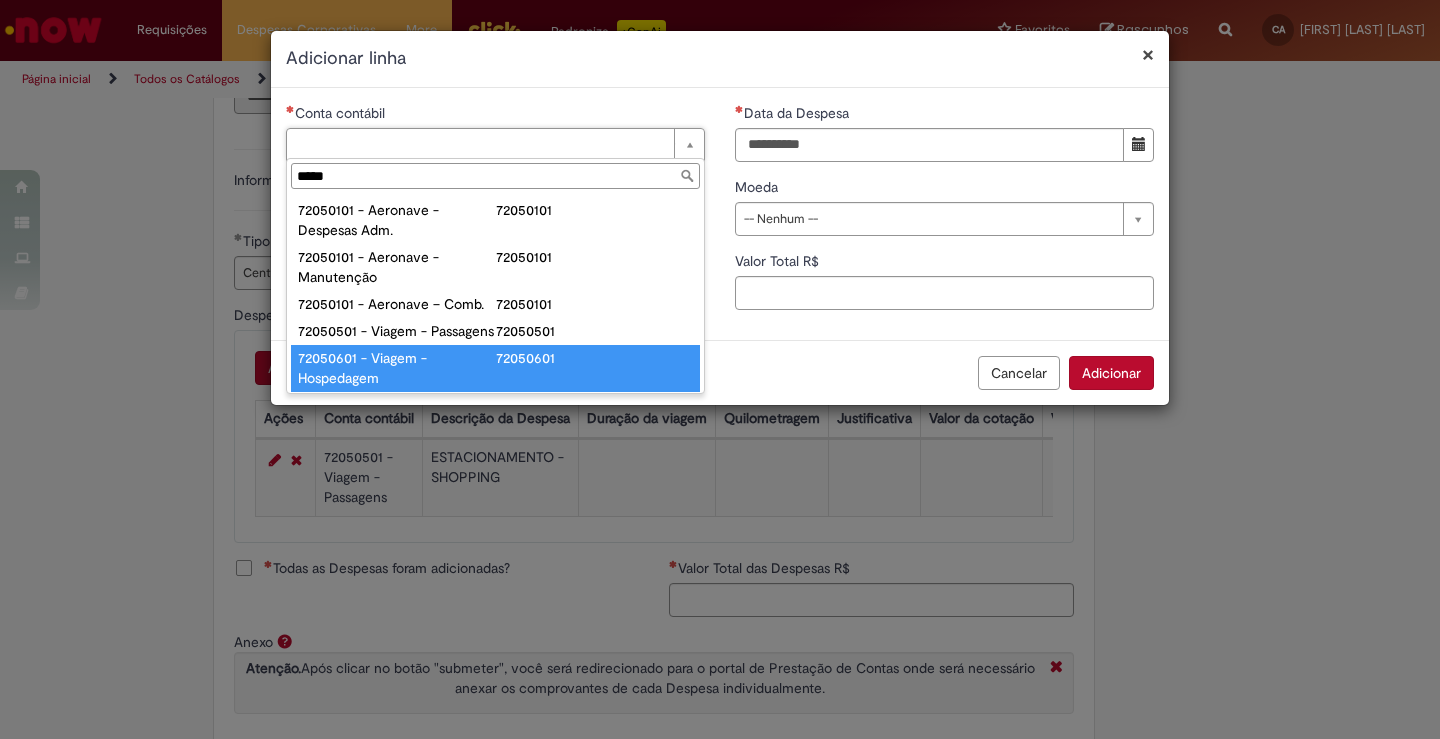 scroll, scrollTop: 15, scrollLeft: 0, axis: vertical 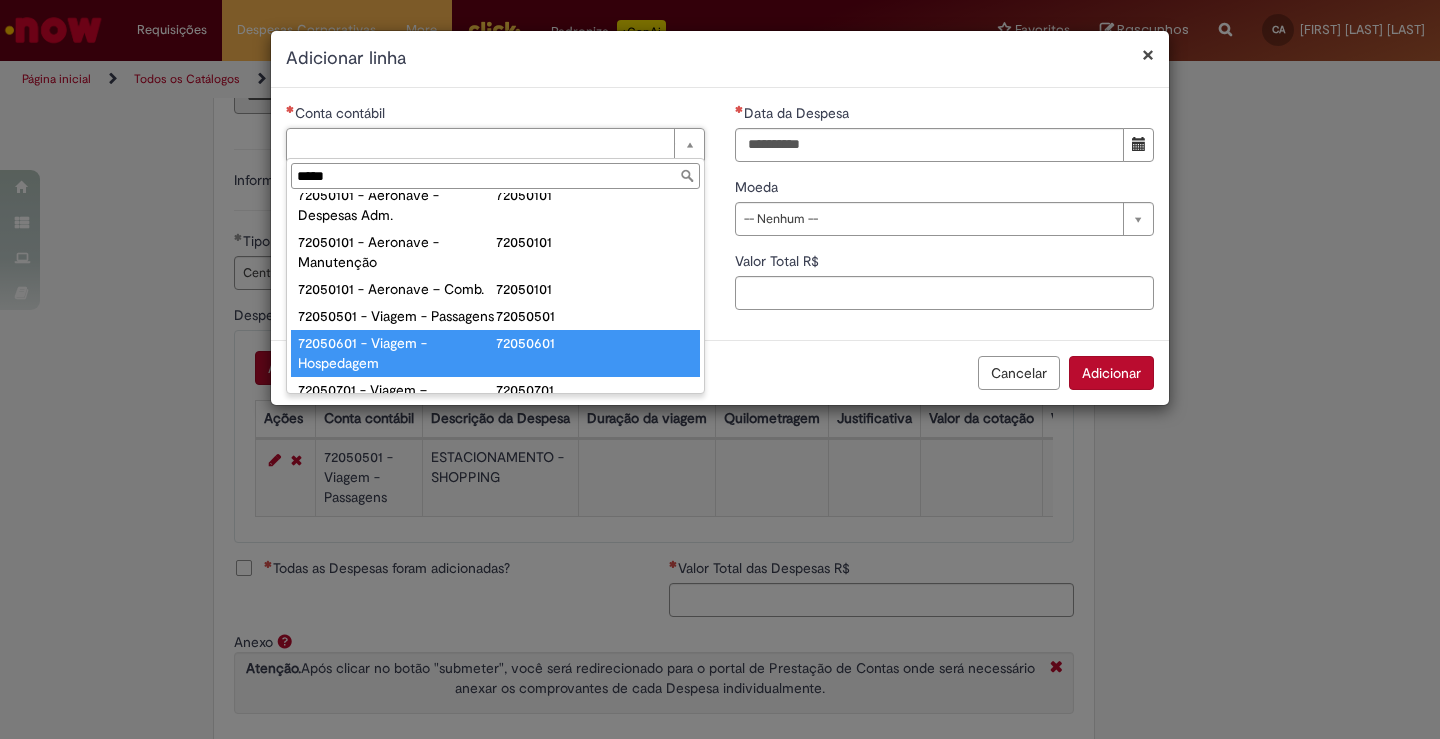 type on "**********" 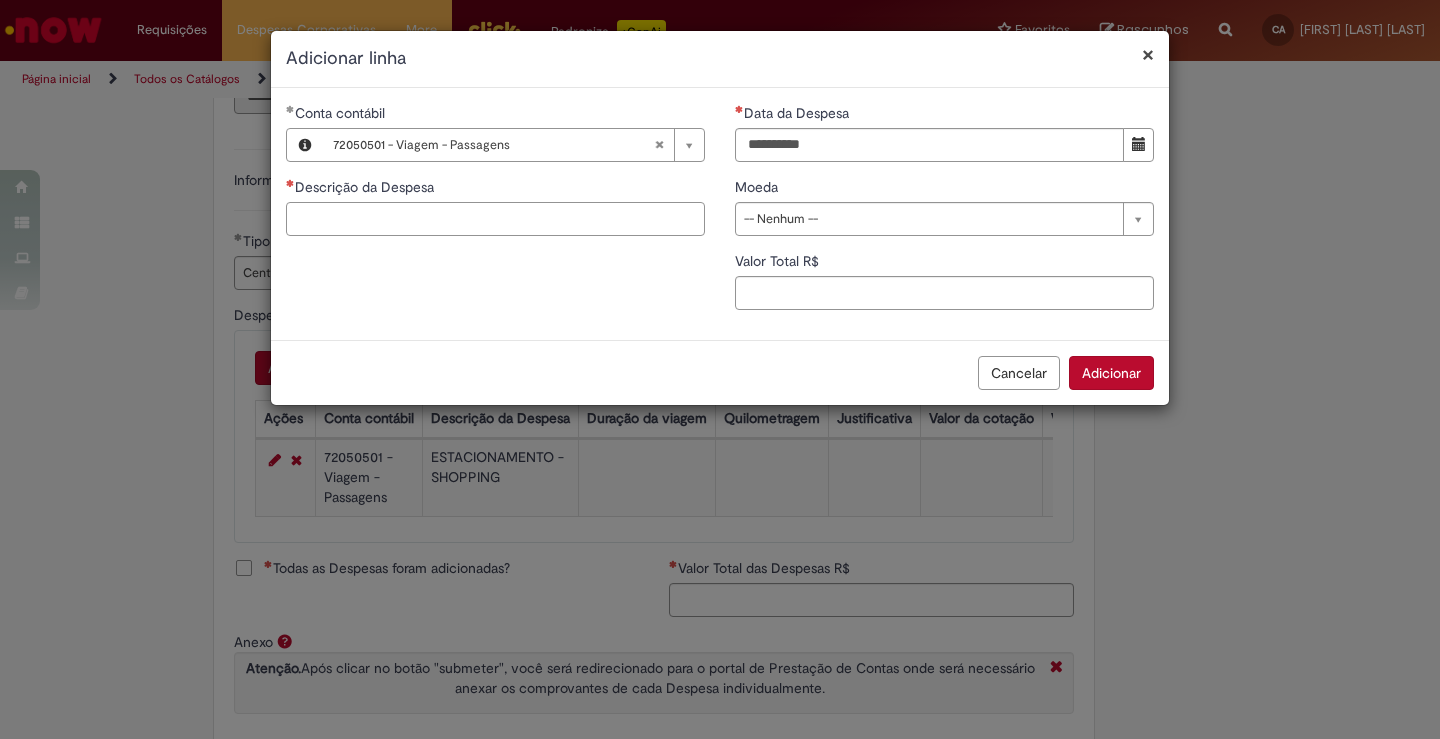 click on "Descrição da Despesa" at bounding box center [495, 219] 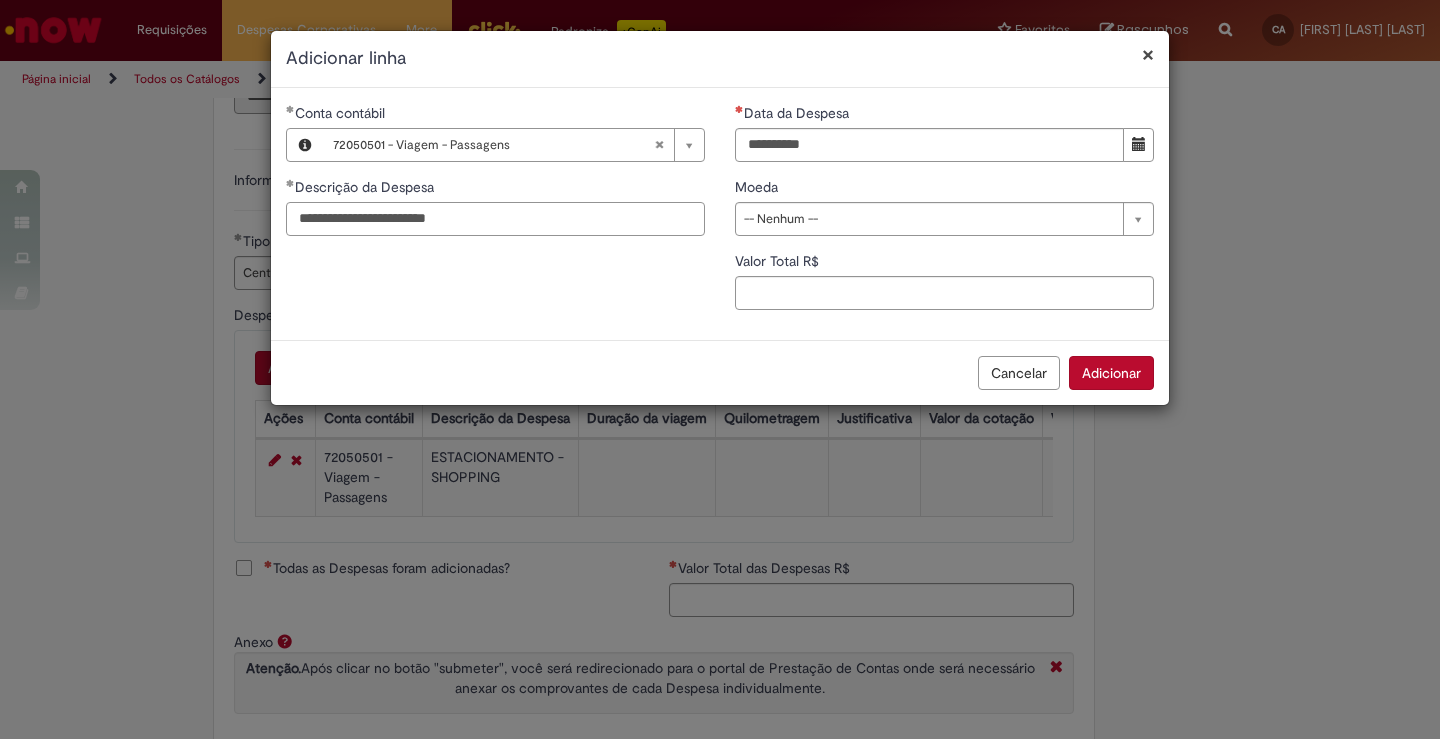 type on "**********" 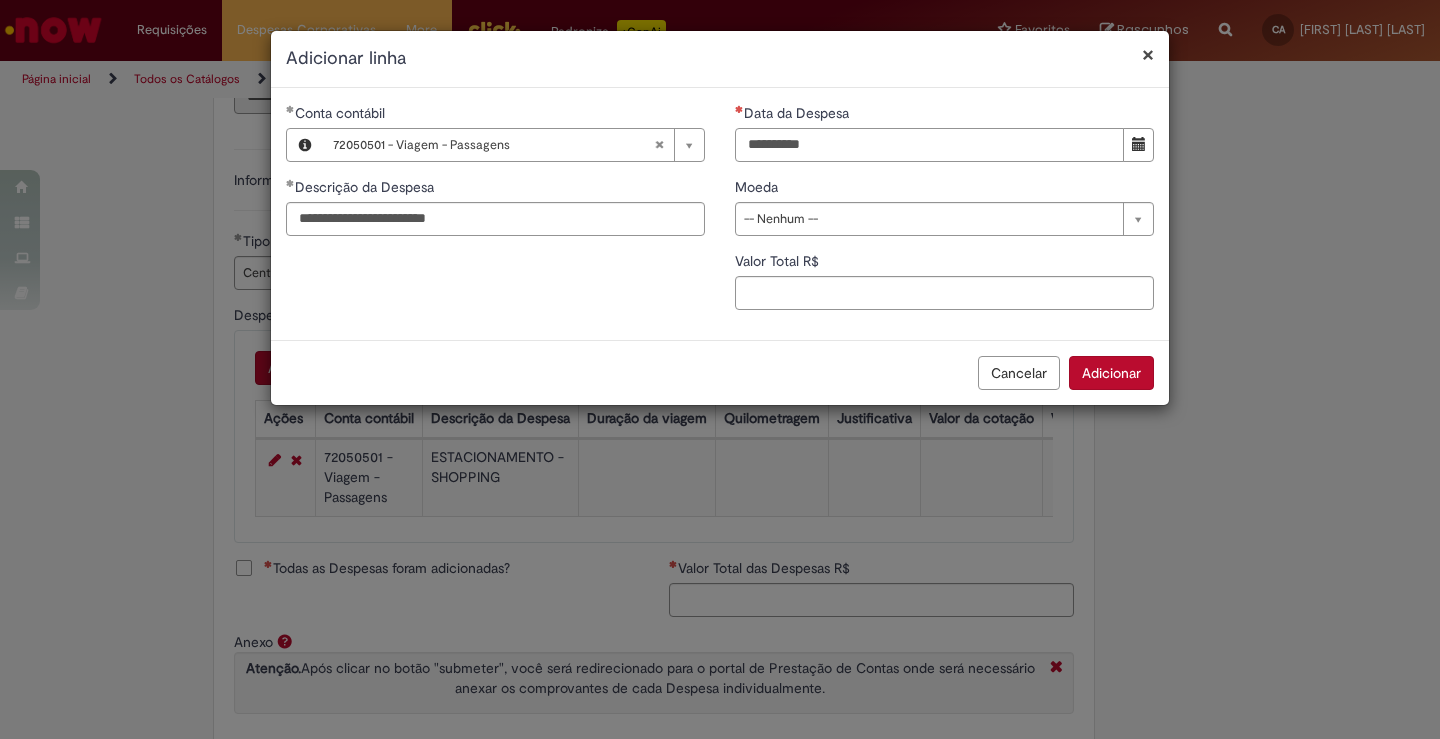 click on "Data da Despesa" at bounding box center [929, 145] 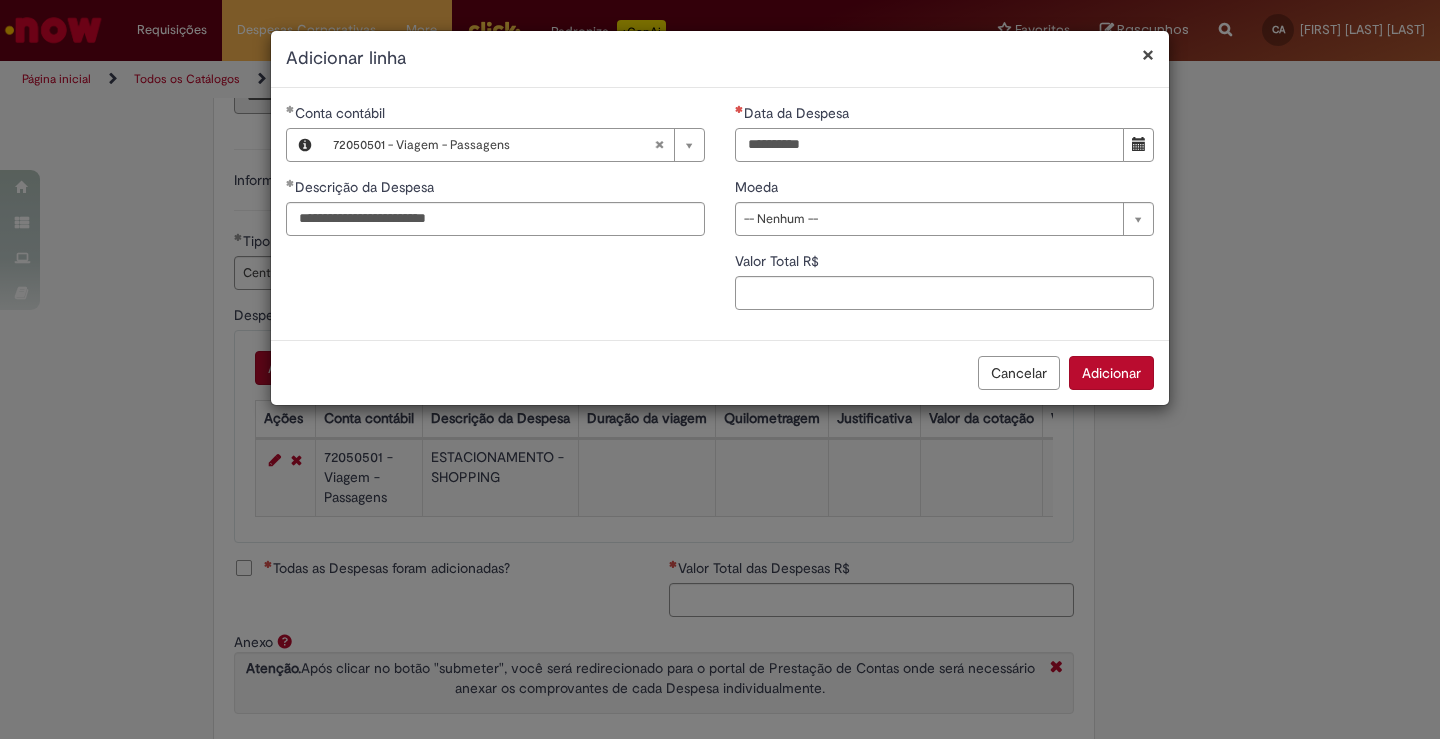 type on "**********" 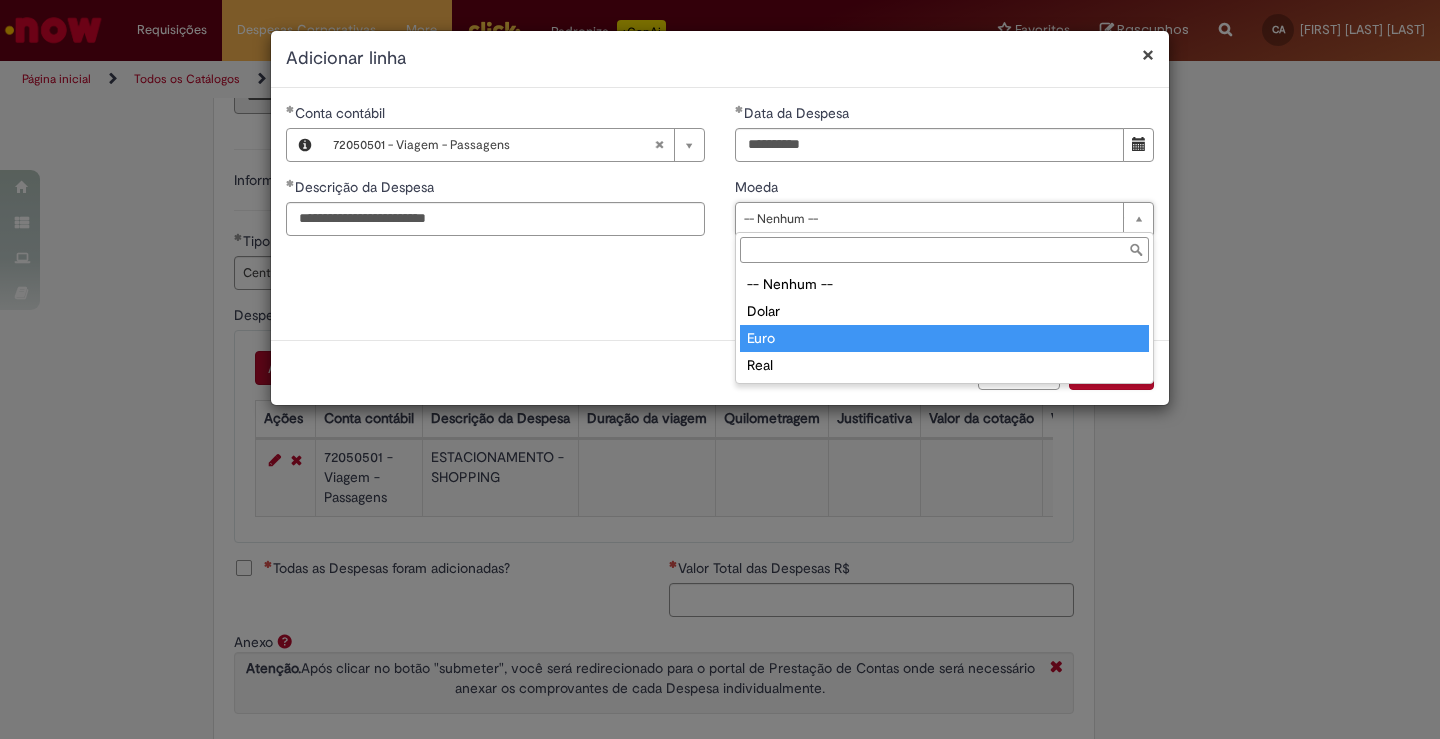 type on "****" 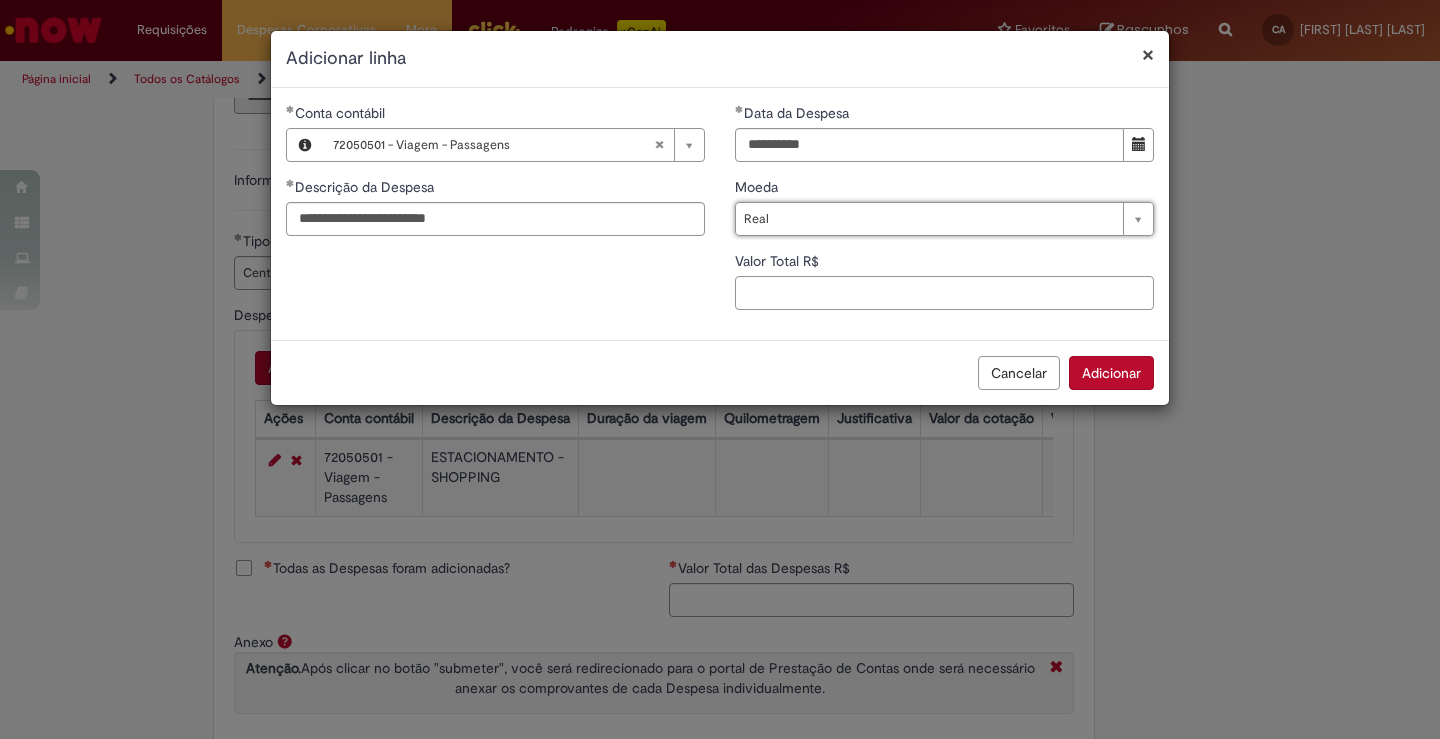 click on "Valor Total R$" at bounding box center (944, 293) 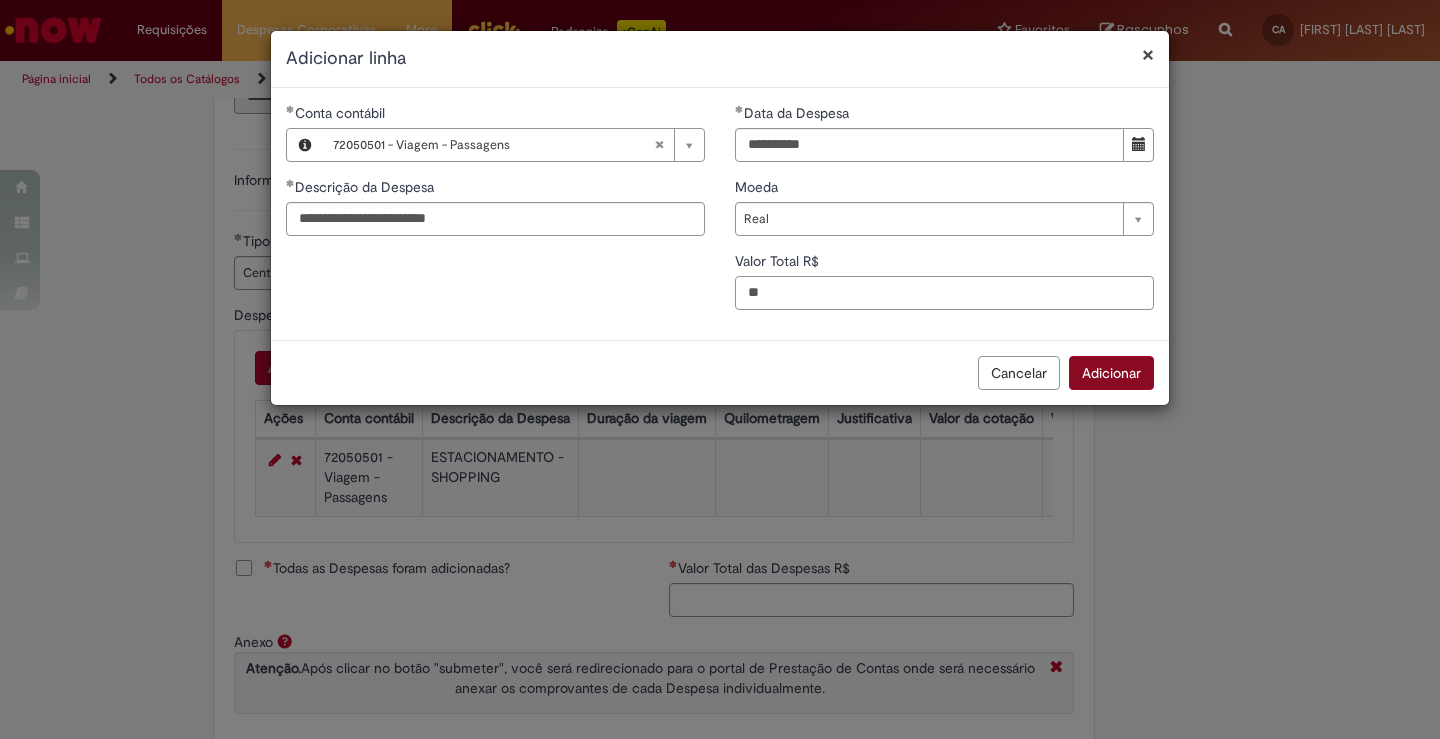 type on "**" 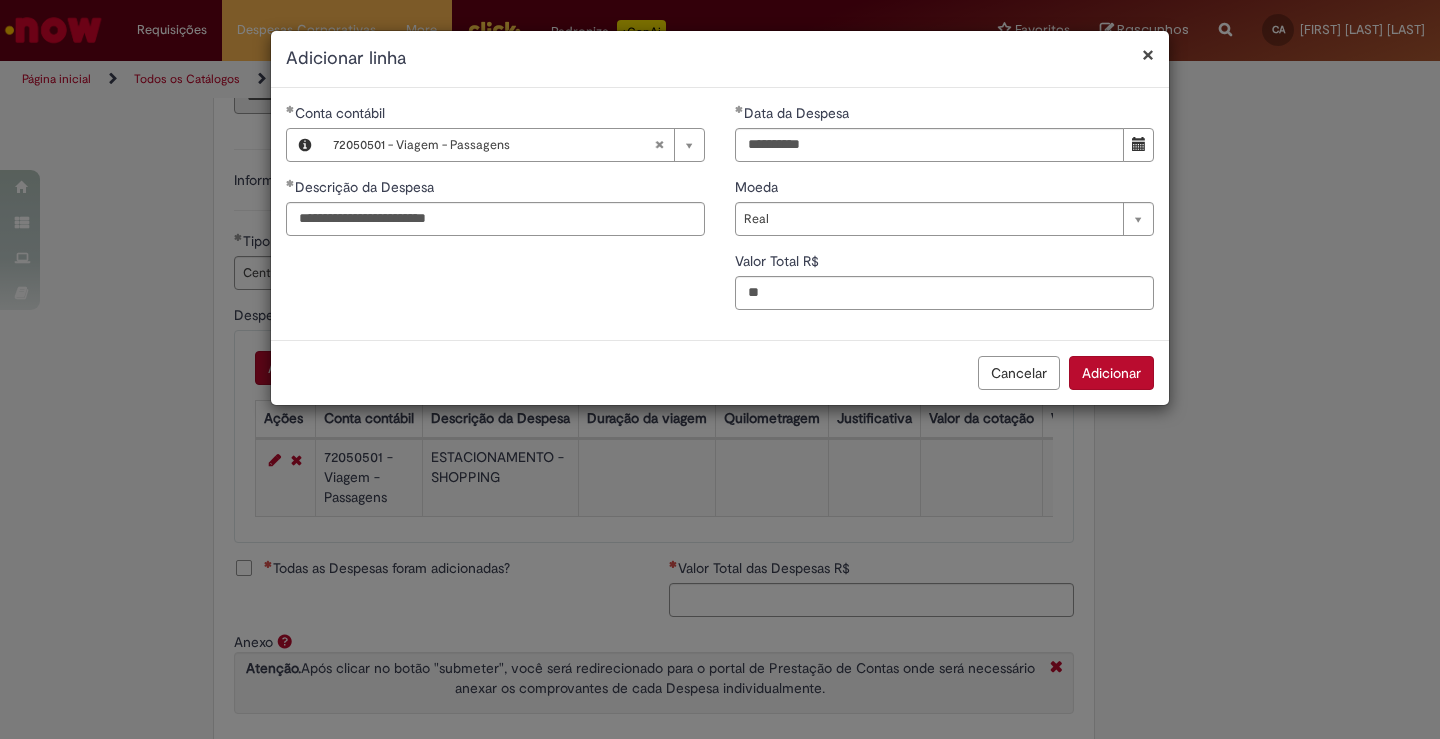 click on "Adicionar" at bounding box center [1111, 373] 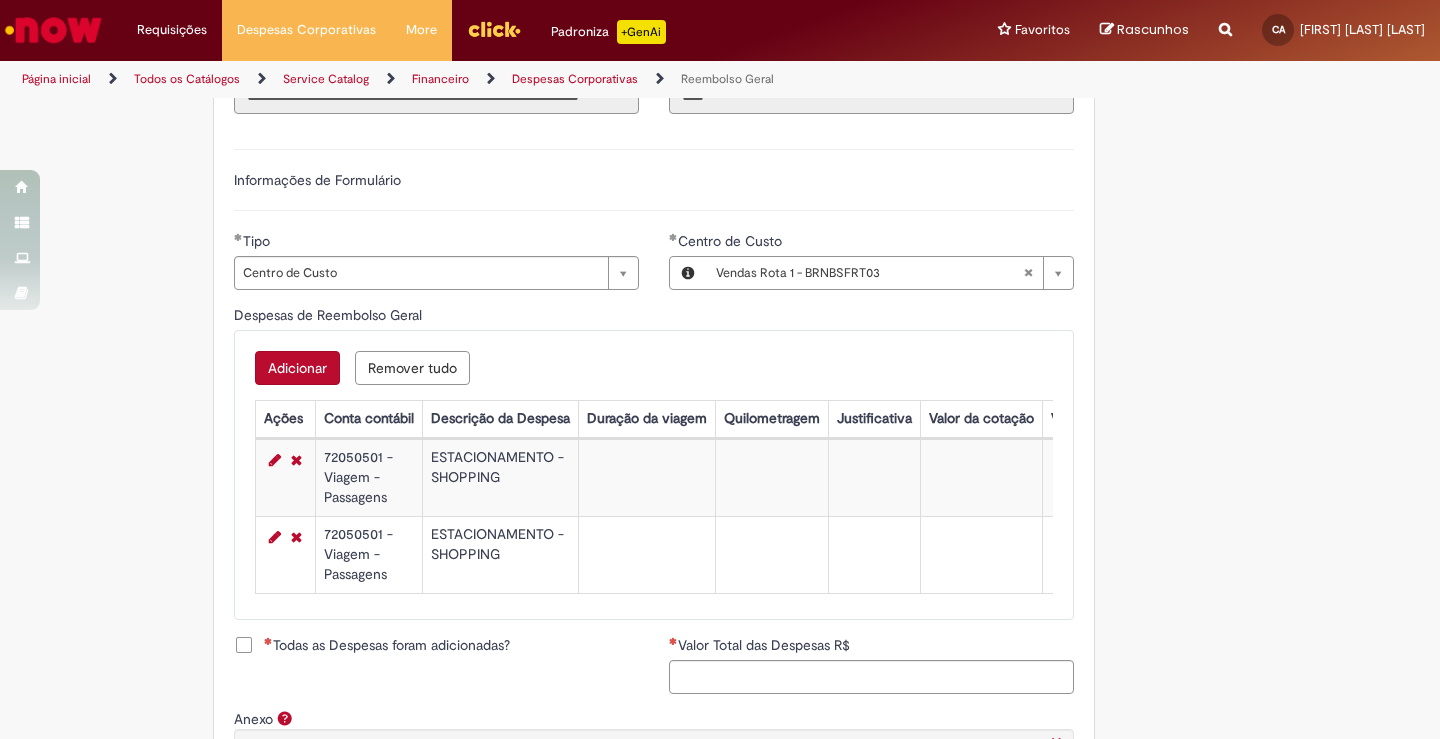 click on "Adicionar" at bounding box center [297, 368] 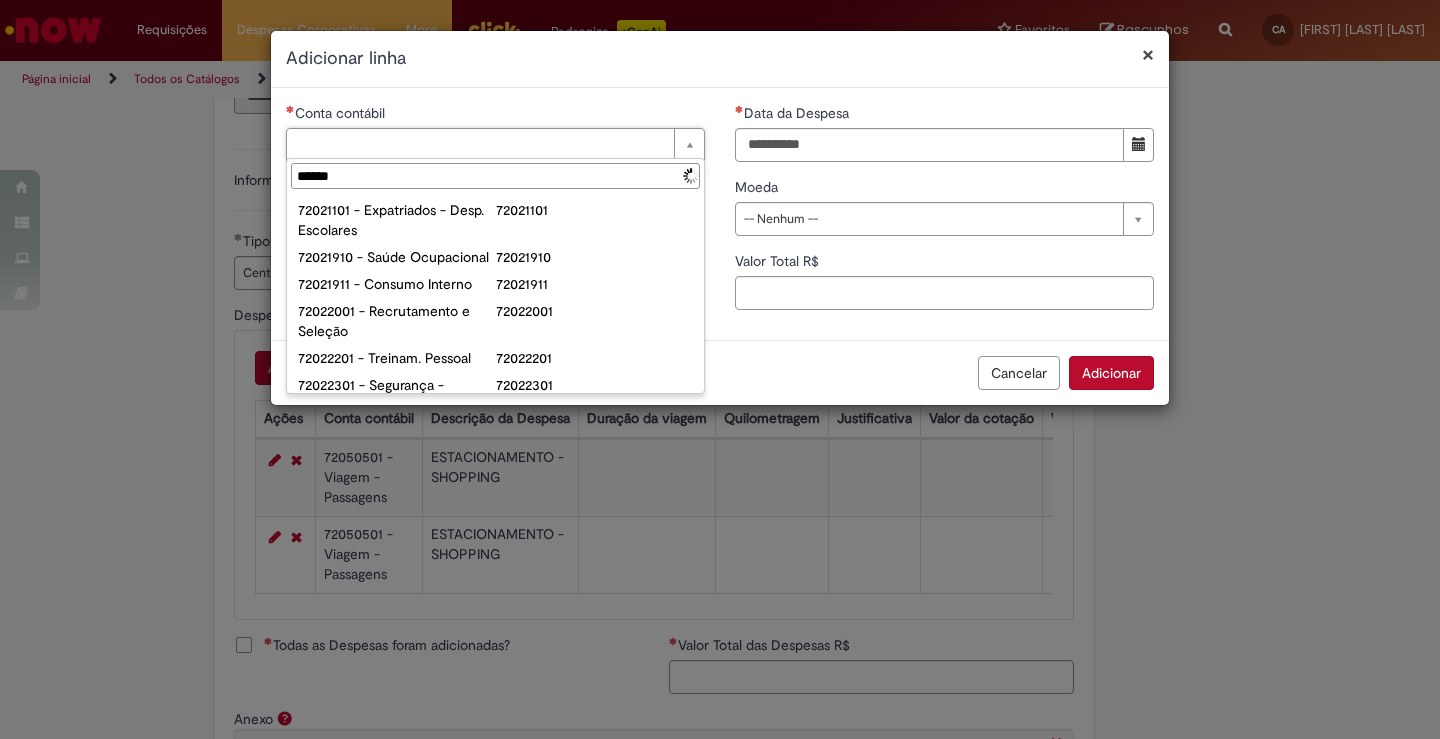 type on "*******" 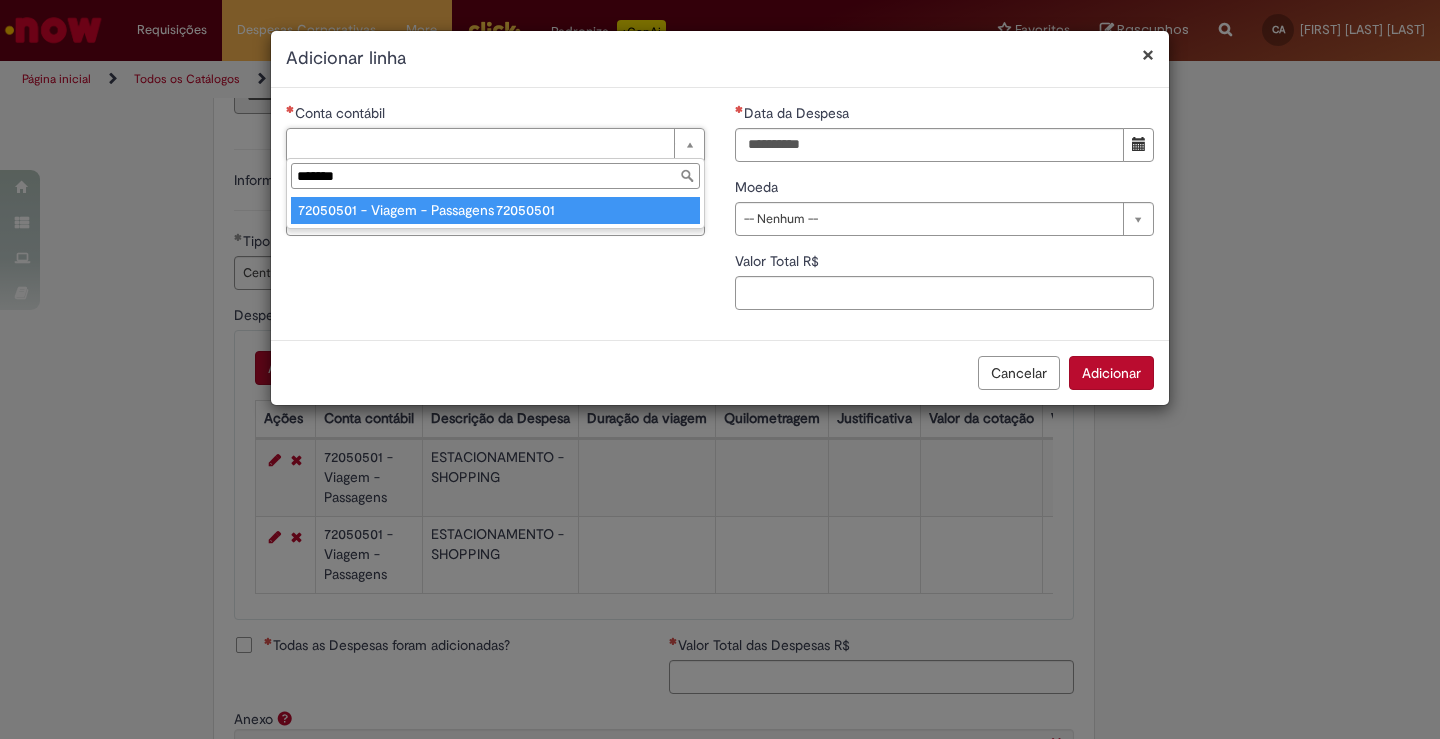 type on "**********" 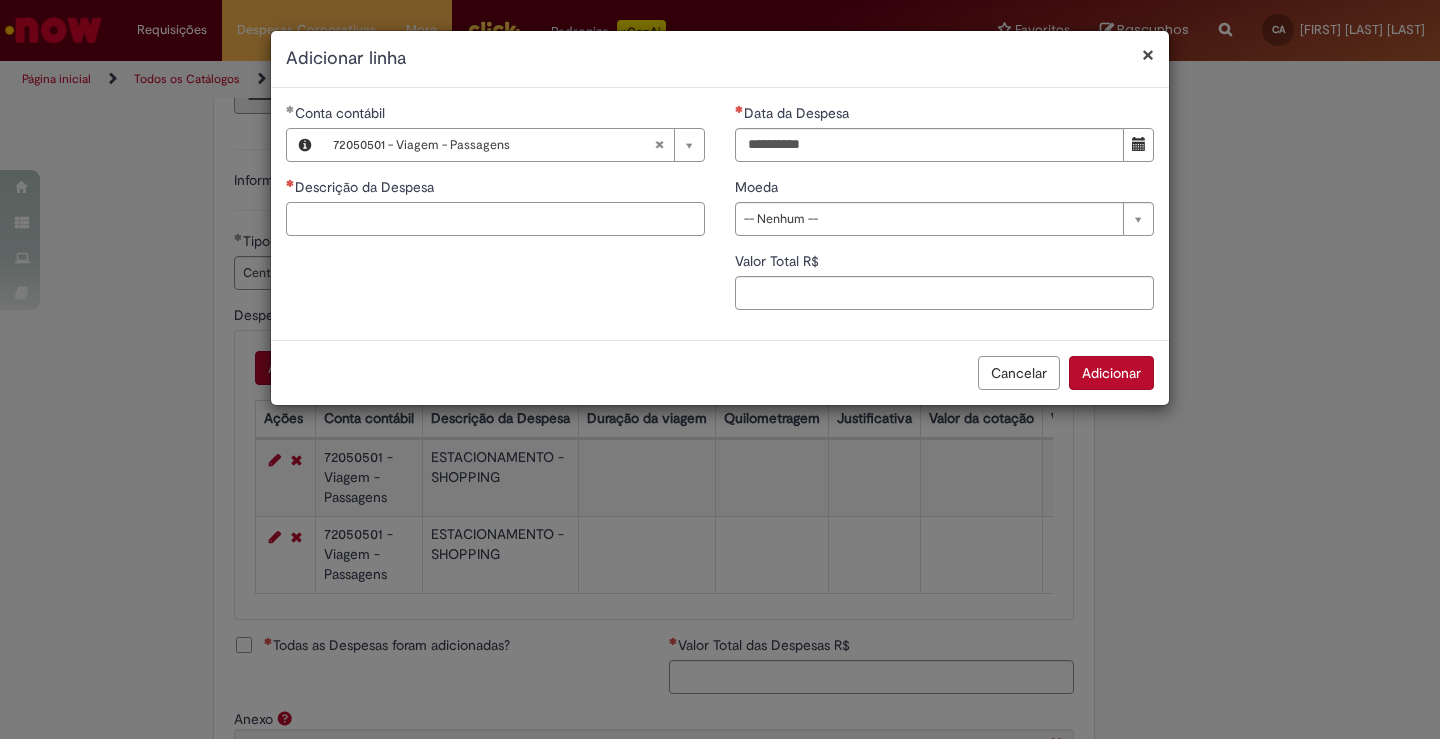 click on "Descrição da Despesa" at bounding box center [495, 219] 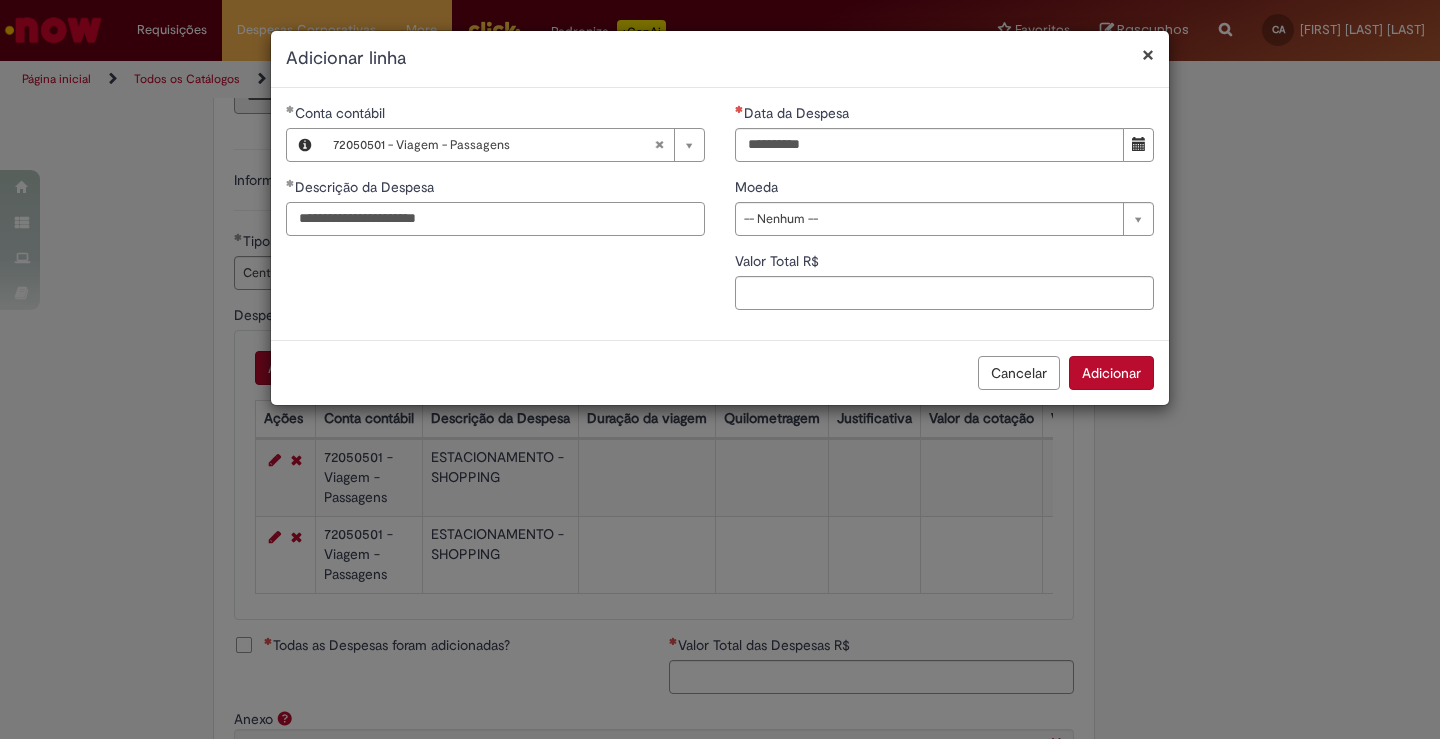 type on "**********" 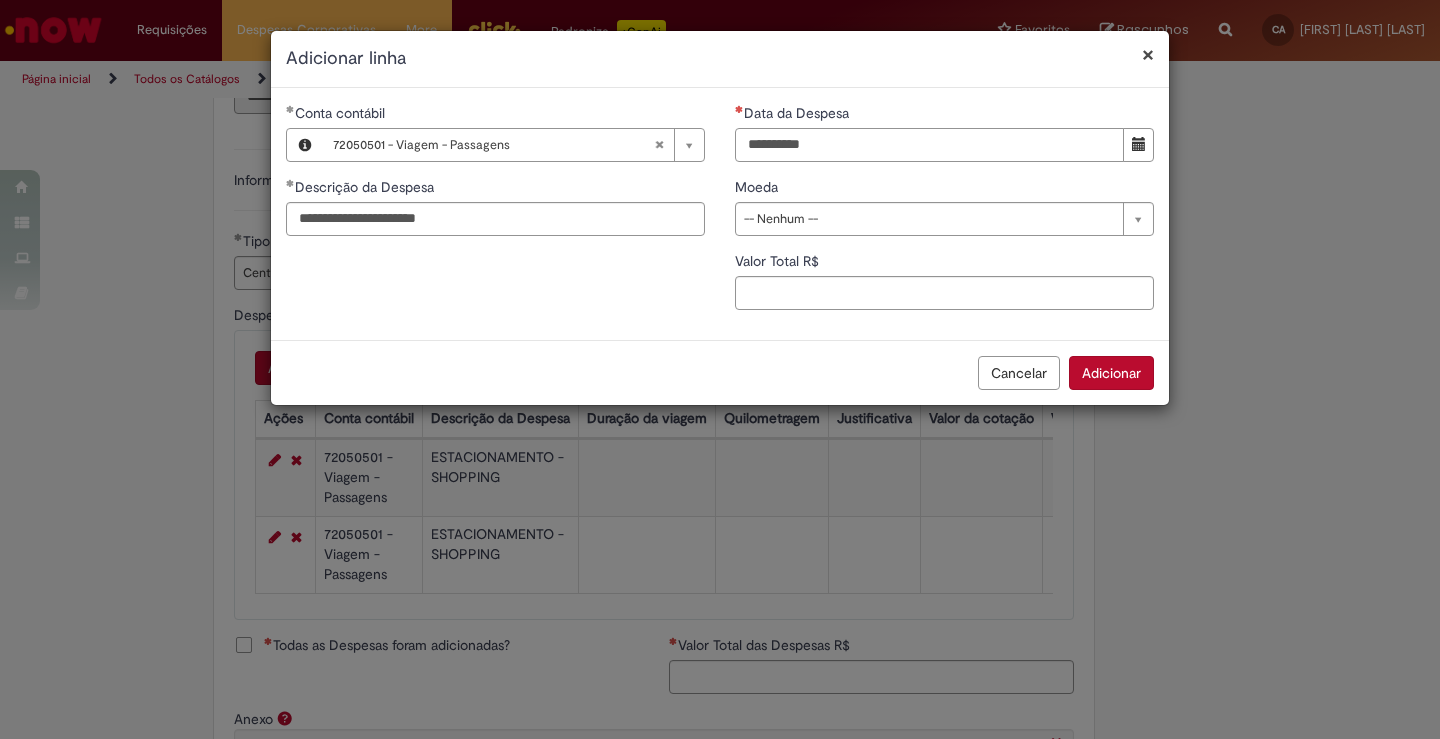 click on "Data da Despesa" at bounding box center (929, 145) 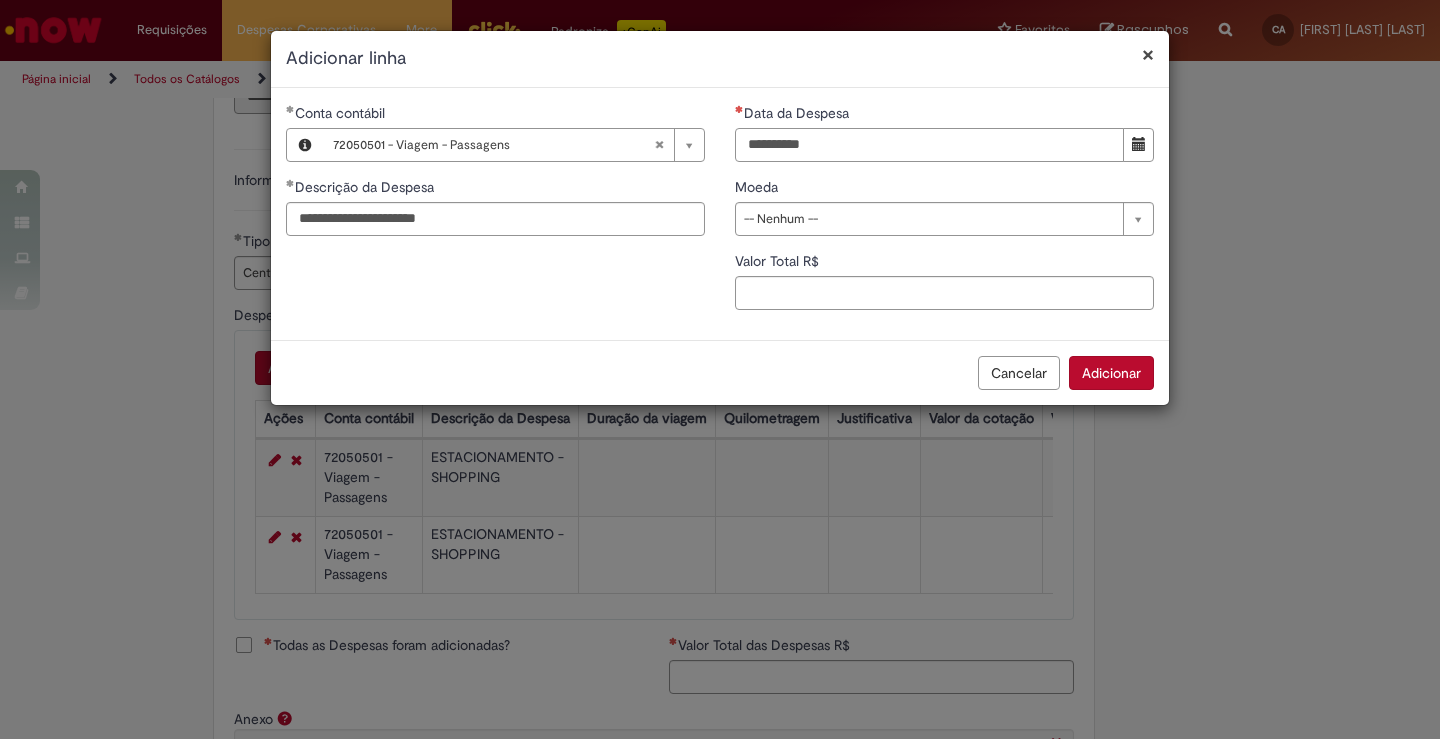 type on "**********" 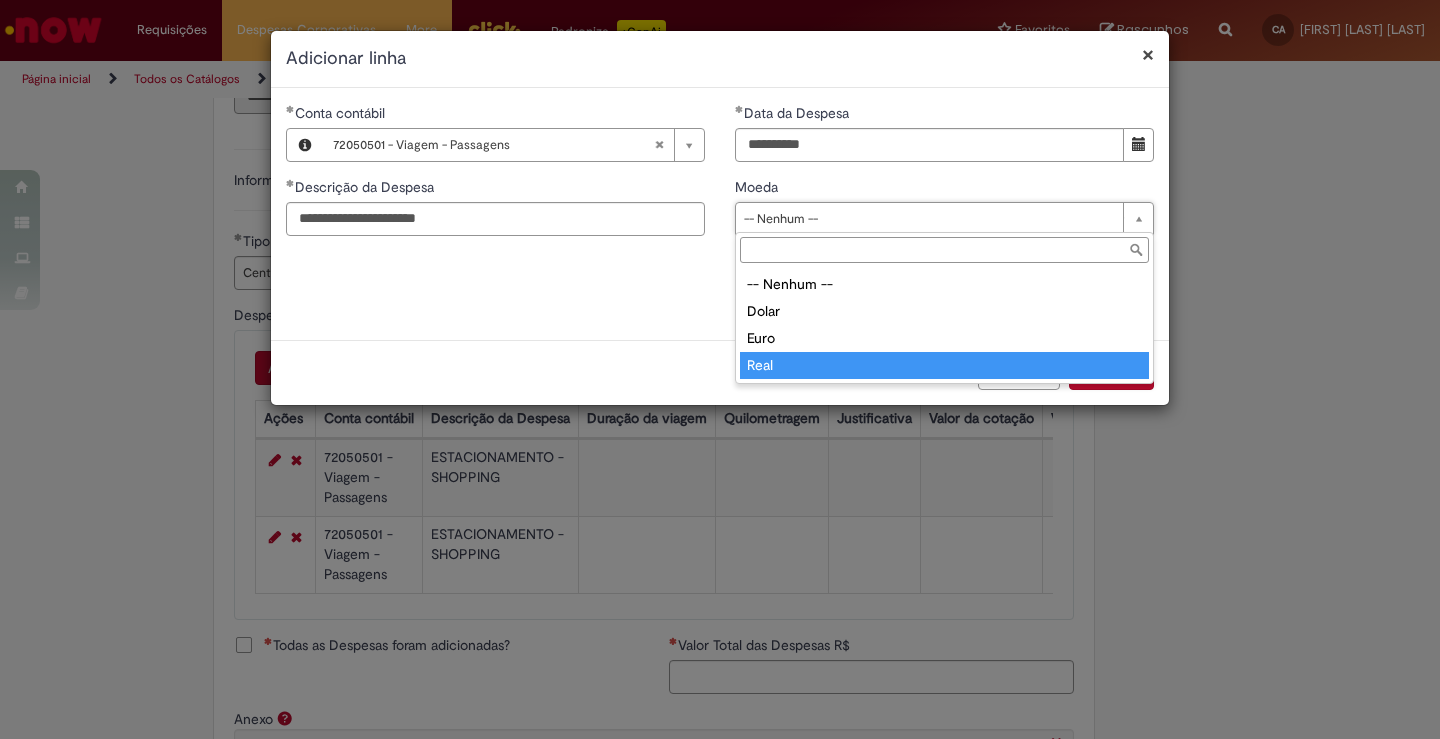 type on "****" 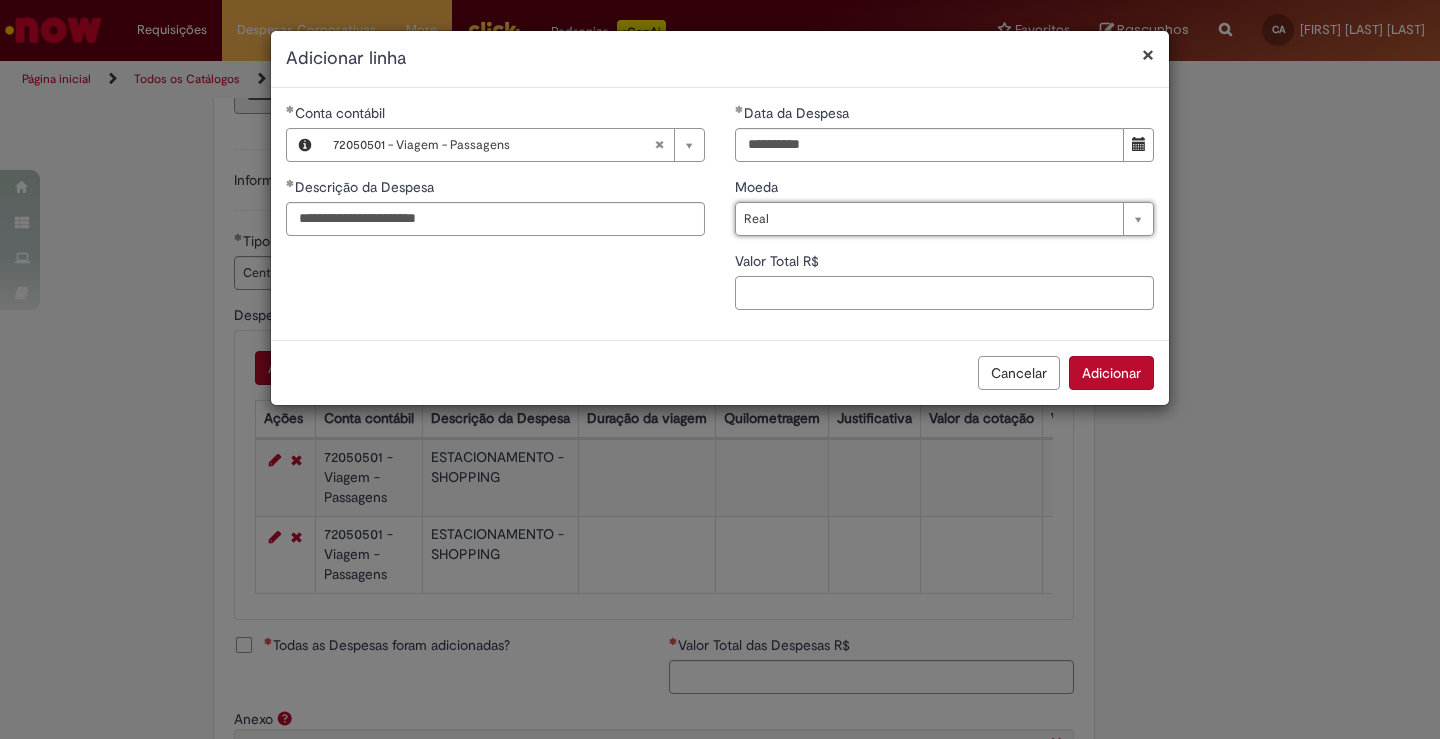 click on "Valor Total R$" at bounding box center [944, 293] 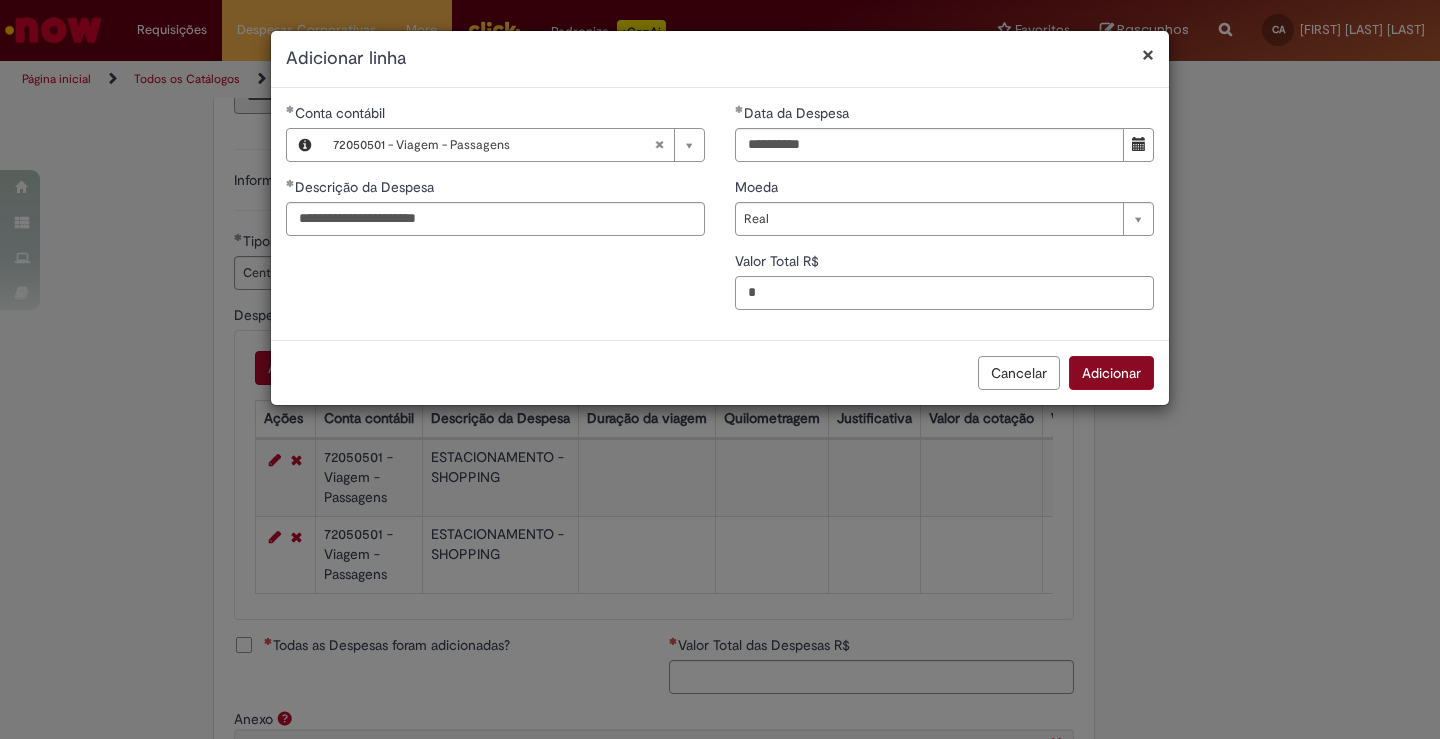 type on "*" 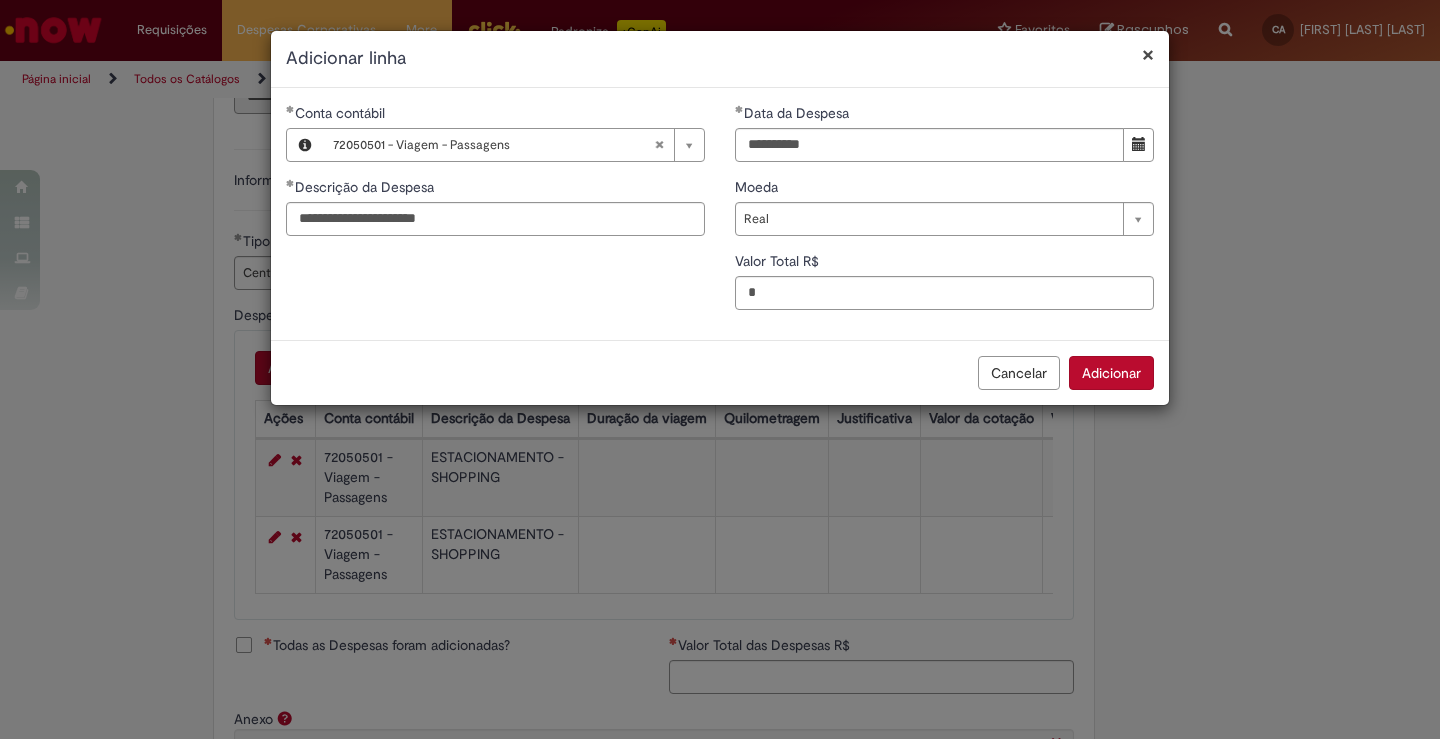 click on "Adicionar" at bounding box center [1111, 373] 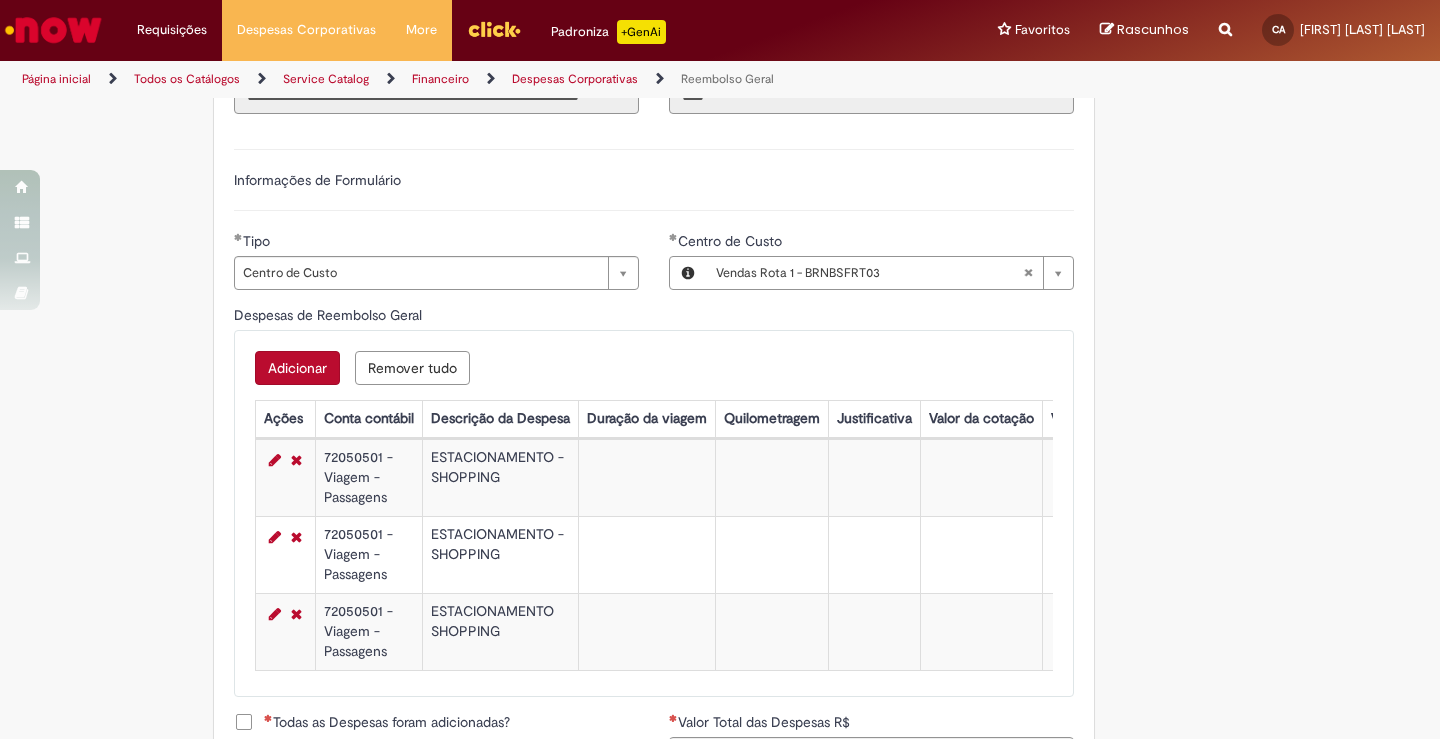 click on "Adicionar" at bounding box center [297, 368] 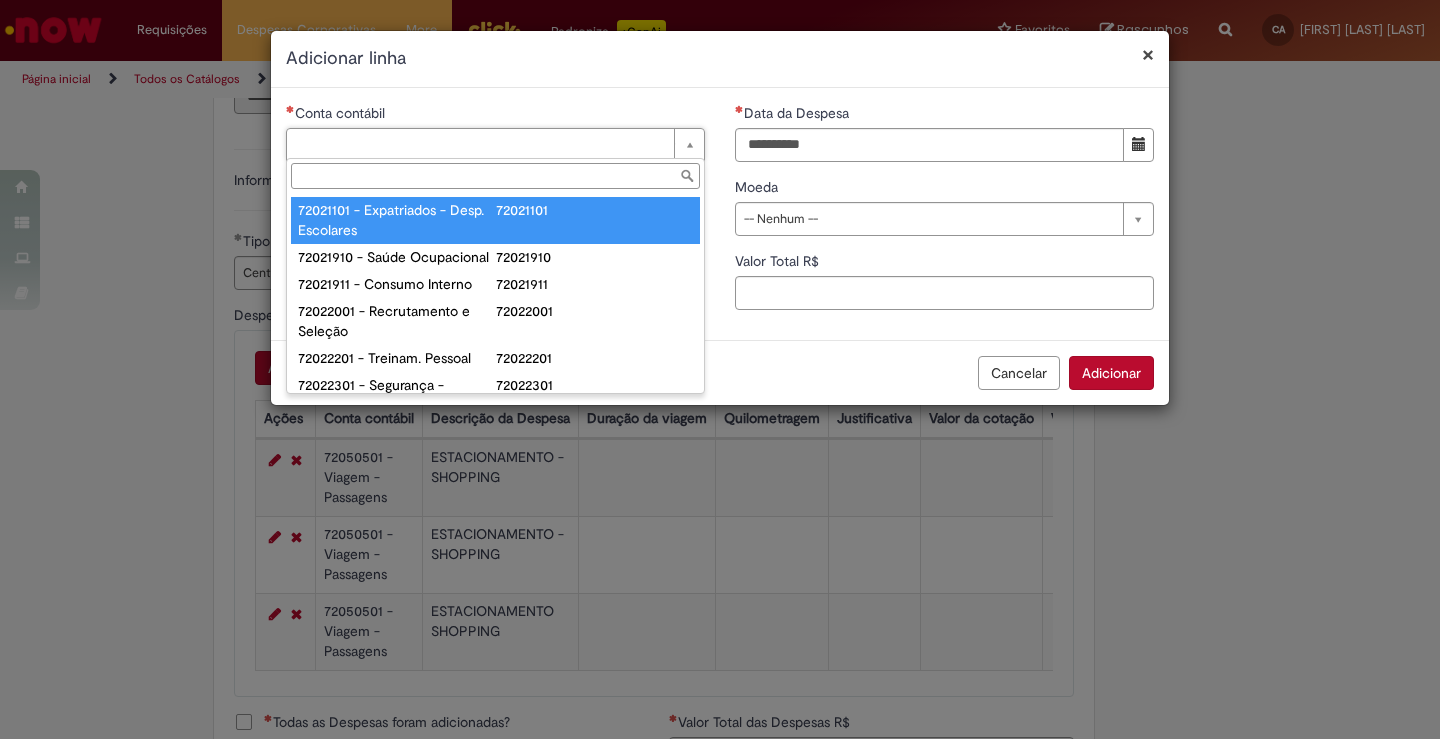 type on "*" 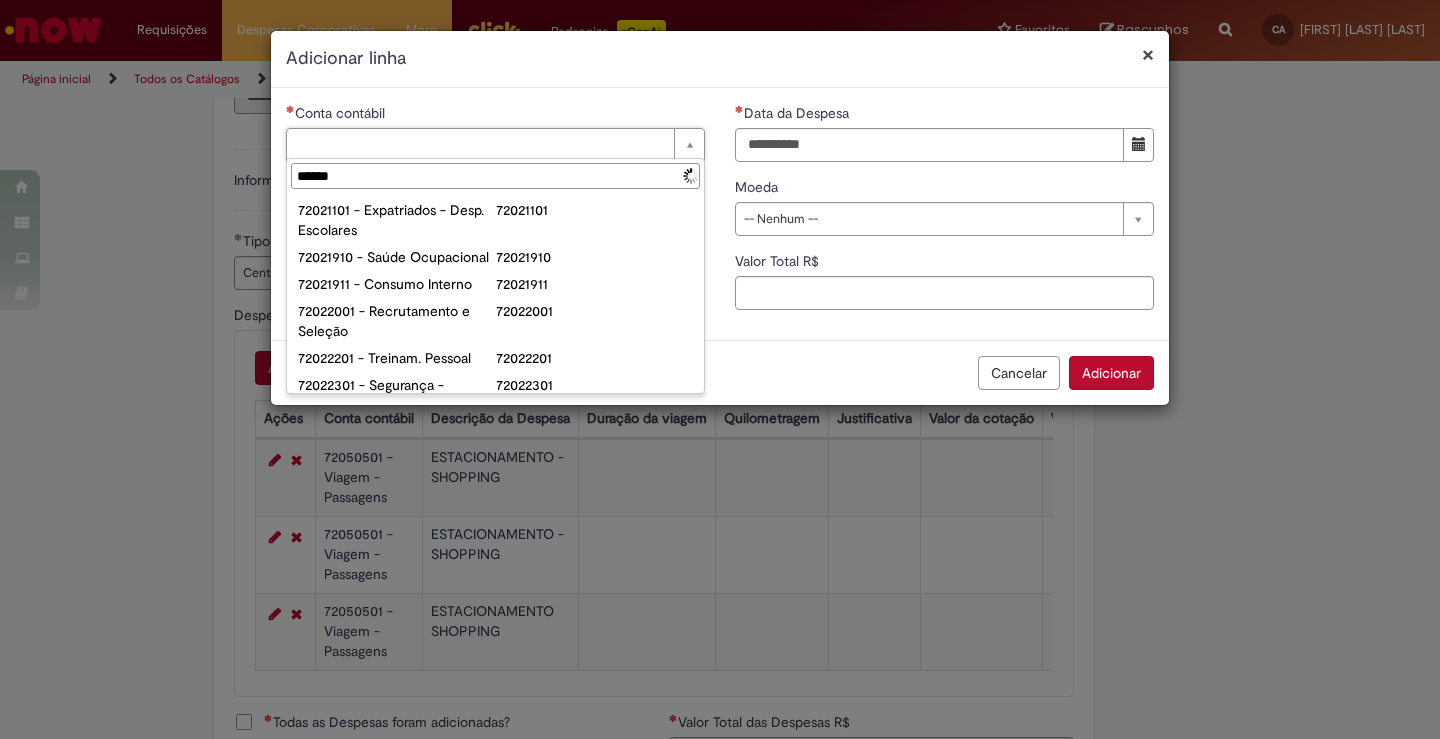 type on "*******" 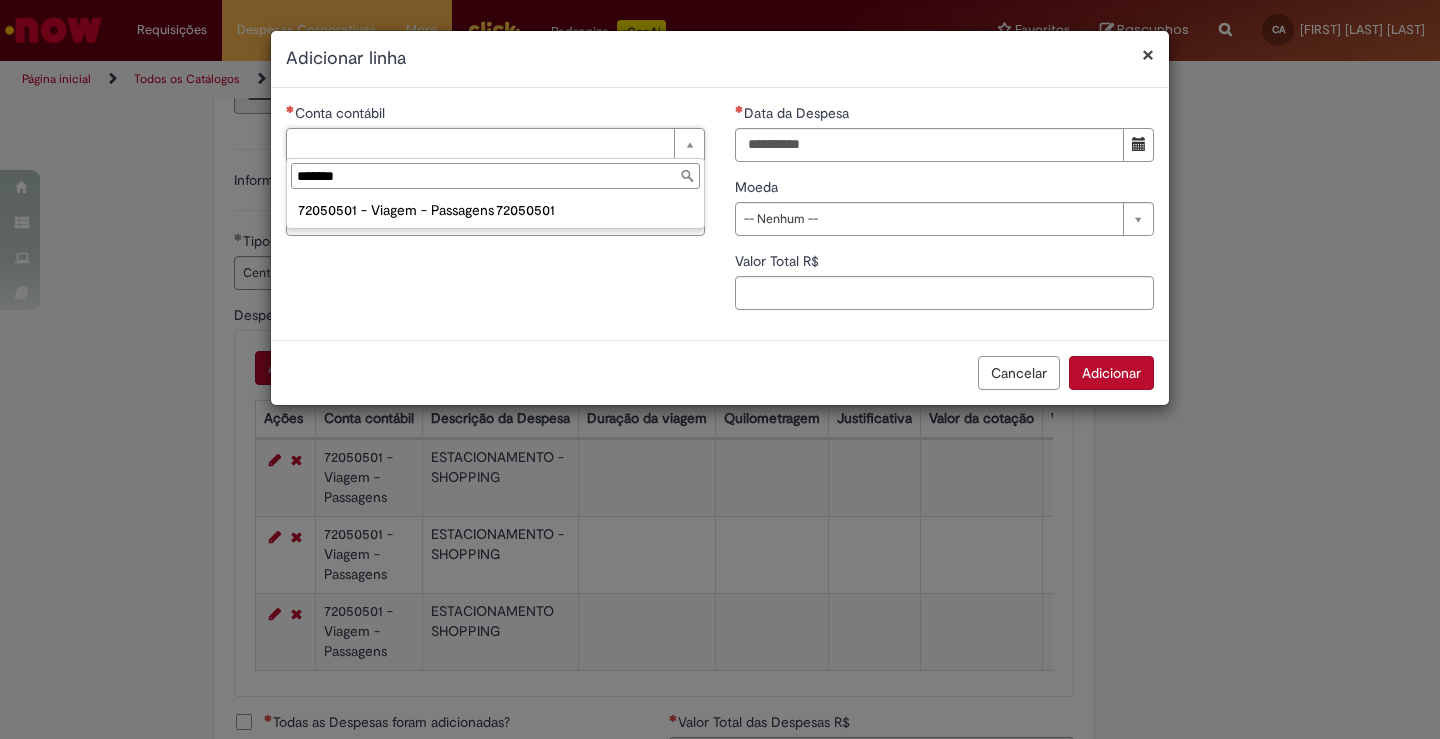 type on "**********" 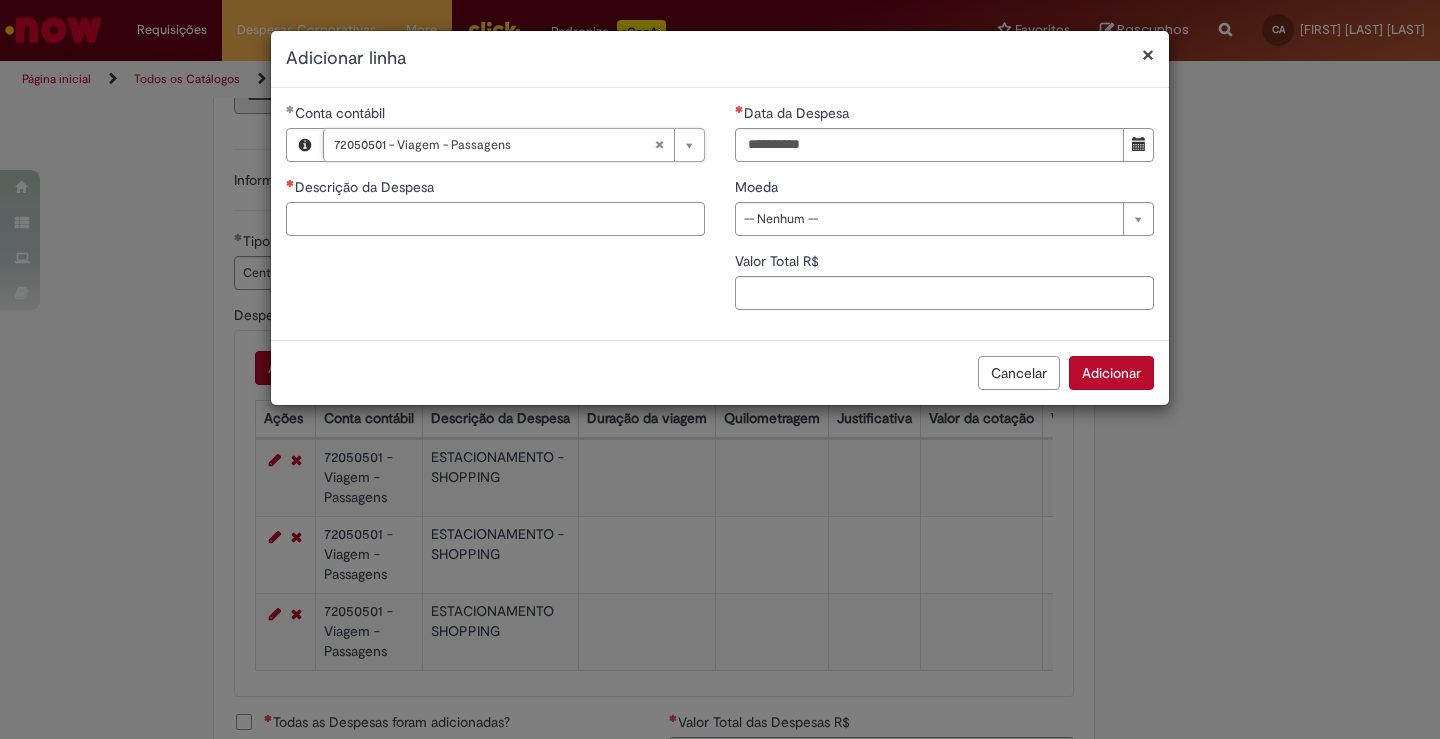 click on "Descrição da Despesa" at bounding box center [495, 219] 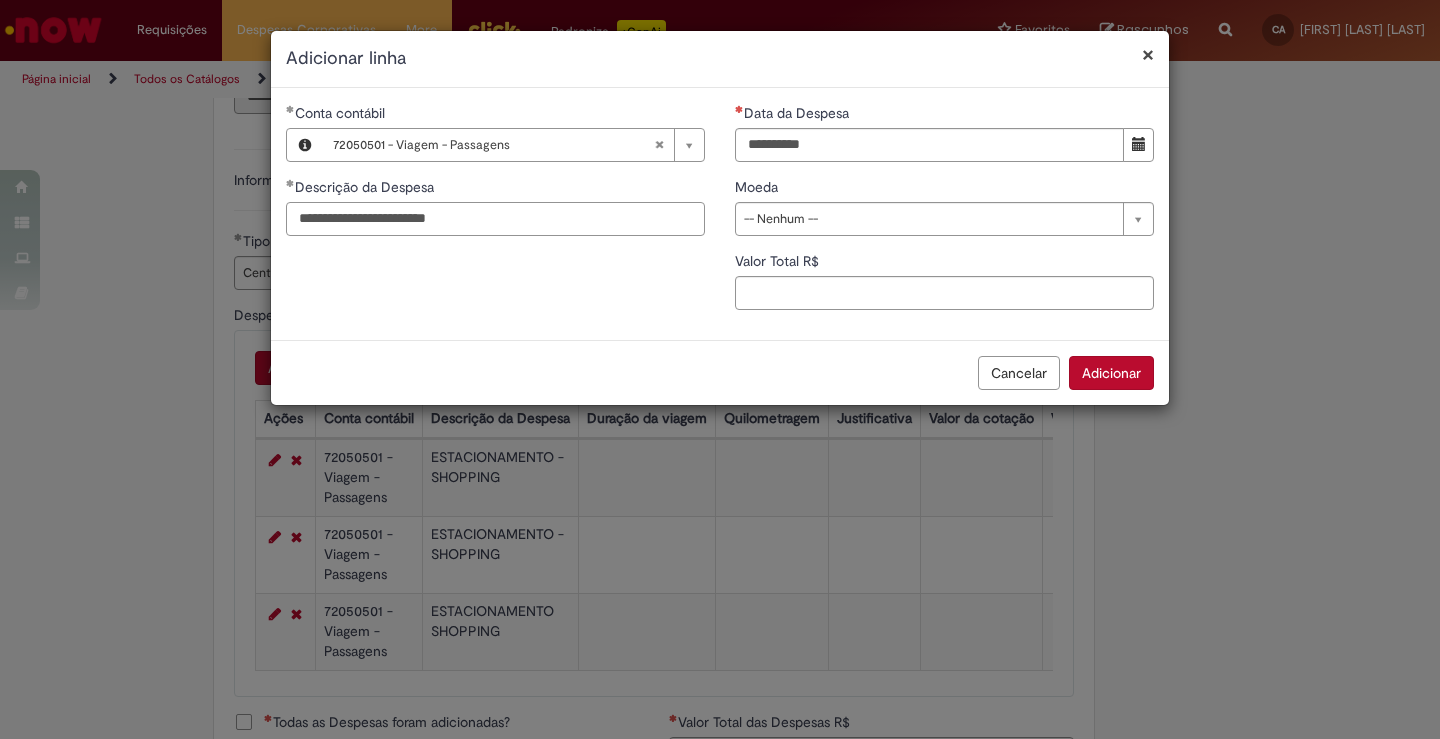 type on "**********" 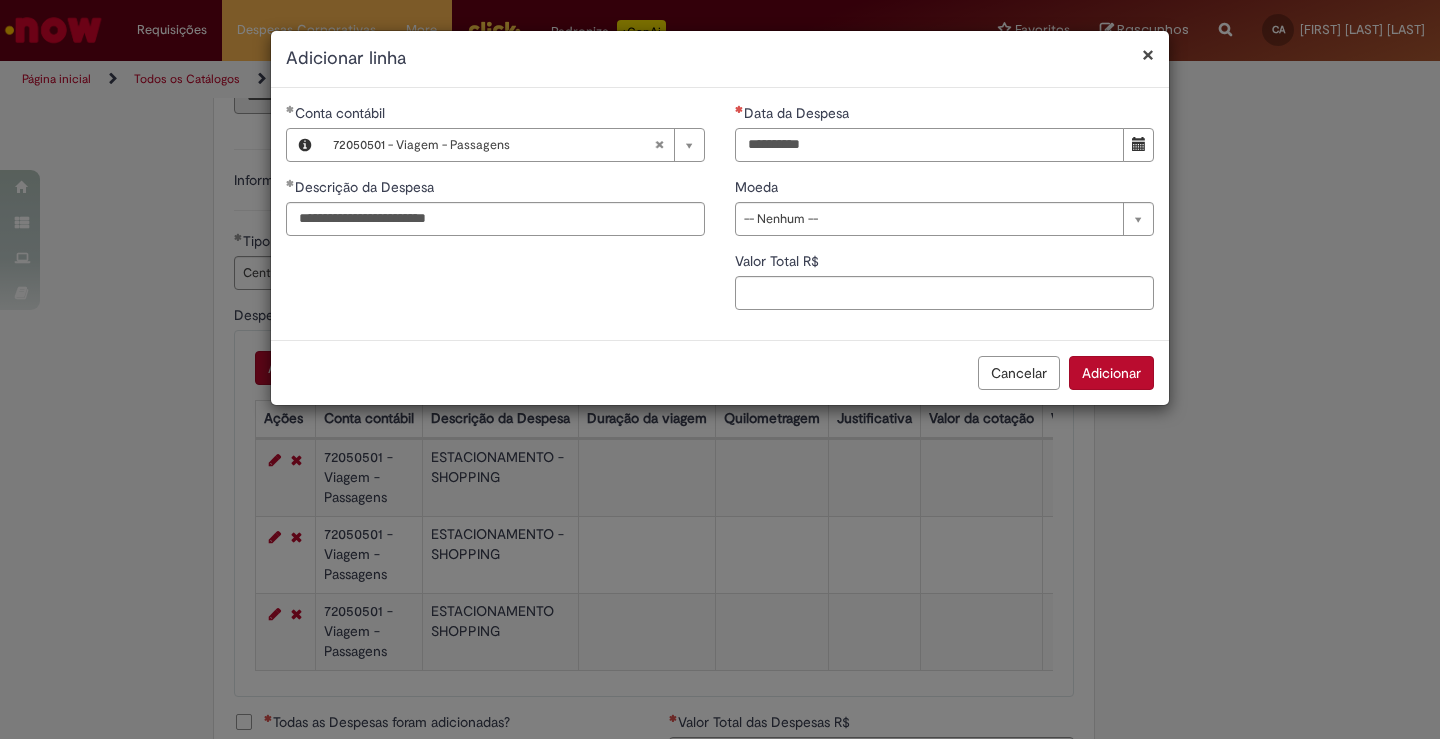 click on "Data da Despesa" at bounding box center [929, 145] 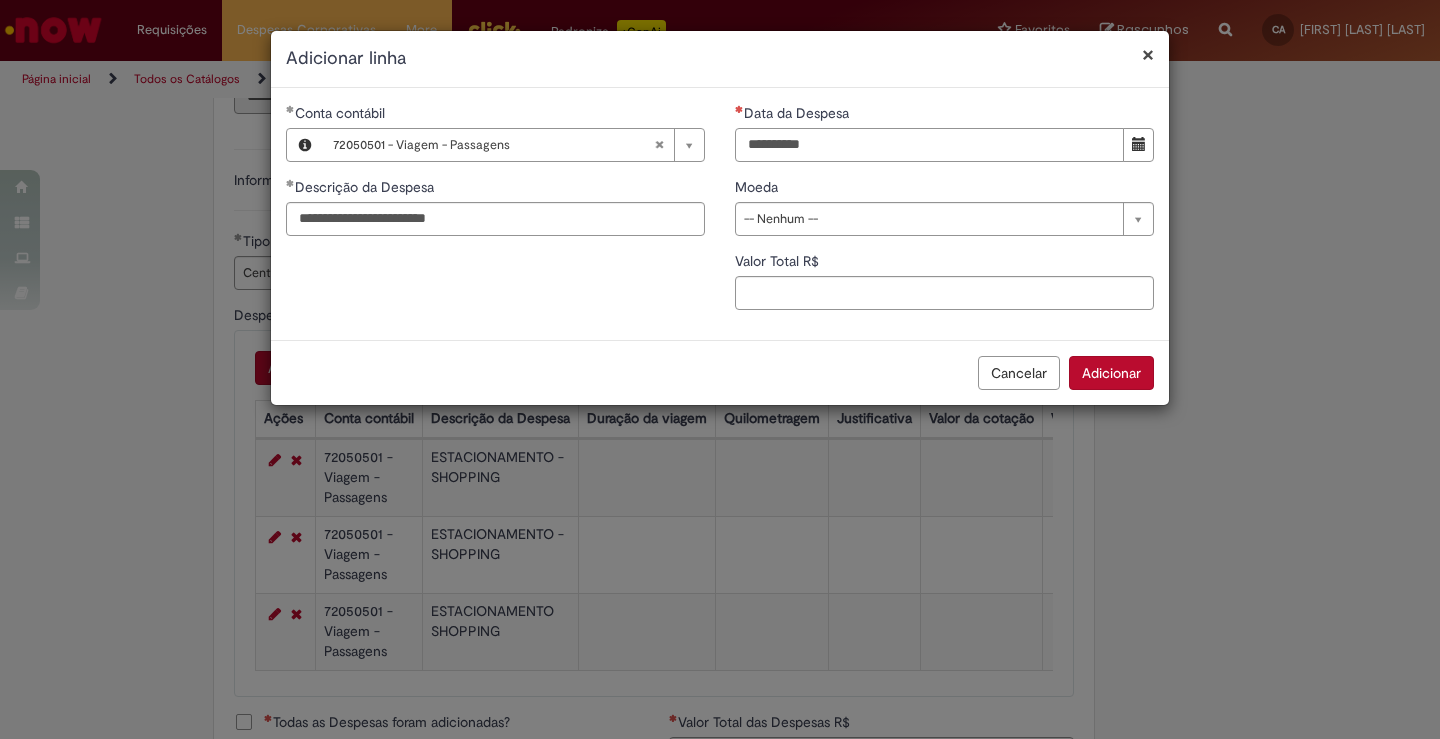 type on "**********" 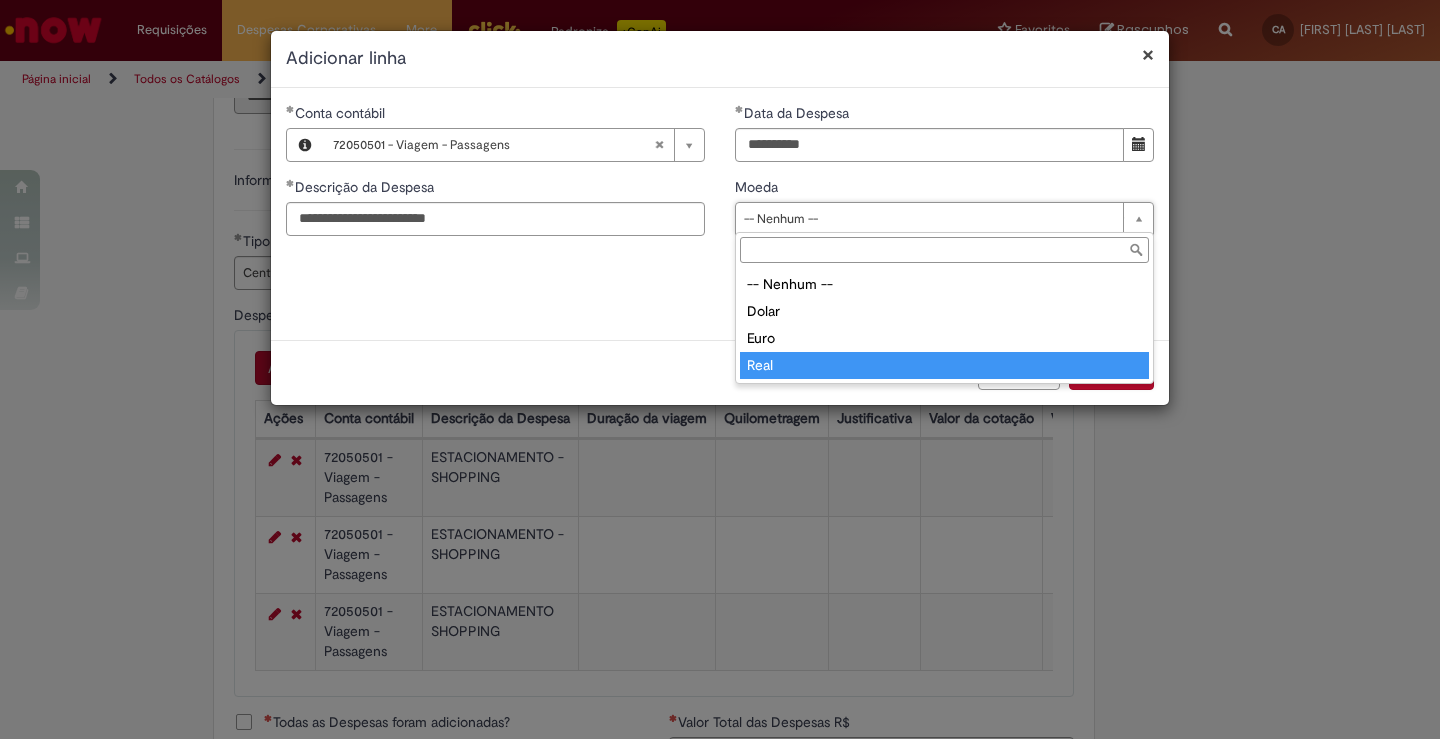type on "****" 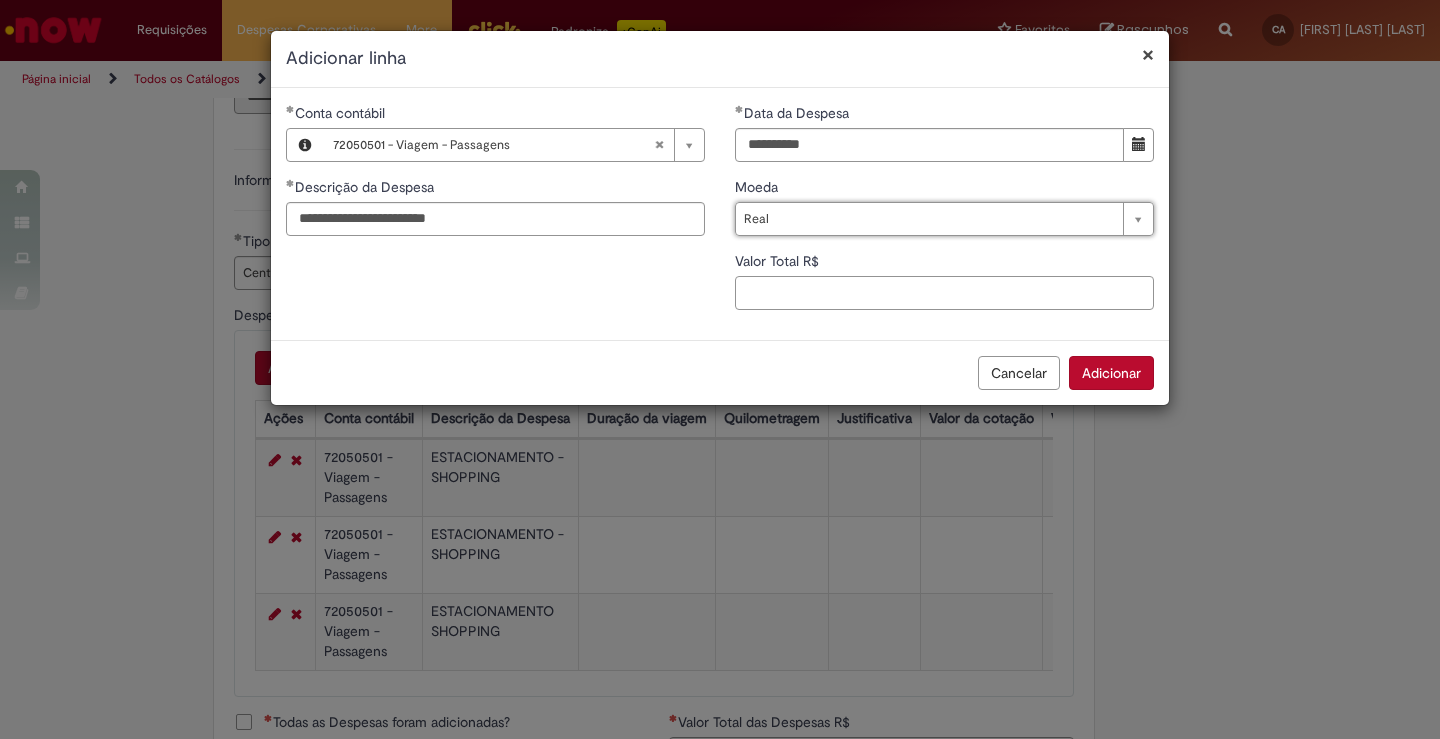 click on "Valor Total R$" at bounding box center (944, 293) 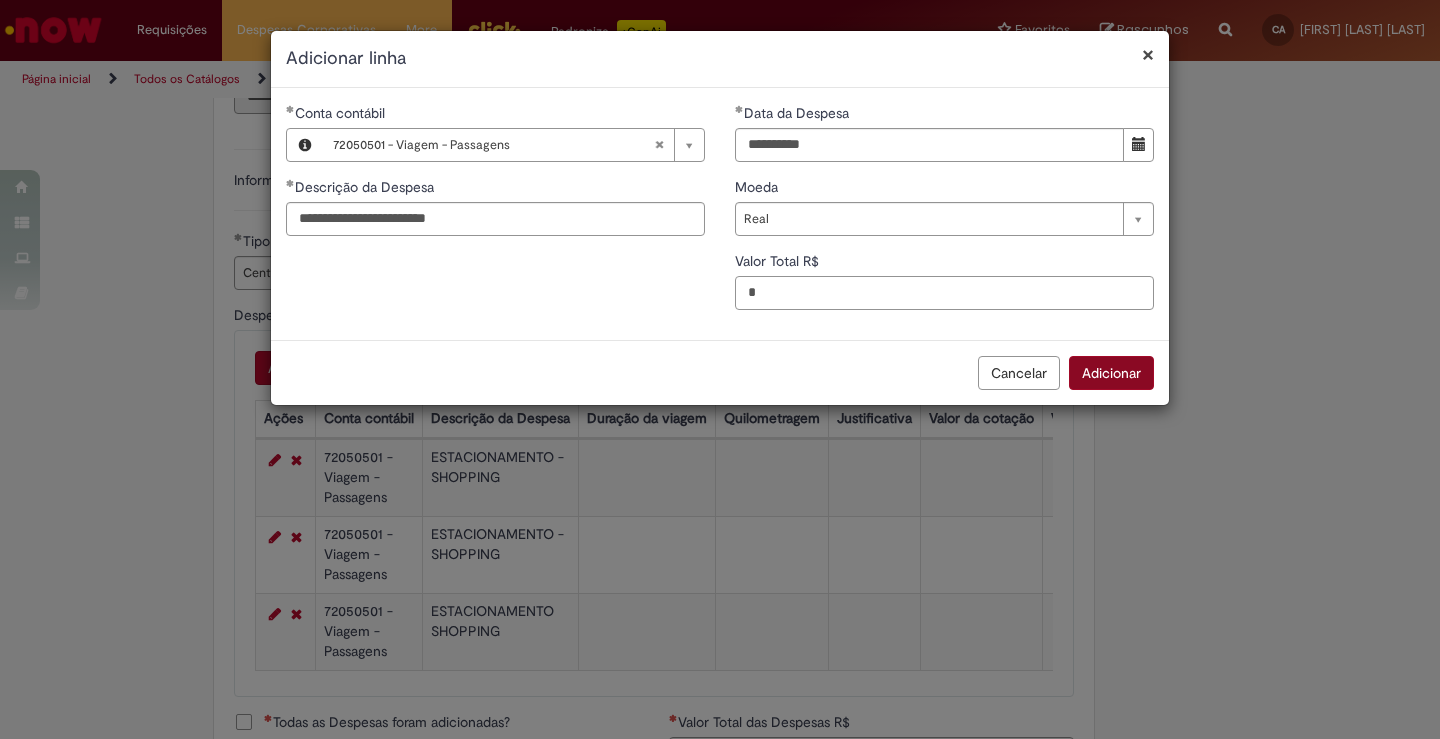 type on "*" 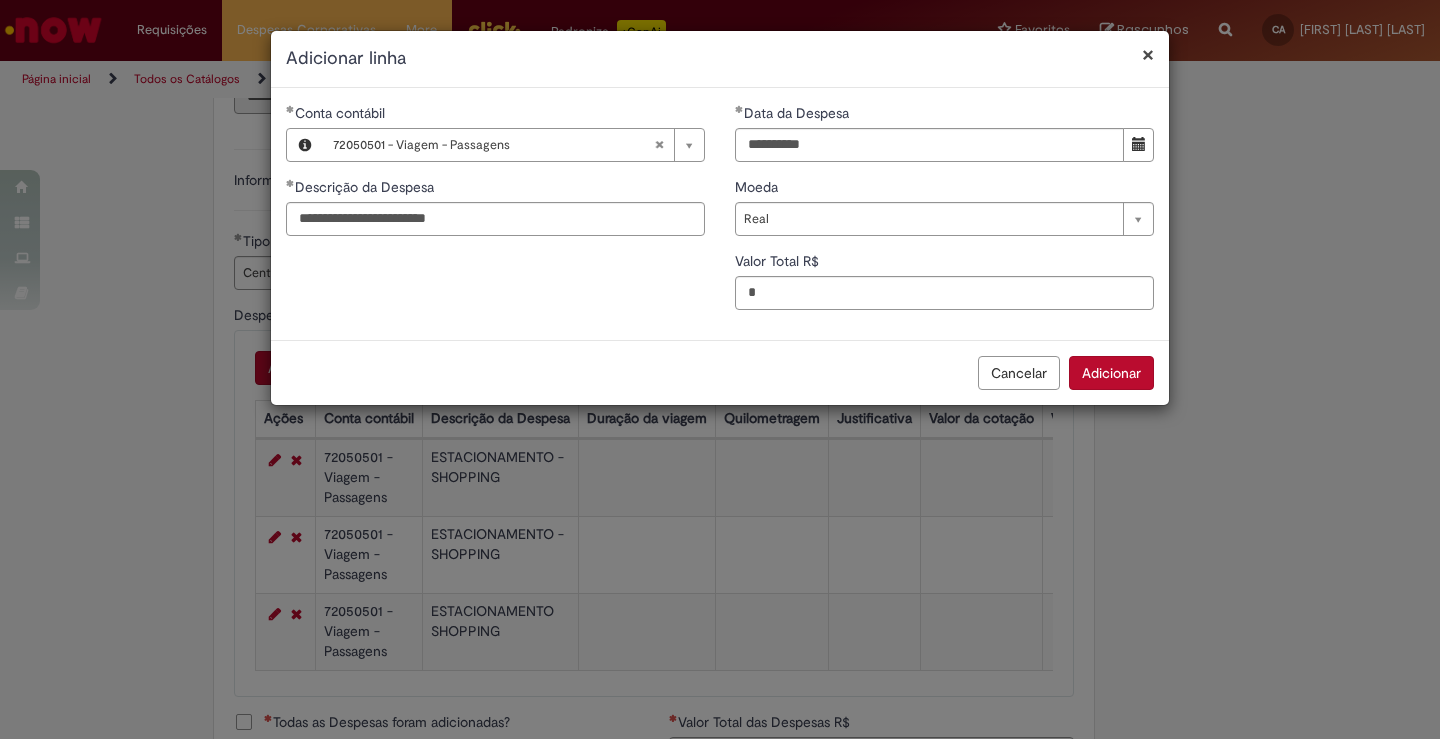 click on "Adicionar" at bounding box center [1111, 373] 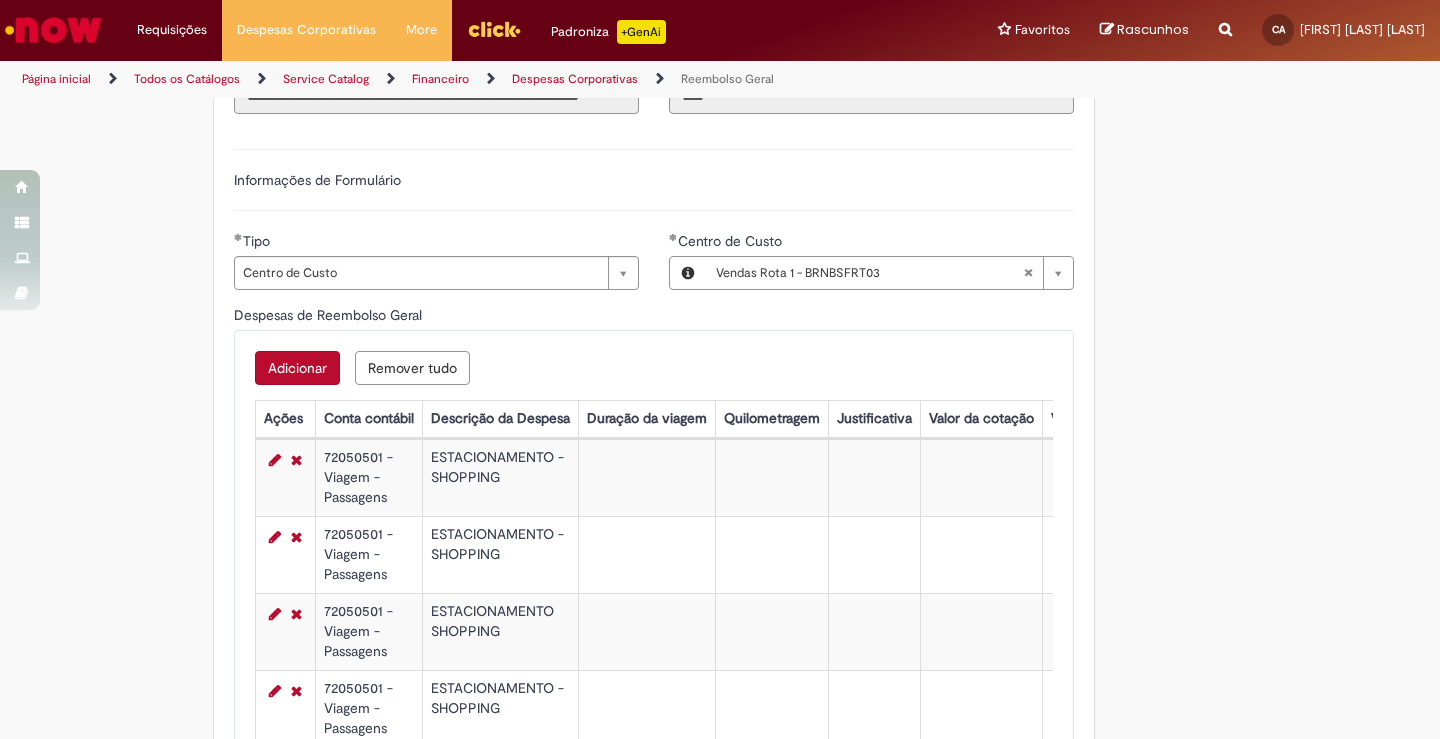 click on "Adicionar" at bounding box center [297, 368] 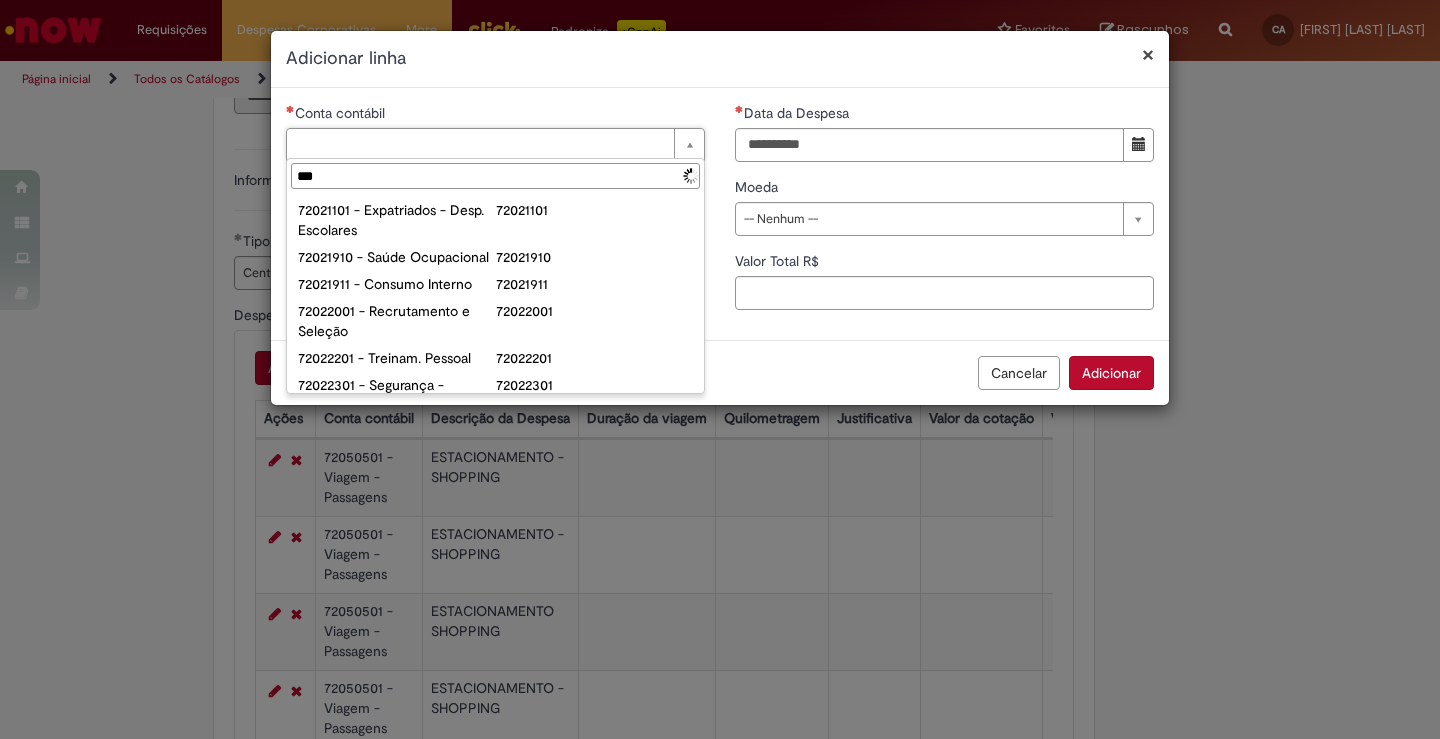 type on "****" 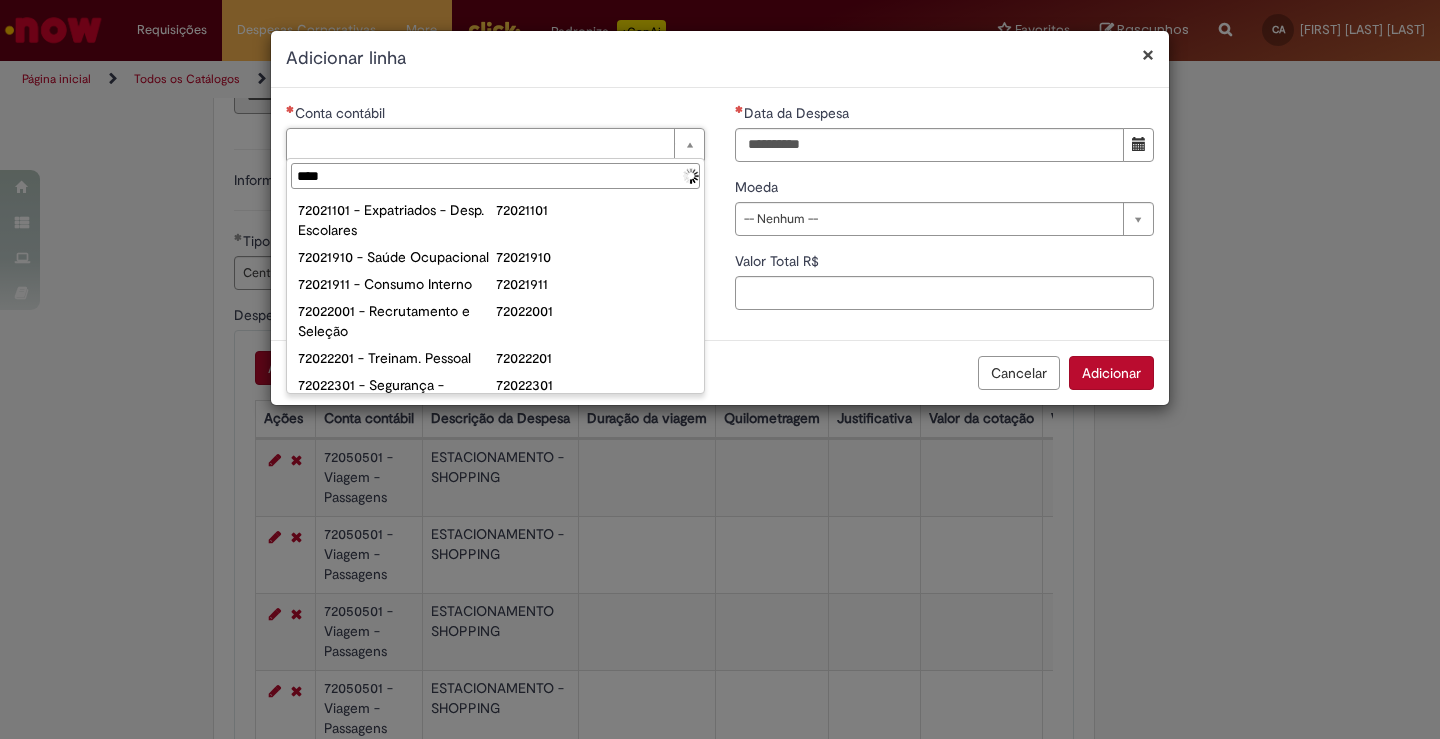type 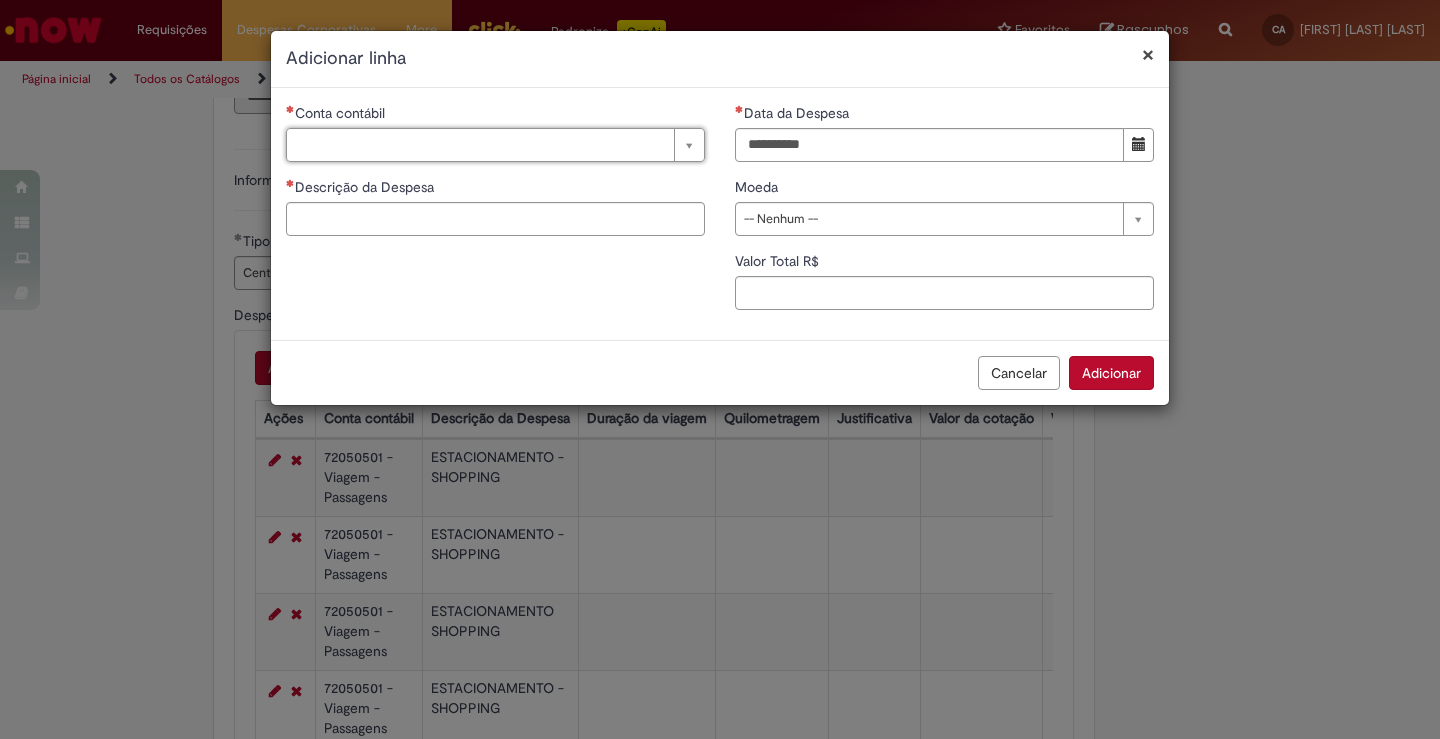 type on "*" 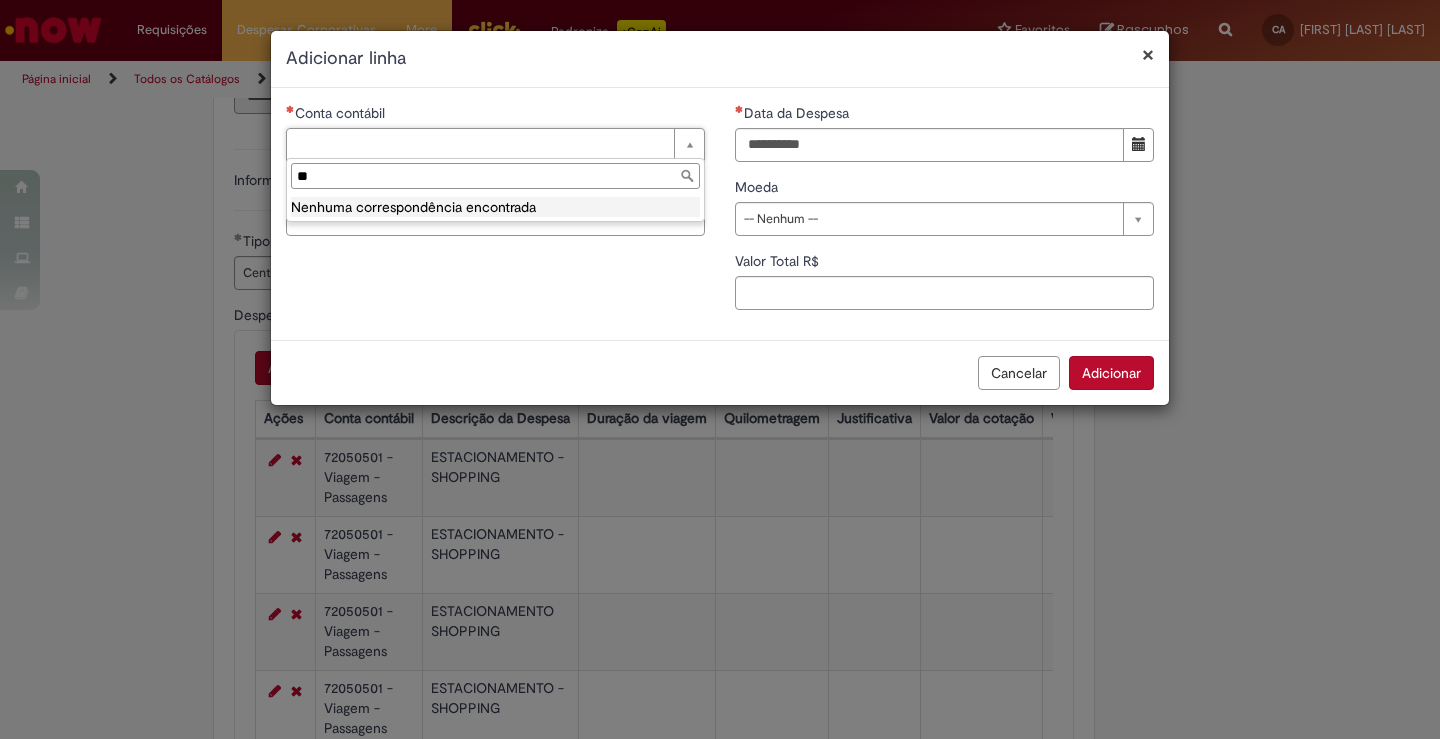 type on "*" 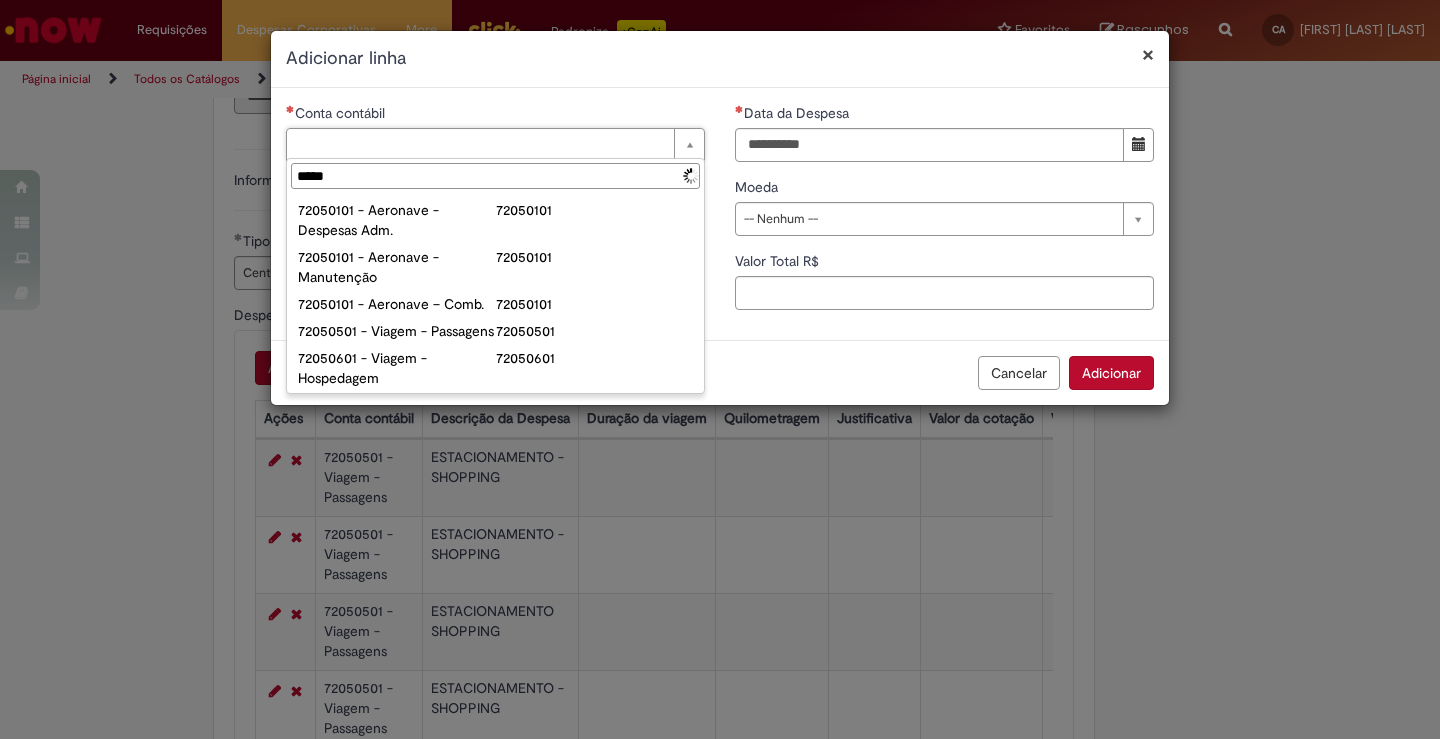 type on "******" 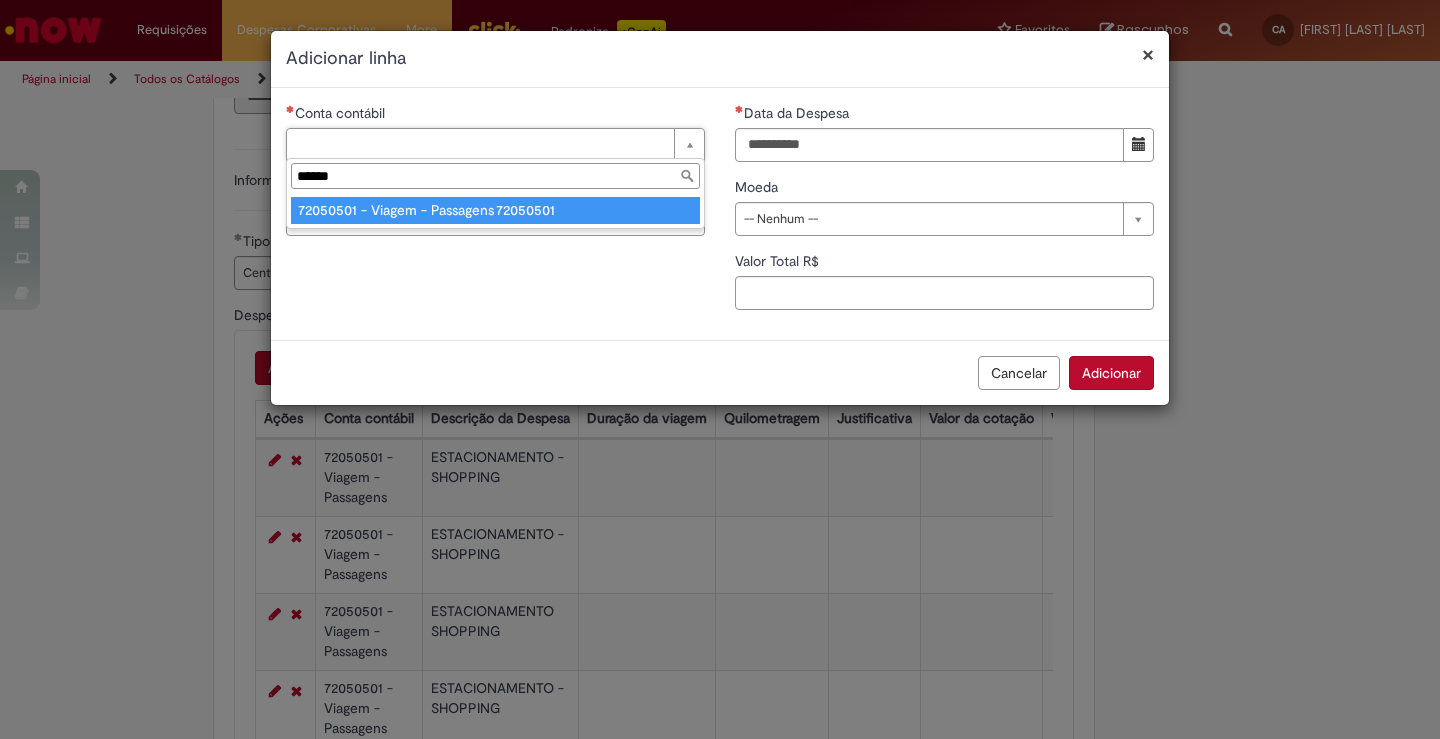 type on "**********" 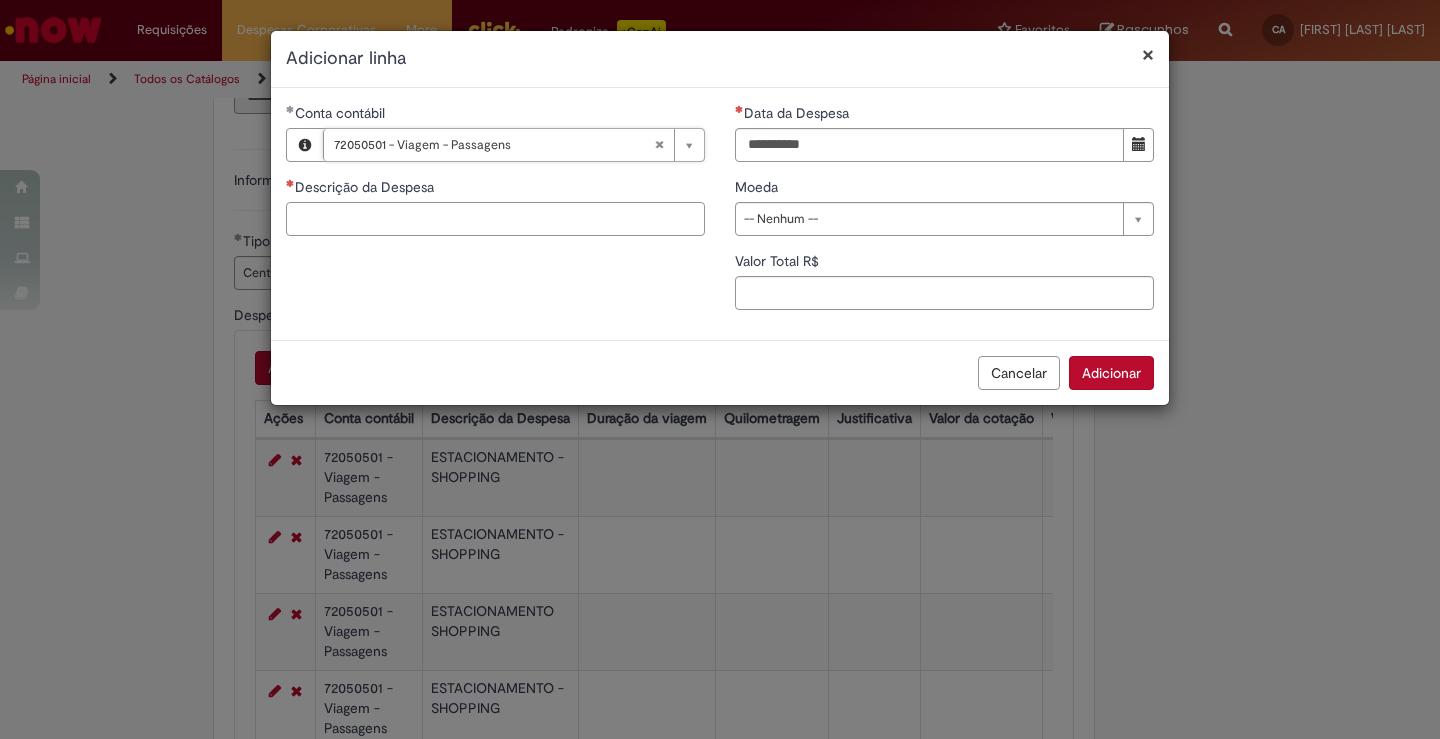 click on "Descrição da Despesa" at bounding box center (495, 219) 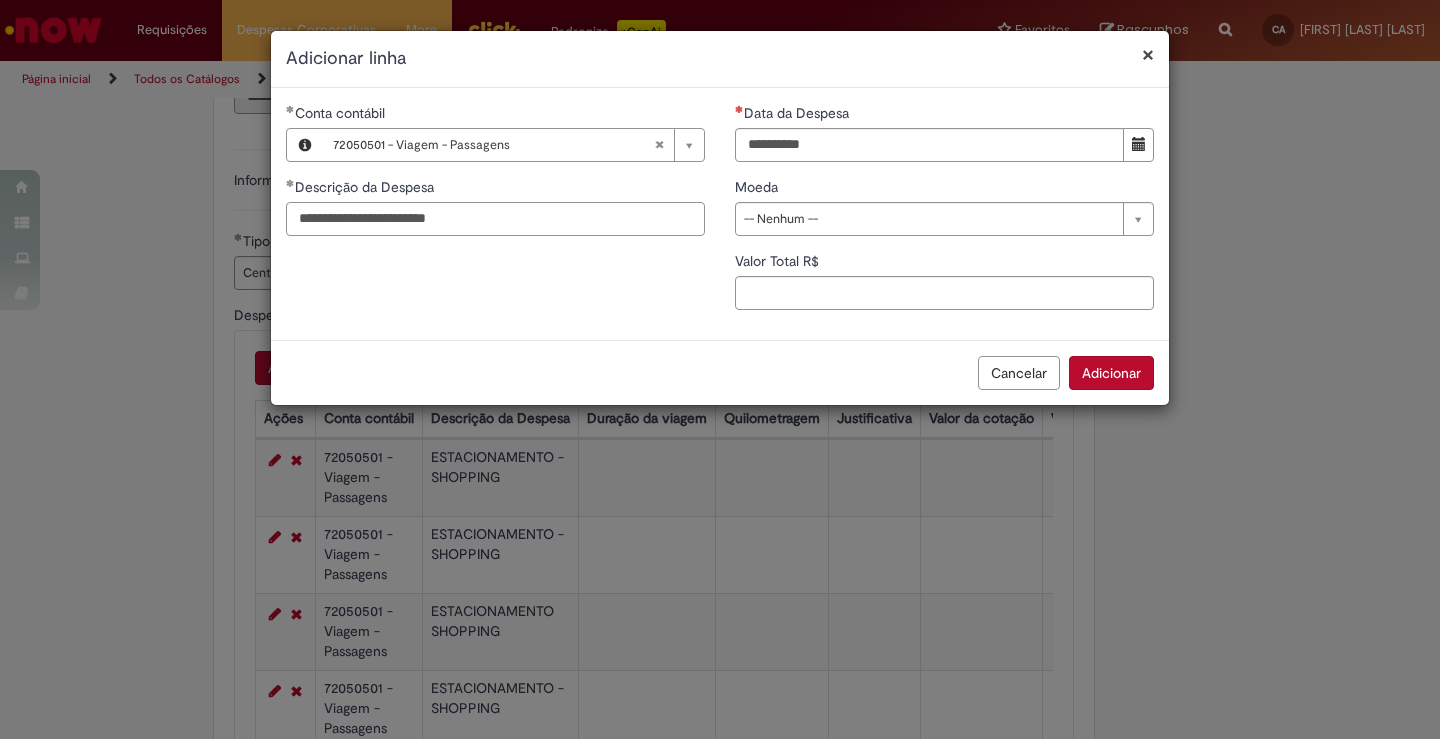 type on "**********" 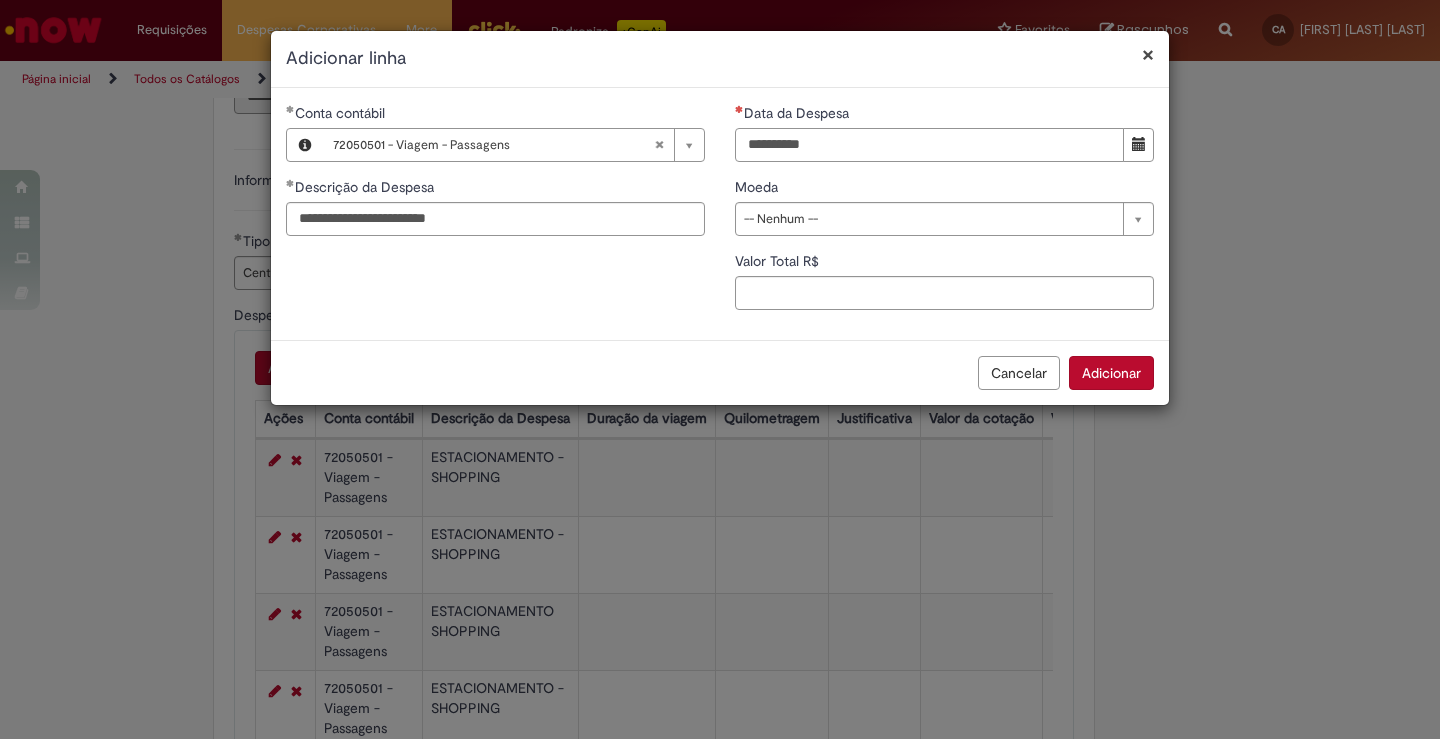 click on "Data da Despesa" at bounding box center (929, 145) 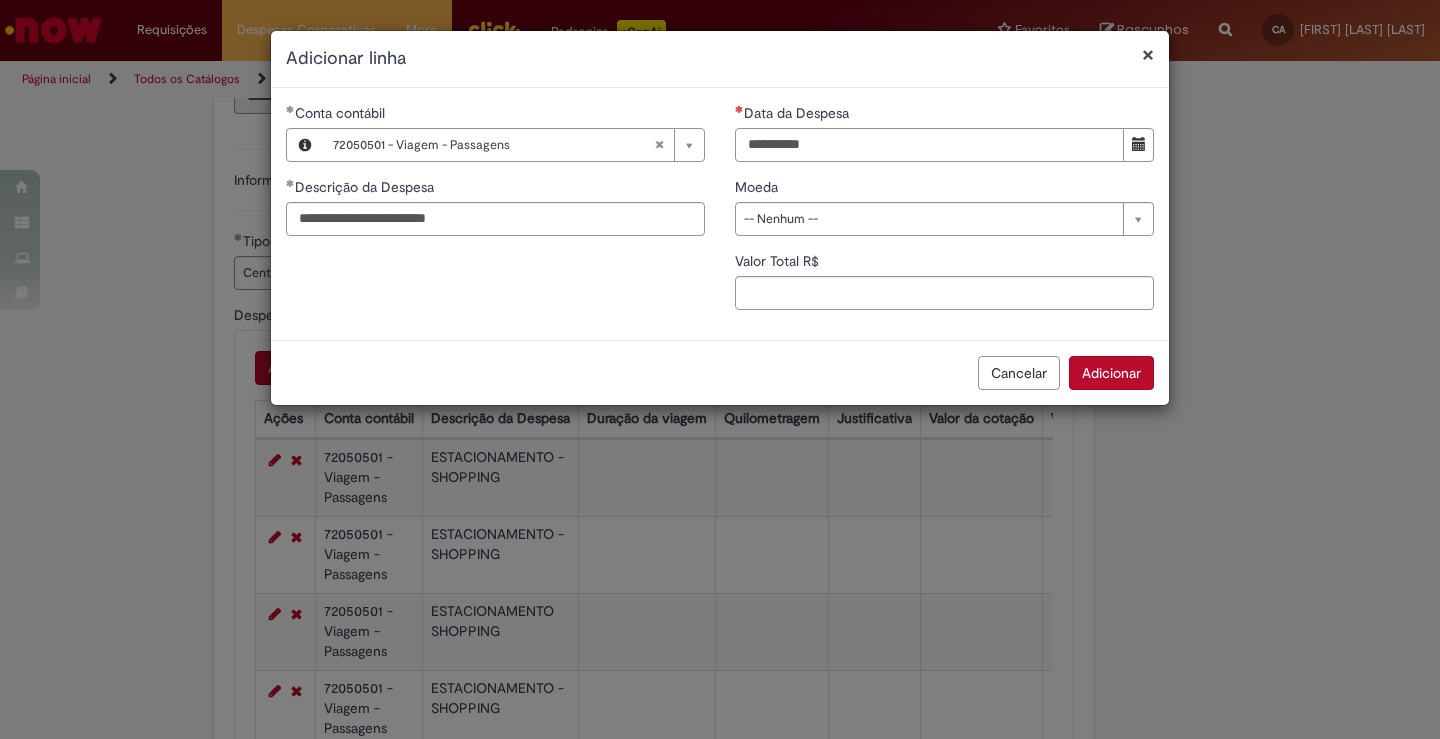 type on "**********" 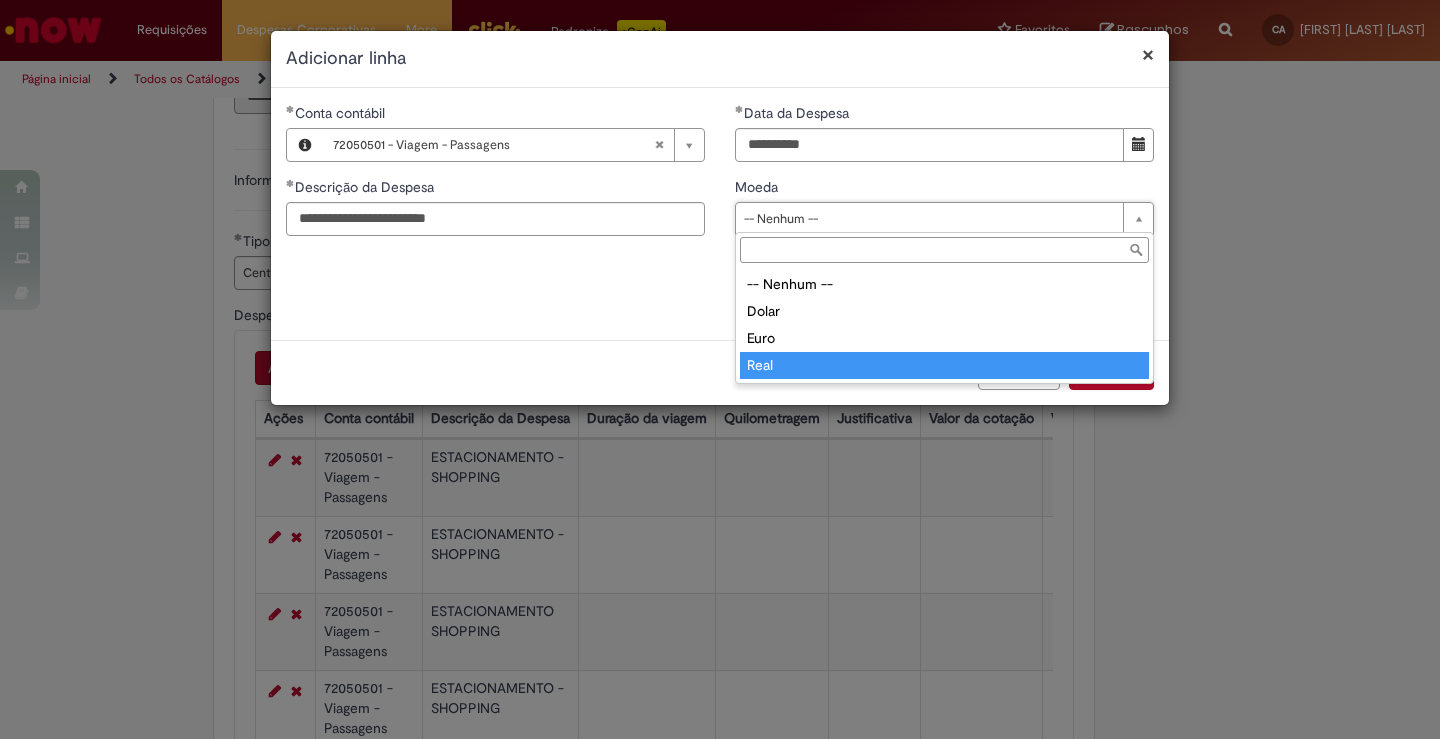 type on "****" 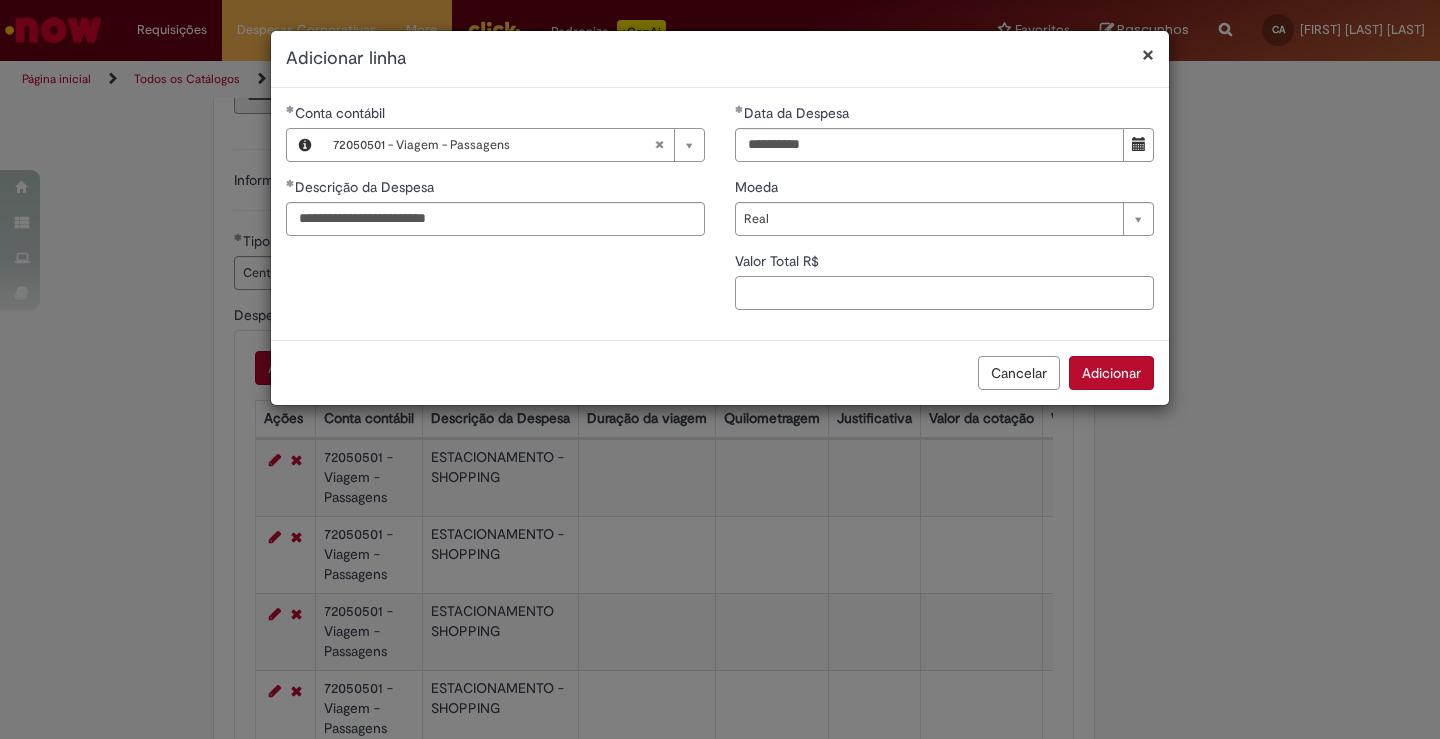 click on "Valor Total R$" at bounding box center [944, 293] 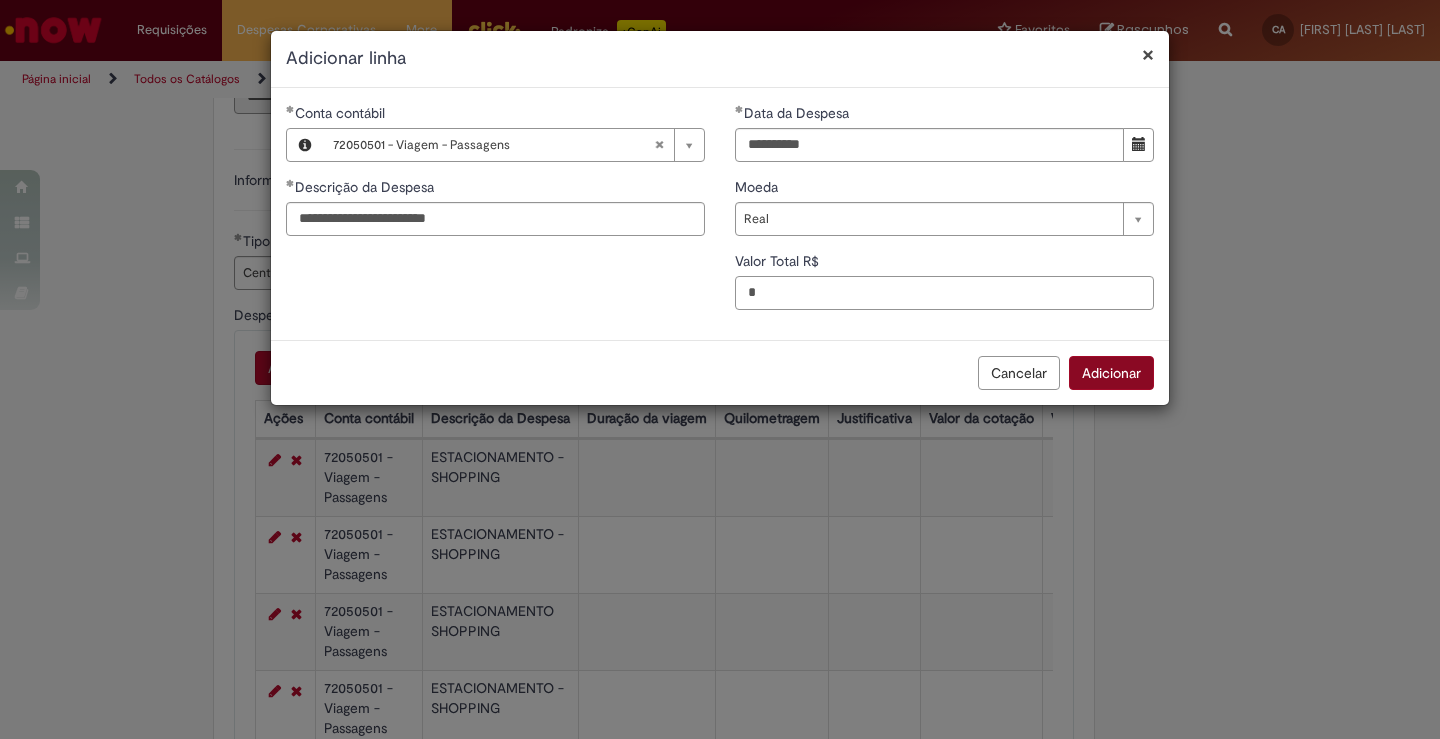 type on "*" 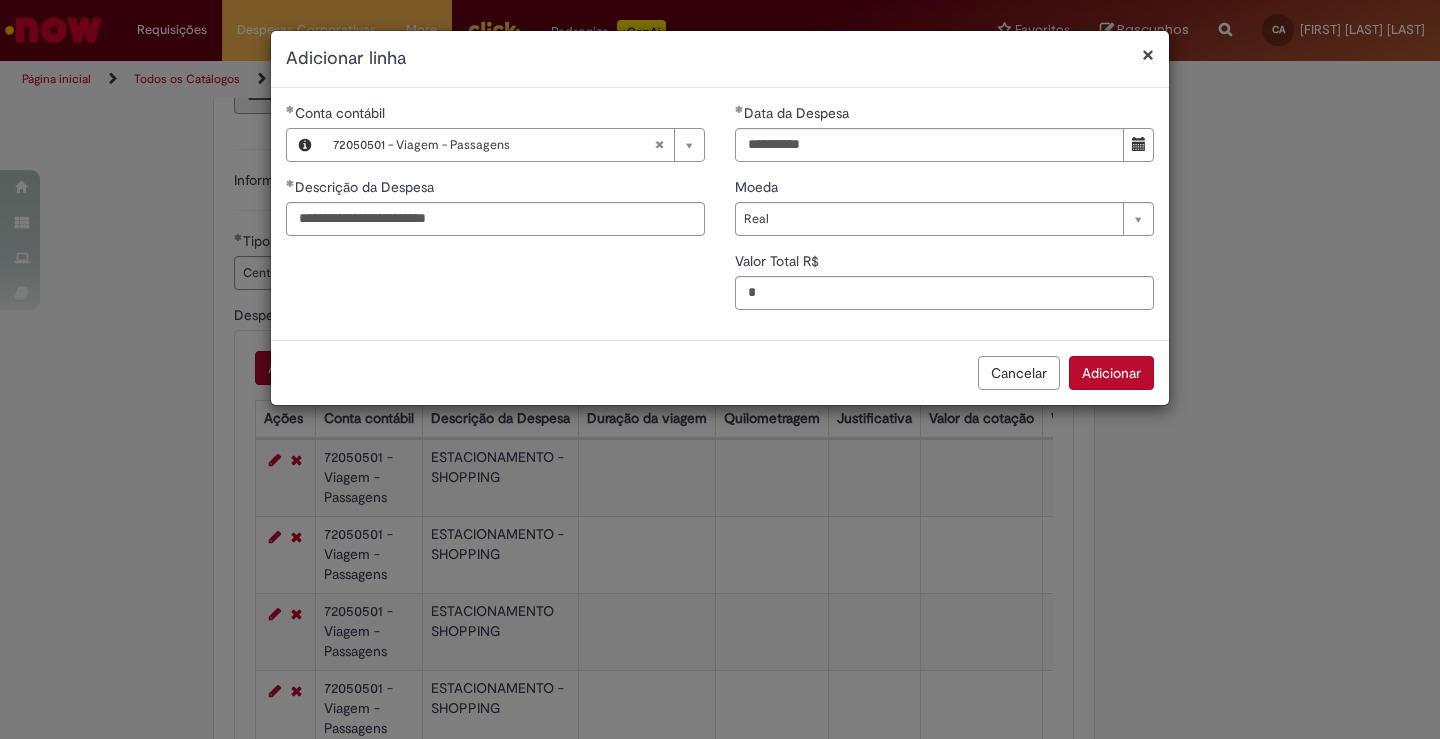 click on "Adicionar" at bounding box center [1111, 373] 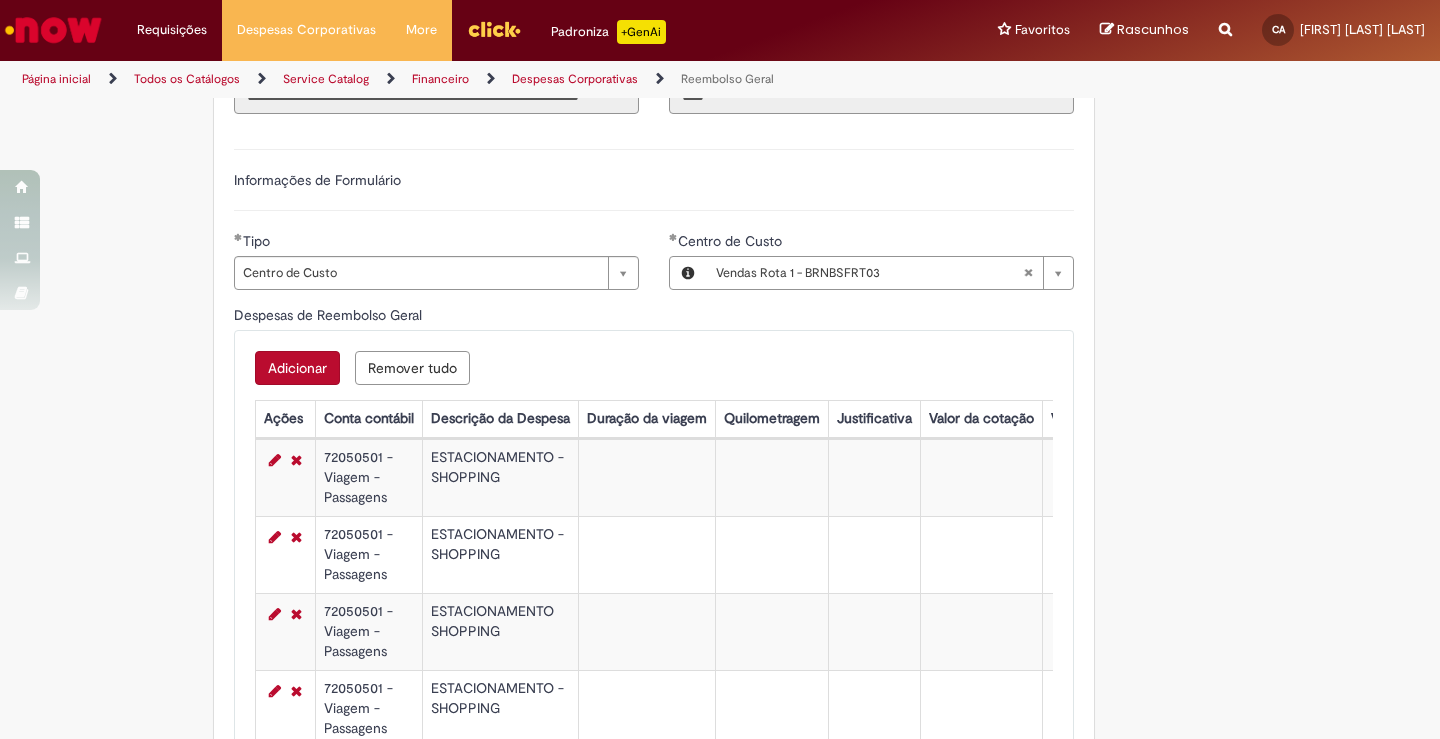 click on "Adicionar" at bounding box center [297, 368] 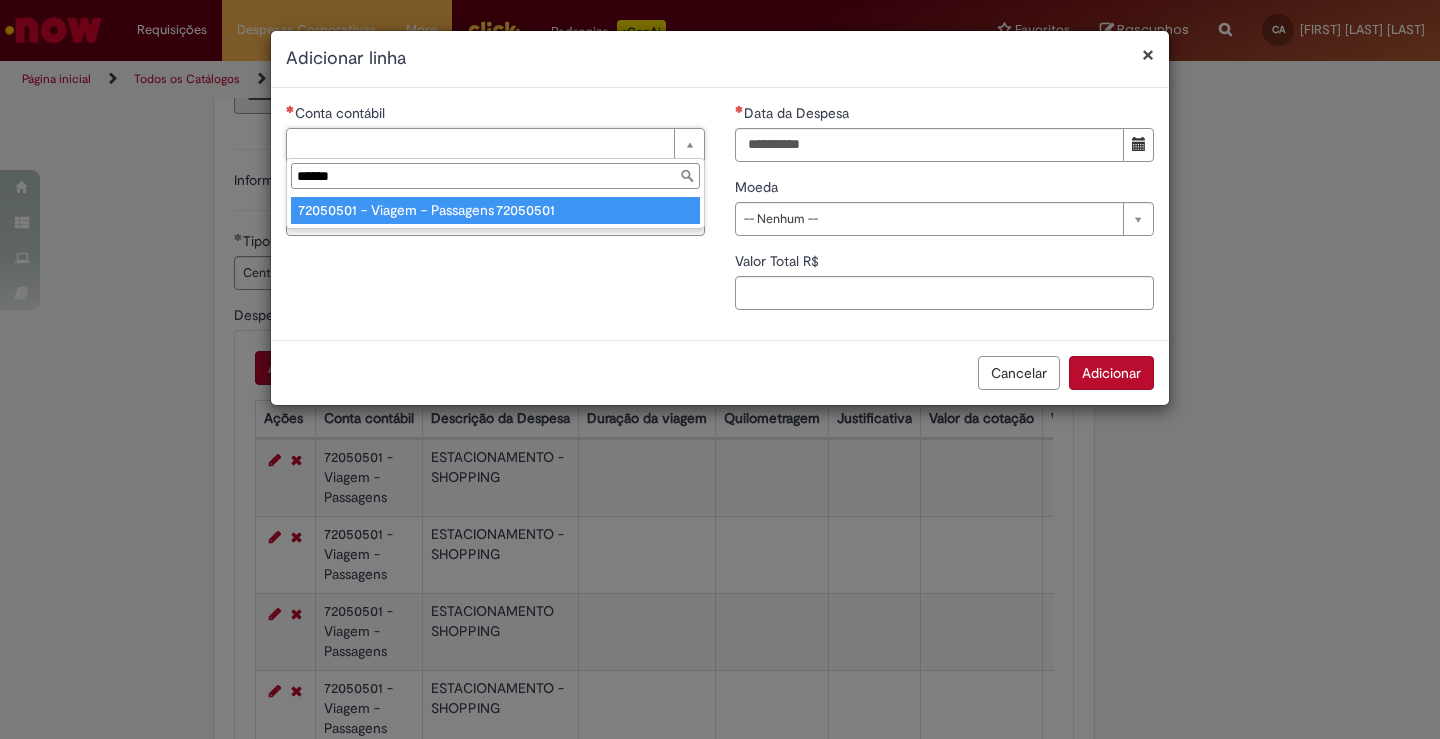 type on "******" 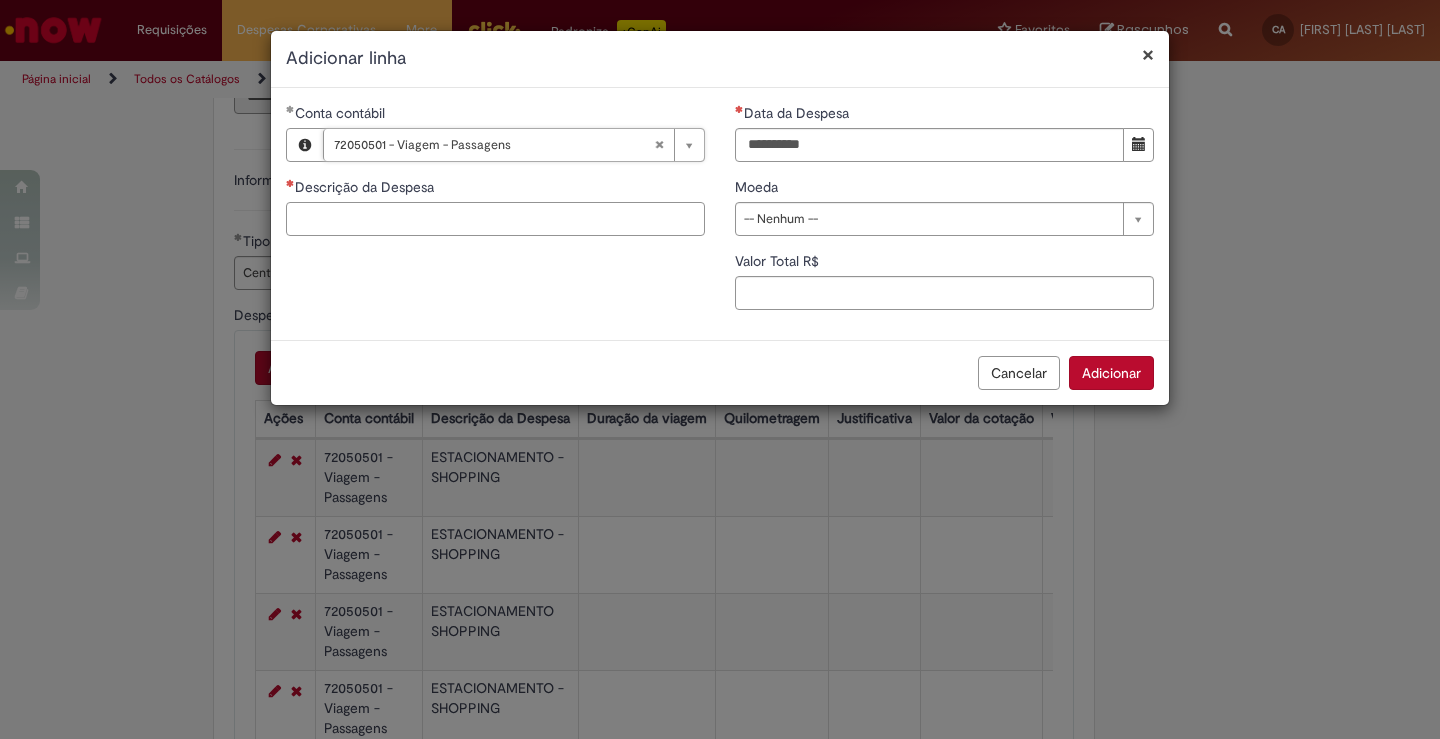 click on "Descrição da Despesa" at bounding box center (495, 219) 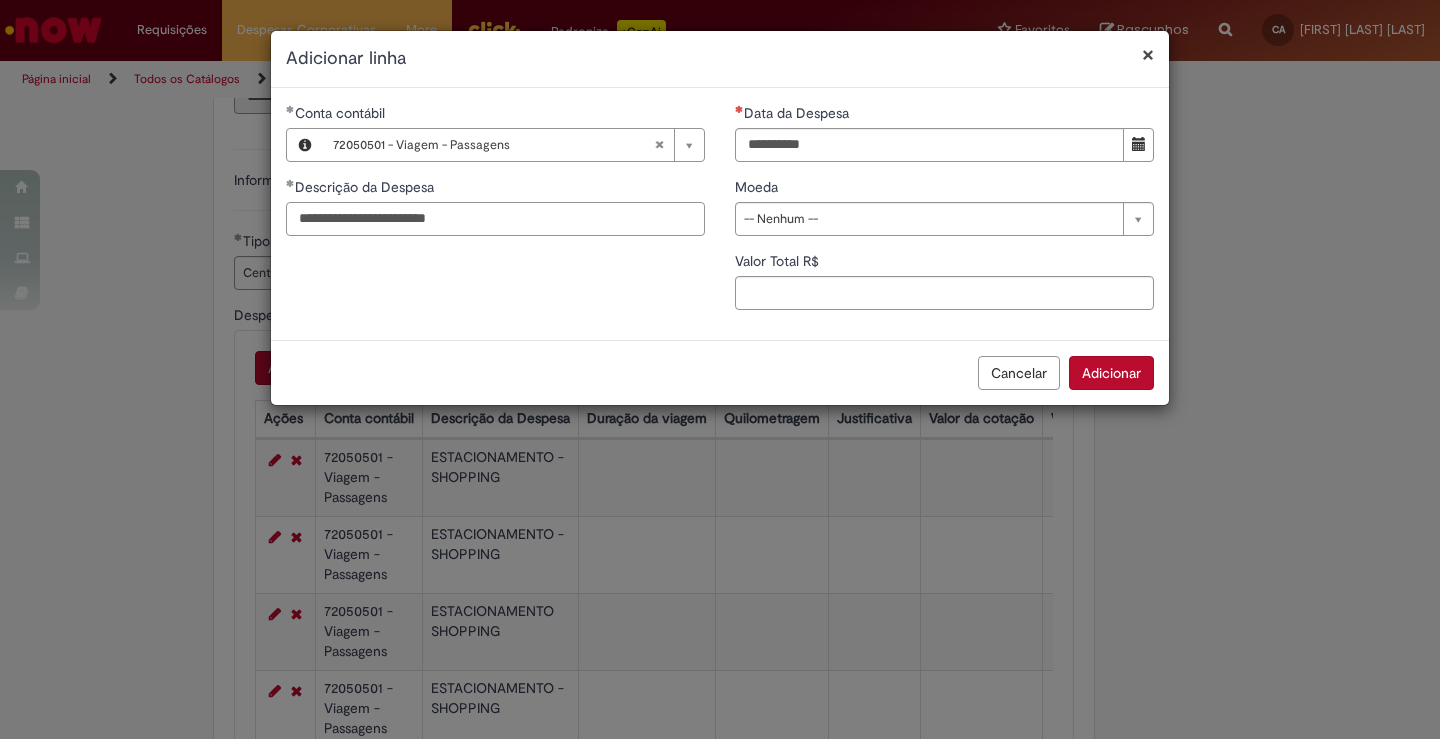 type on "**********" 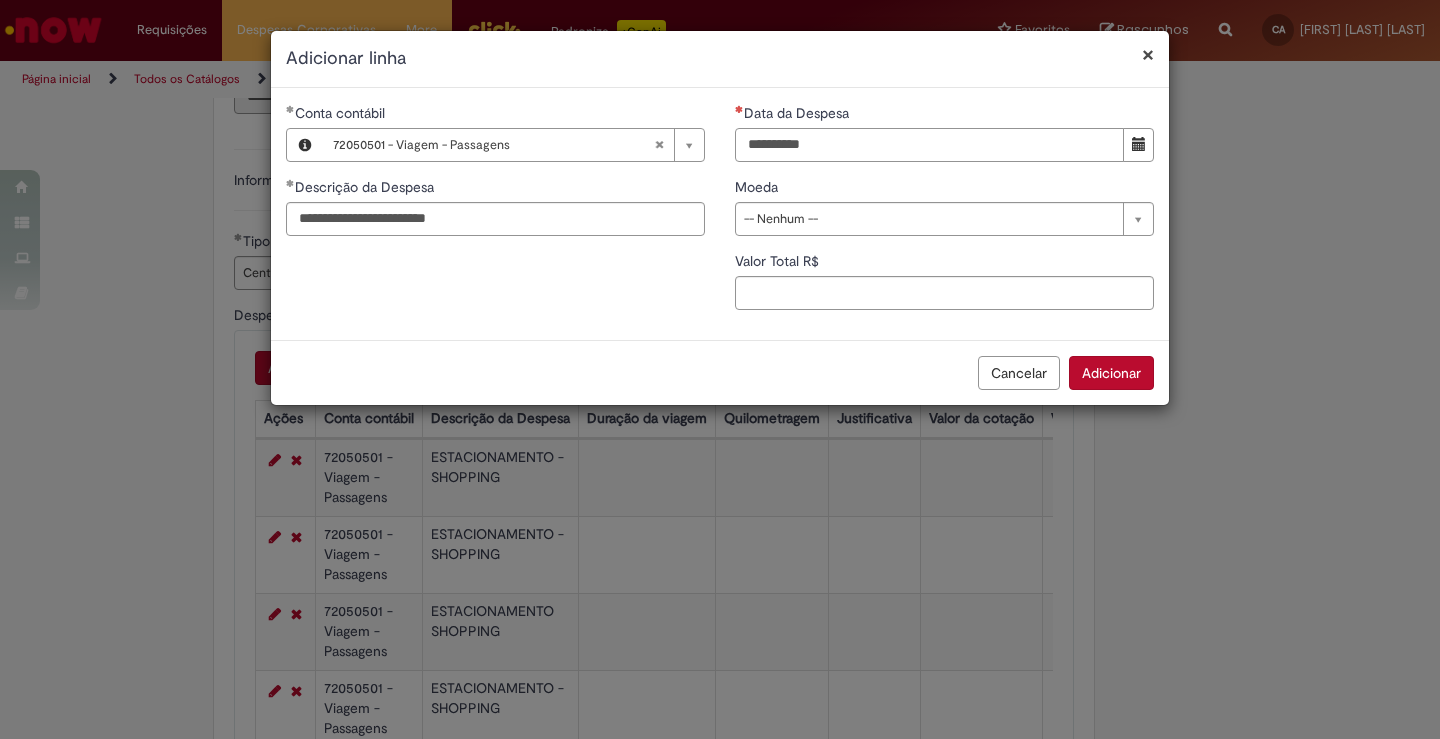 click on "Data da Despesa" at bounding box center [929, 145] 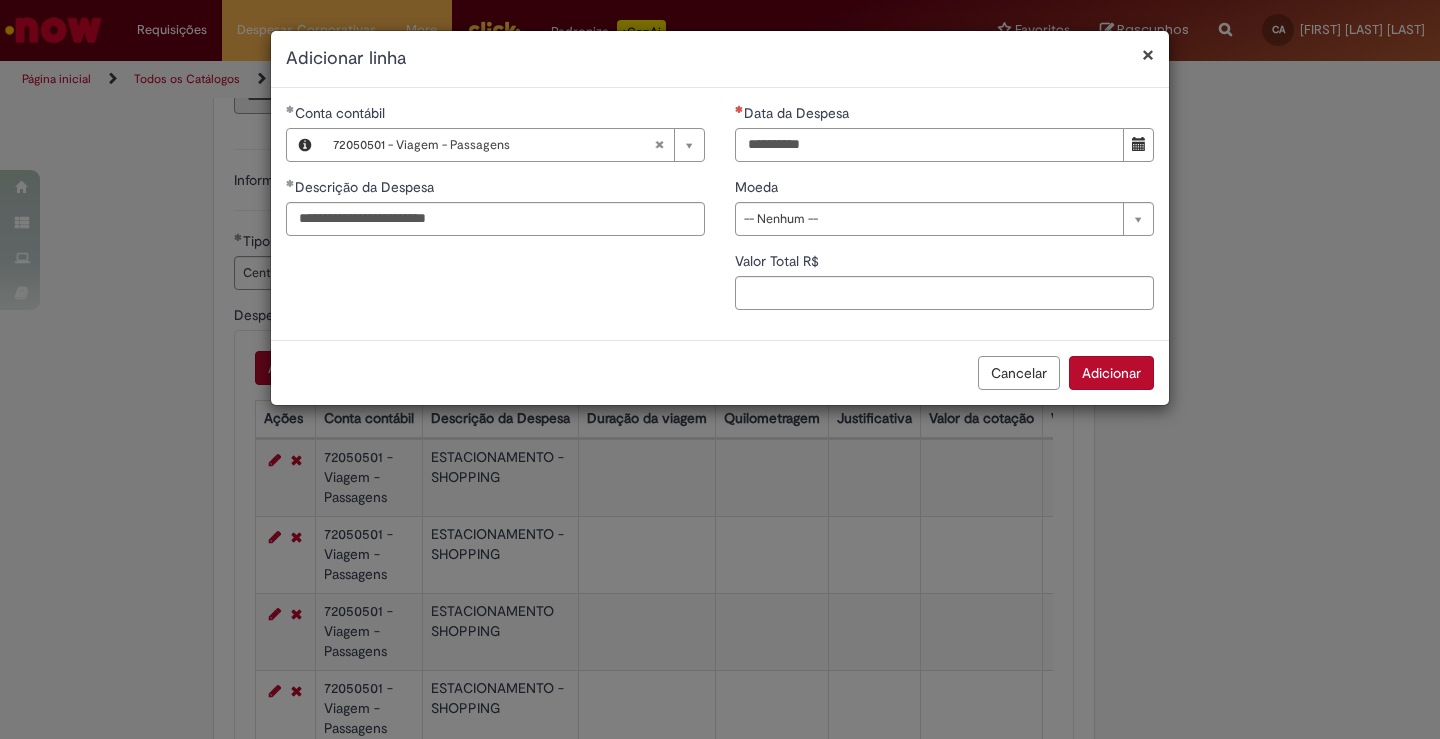 type on "**********" 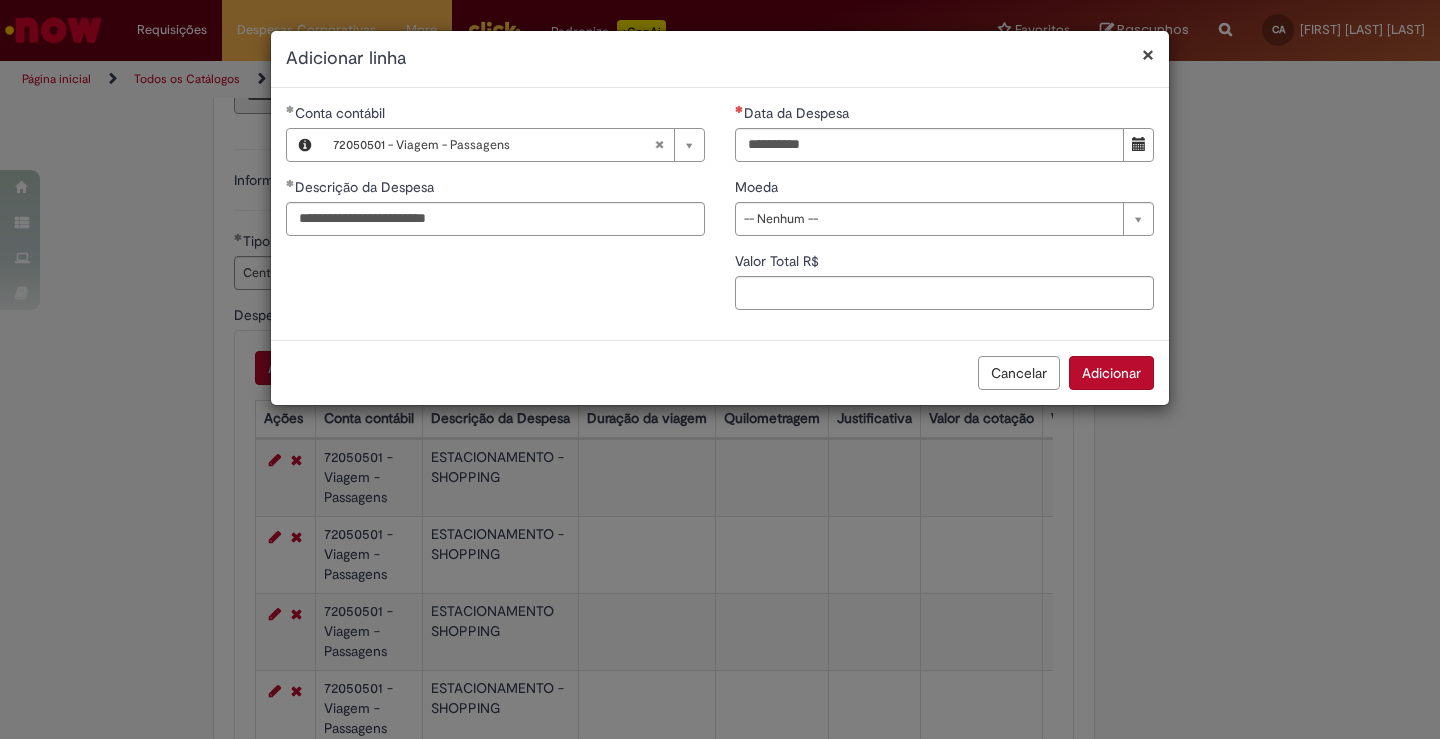 click on "Moeda" at bounding box center (944, 189) 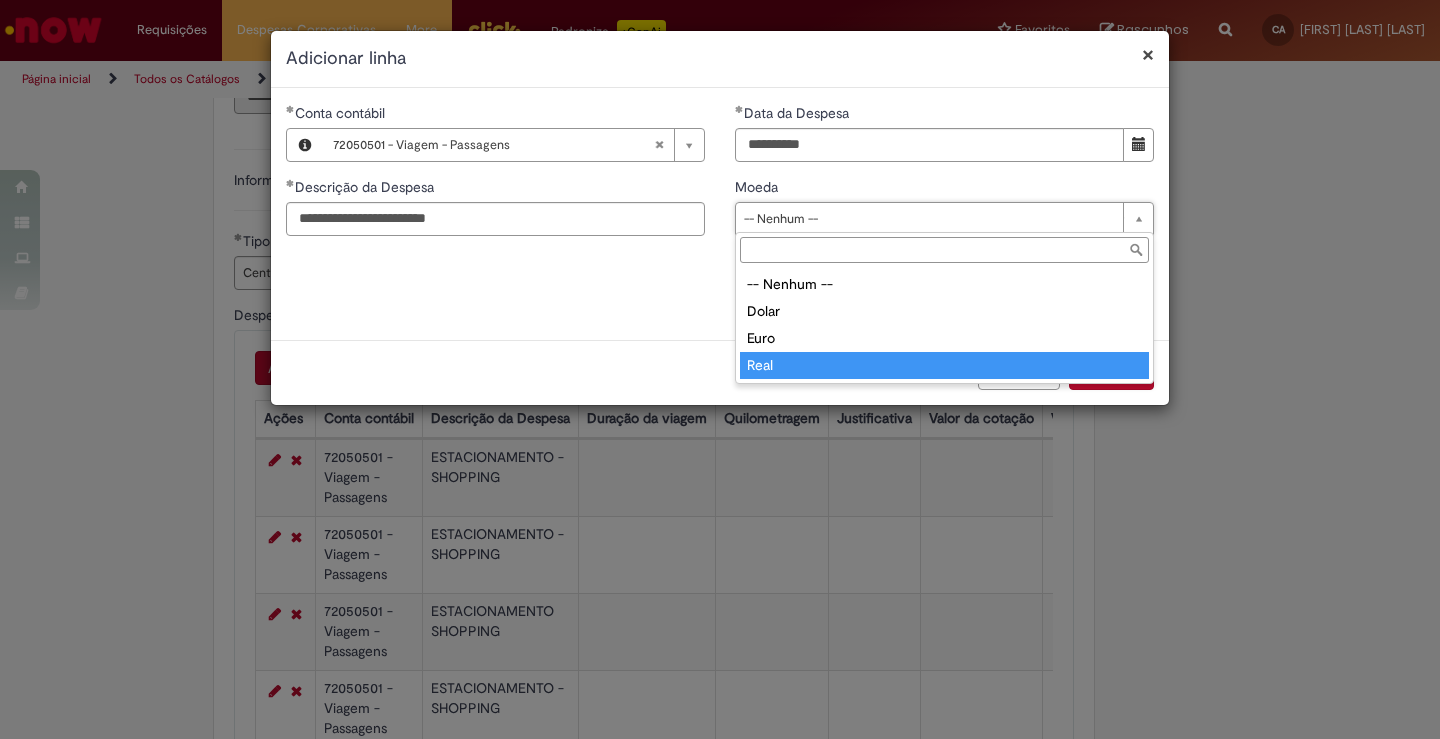 type on "****" 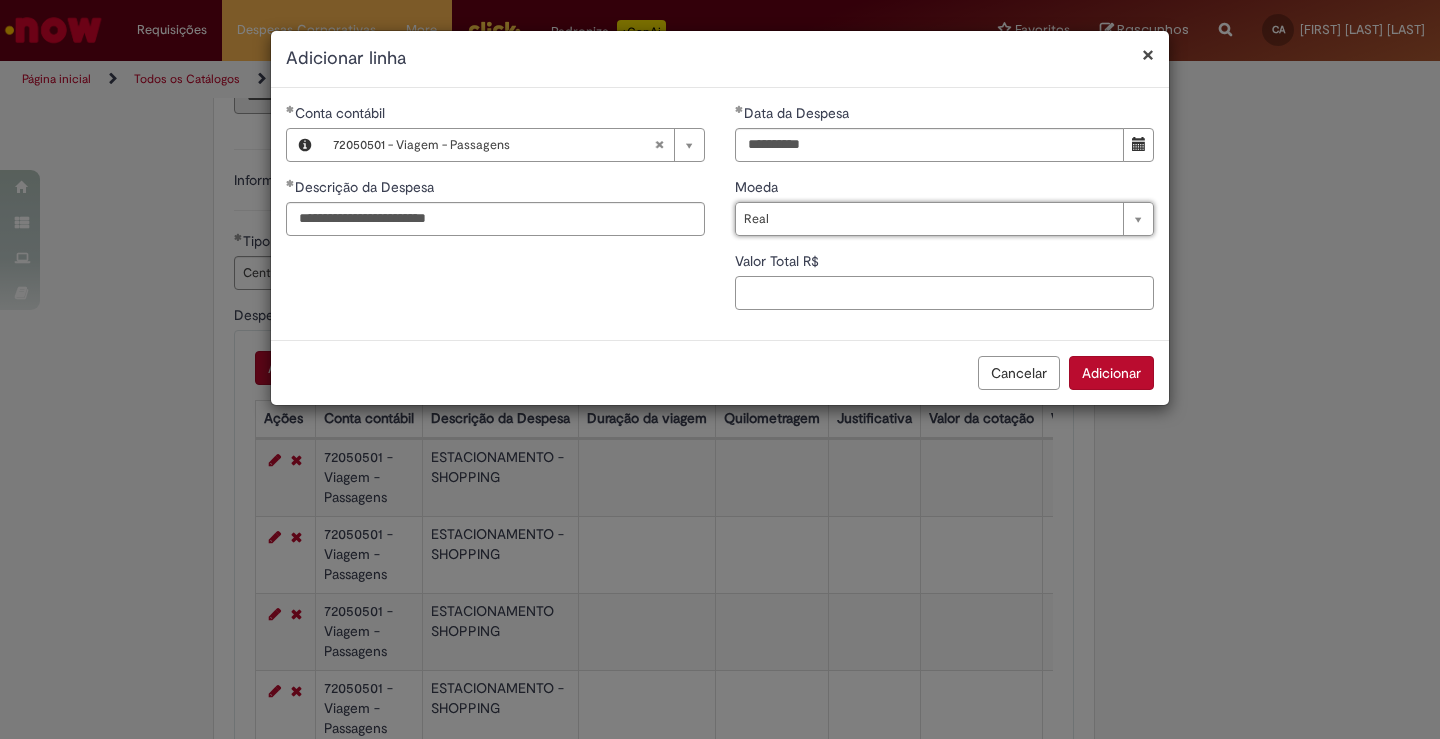 click on "Valor Total R$" at bounding box center [944, 293] 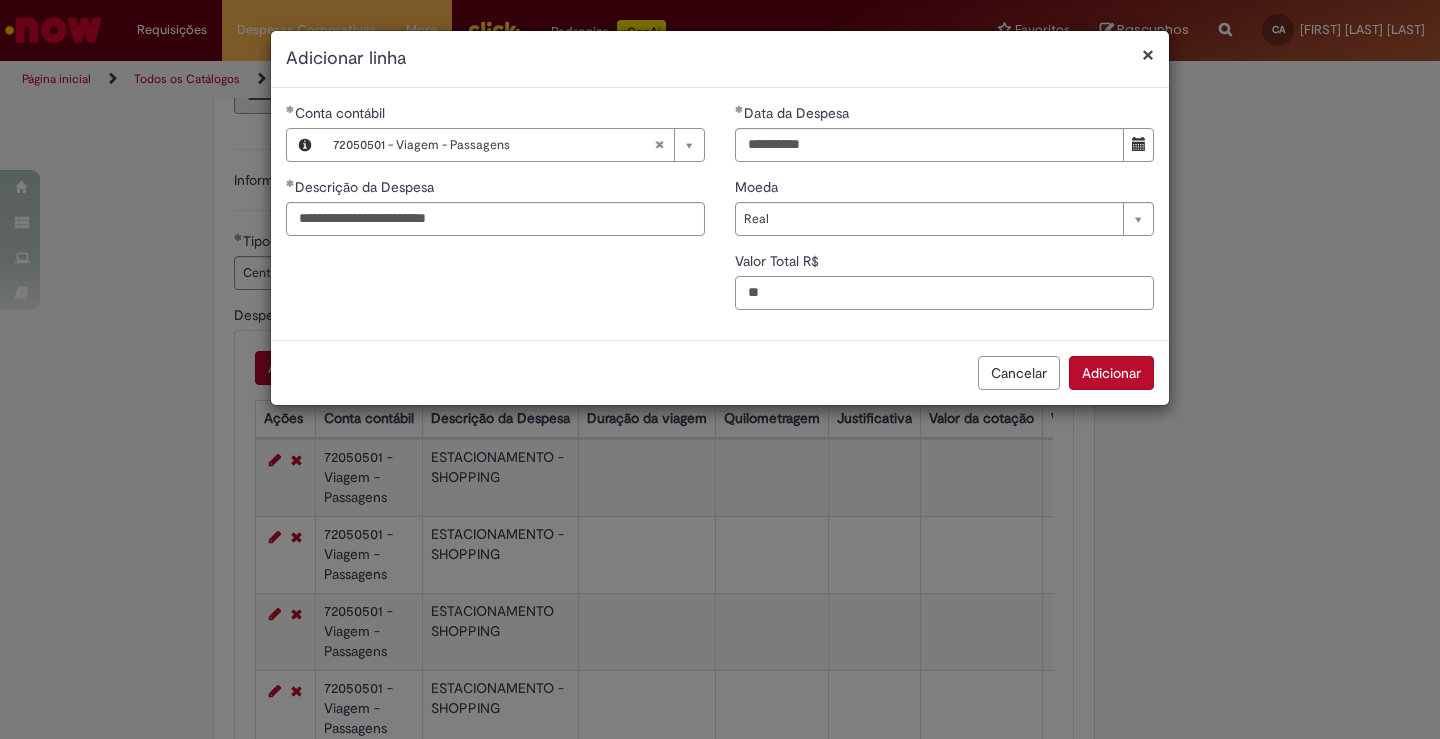 type on "*" 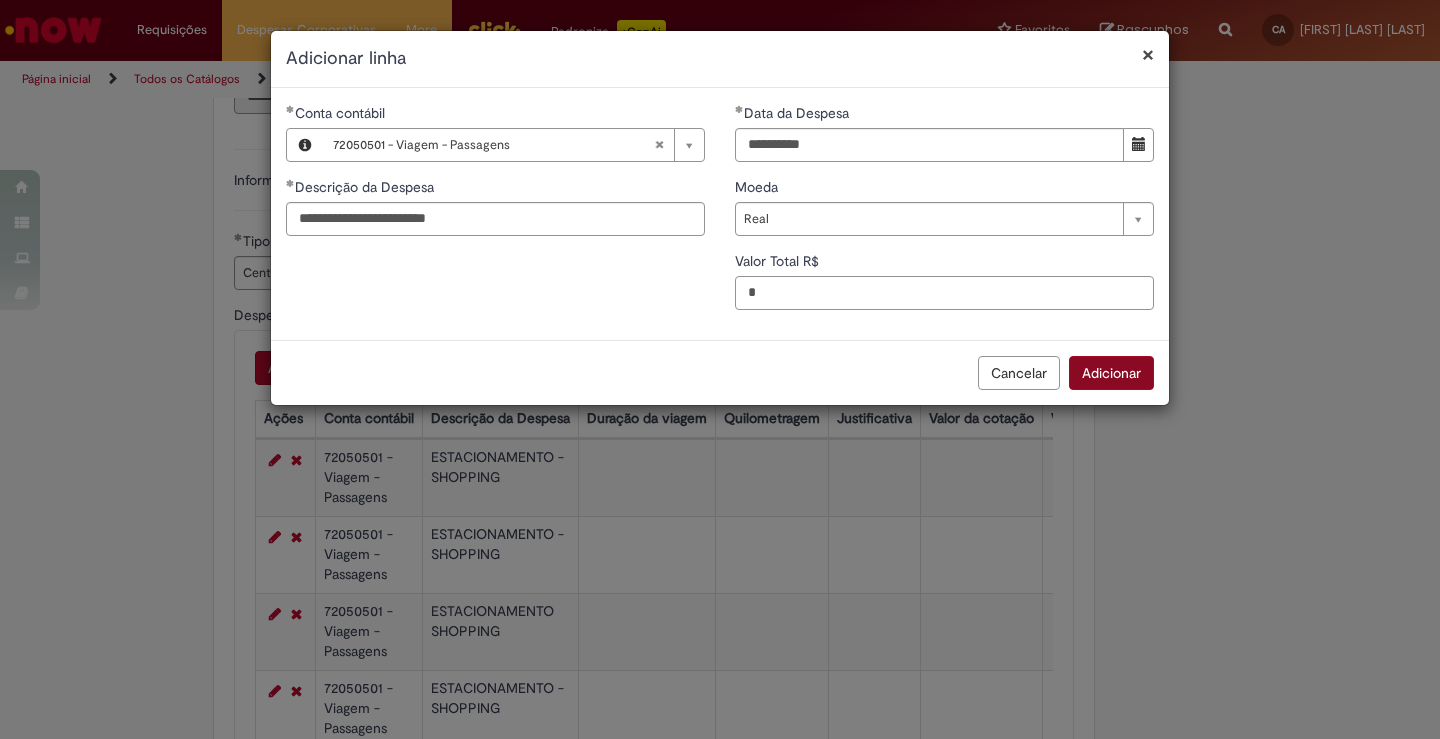 type on "*" 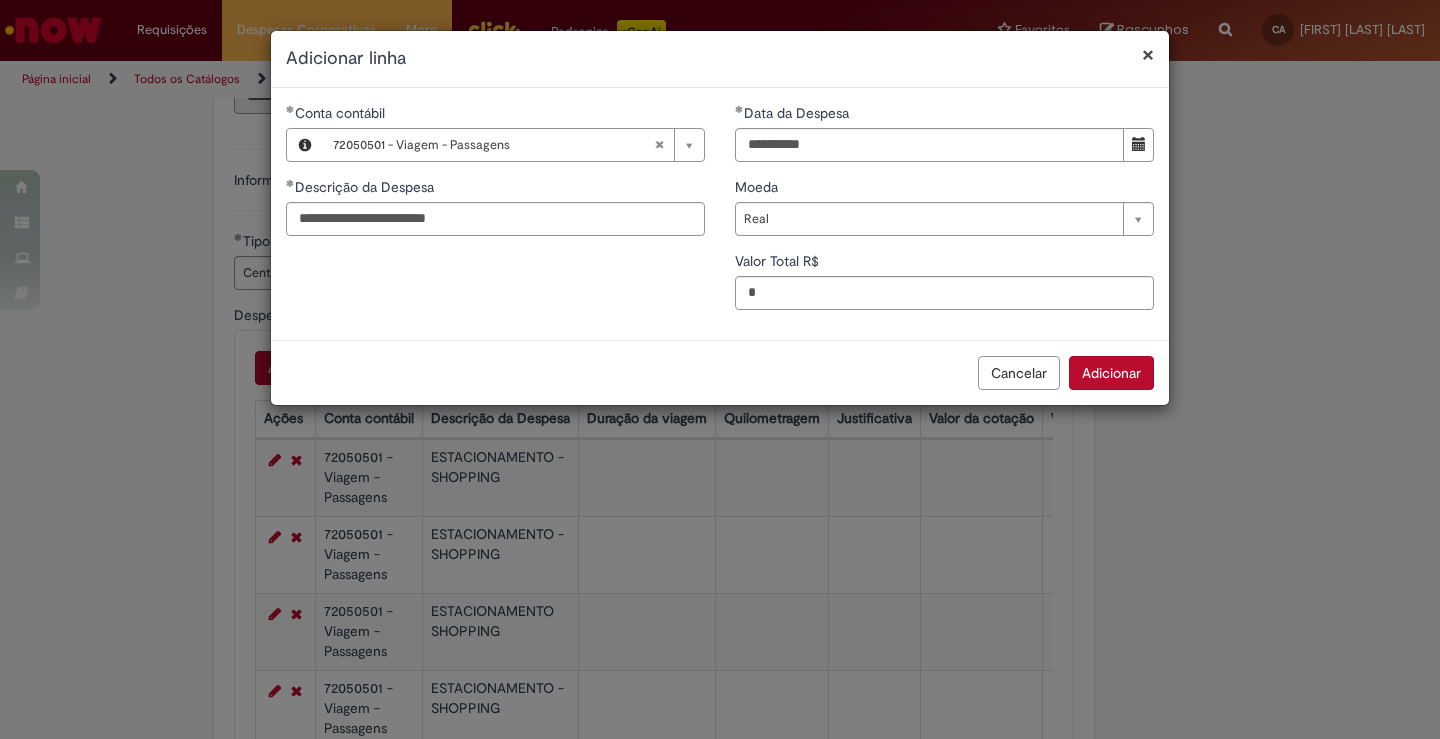 click on "Adicionar" at bounding box center (1111, 373) 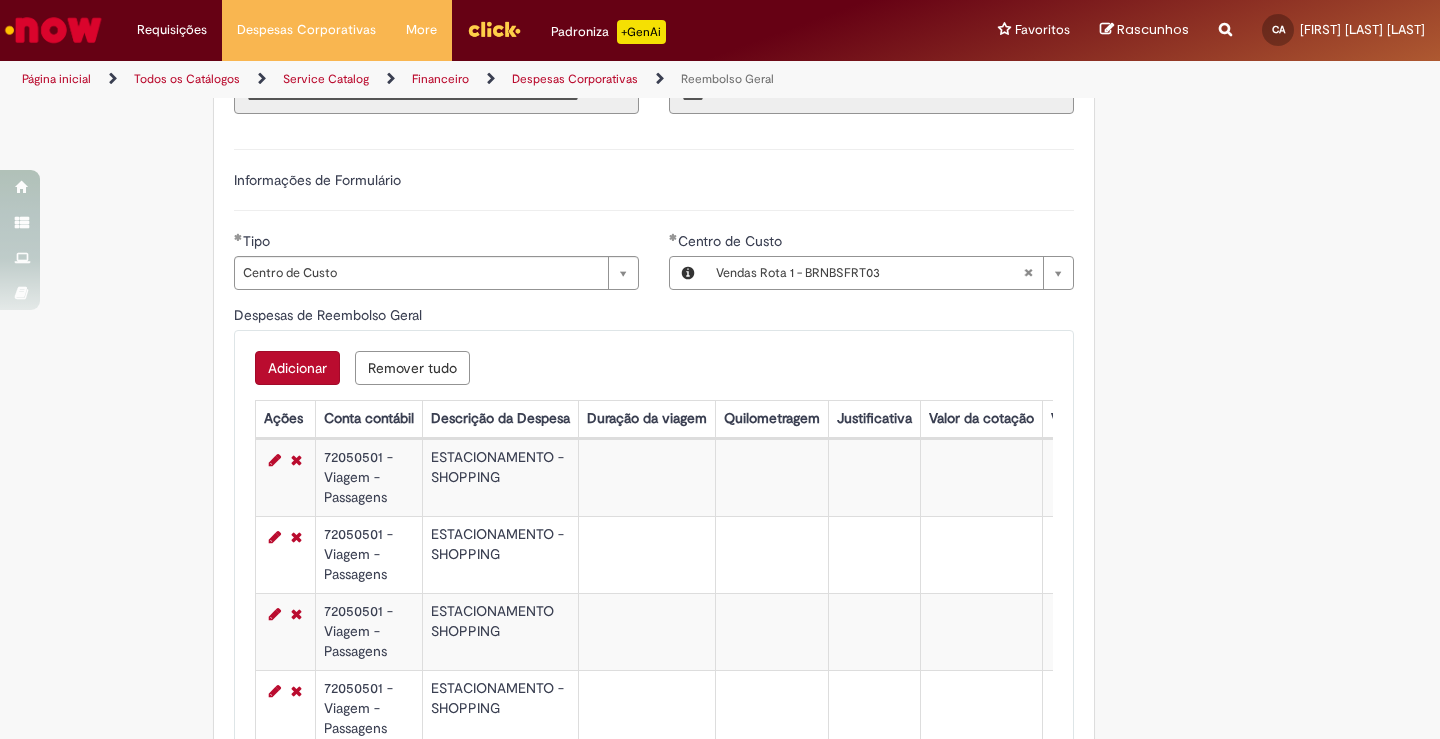click on "Adicionar" at bounding box center (297, 368) 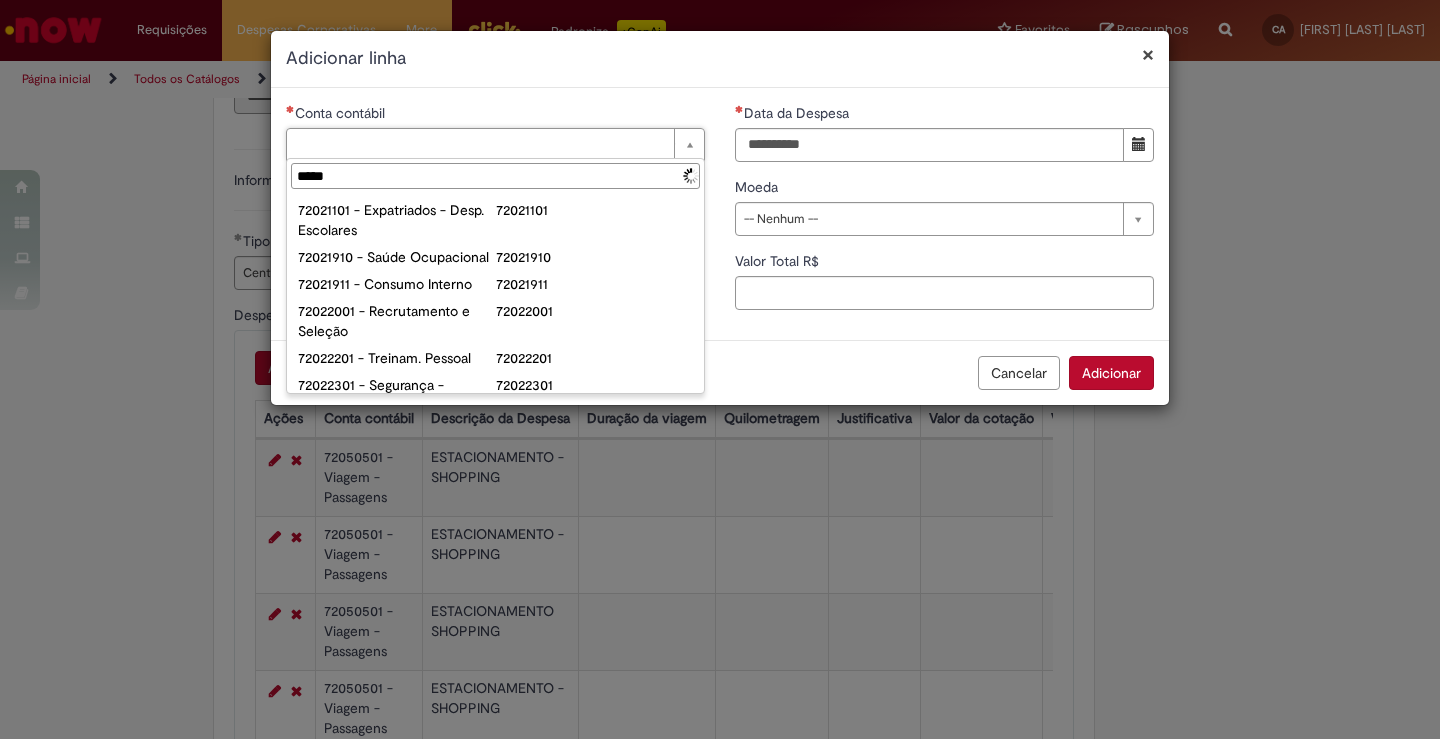 type on "******" 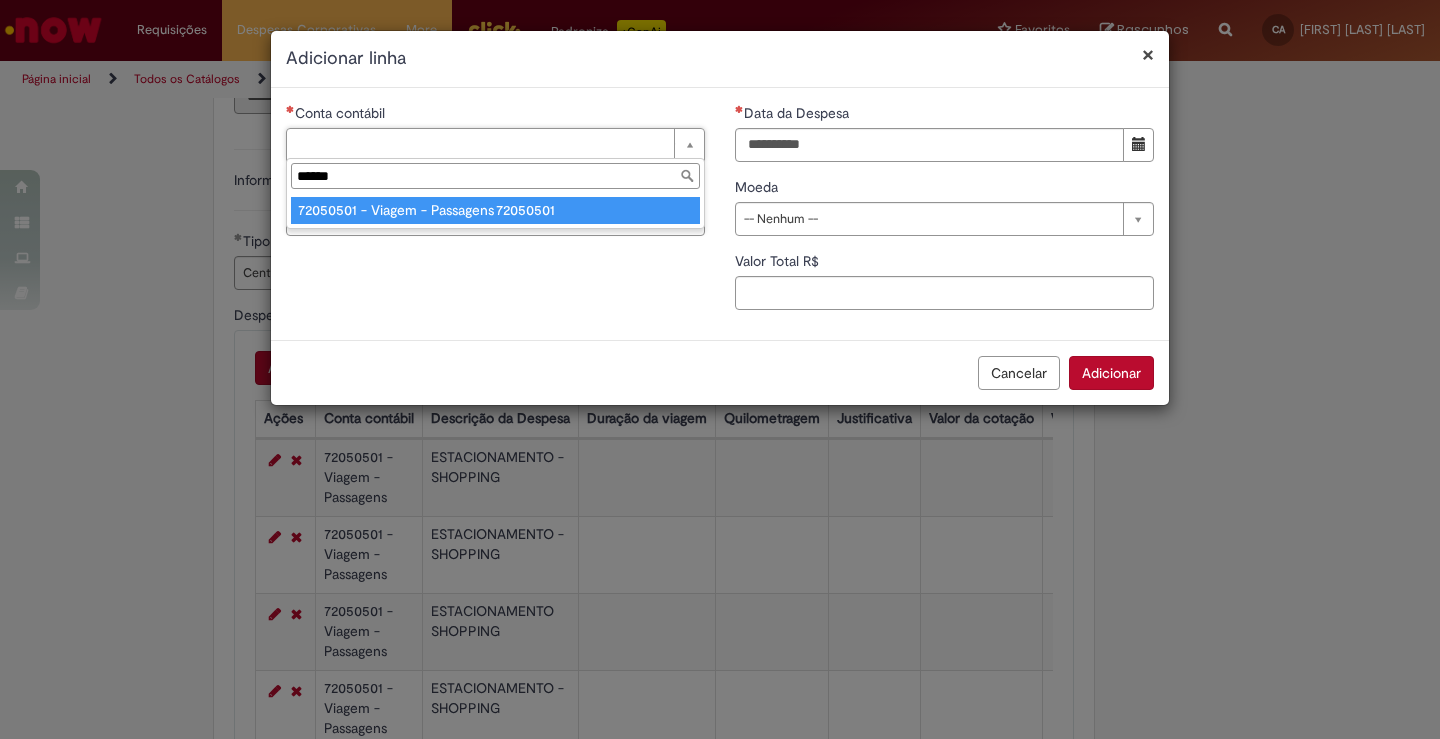 type on "**********" 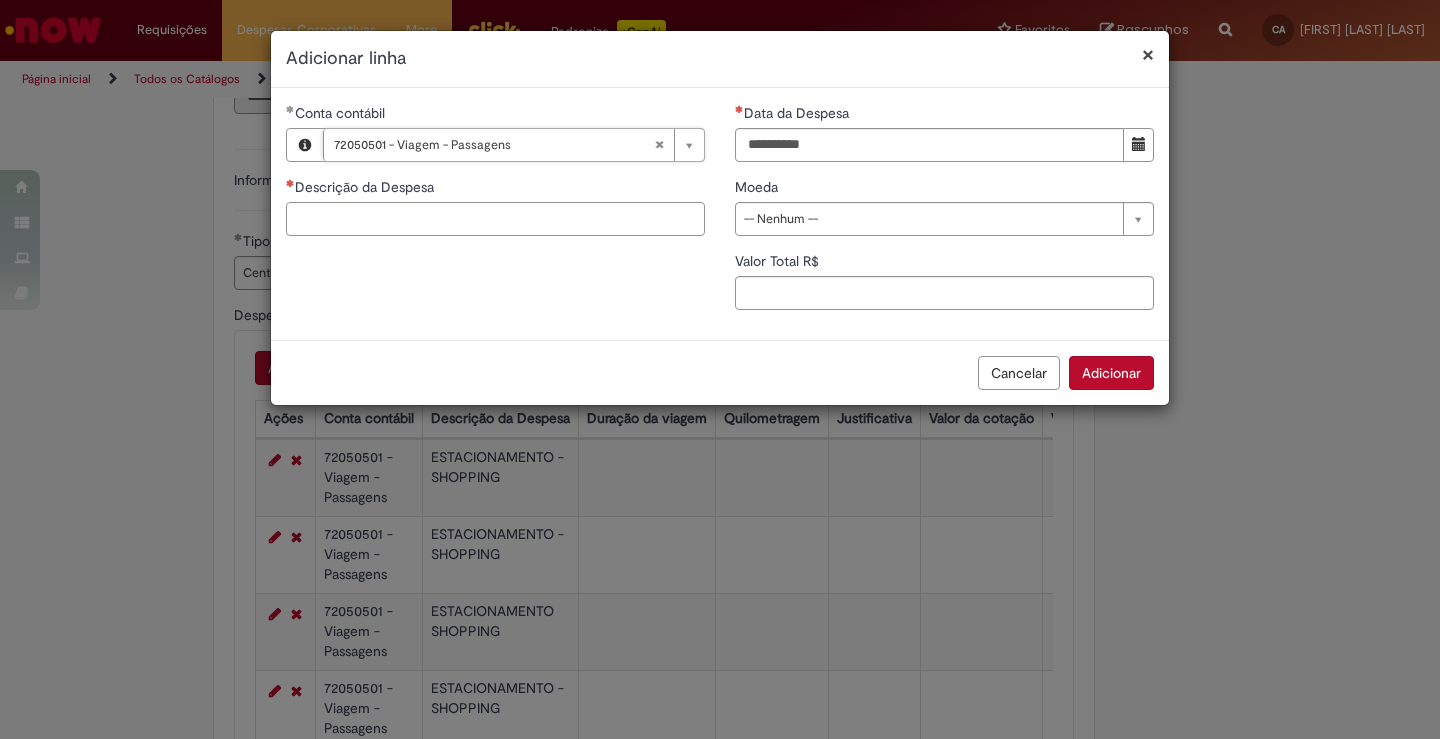 click on "Descrição da Despesa" at bounding box center (495, 219) 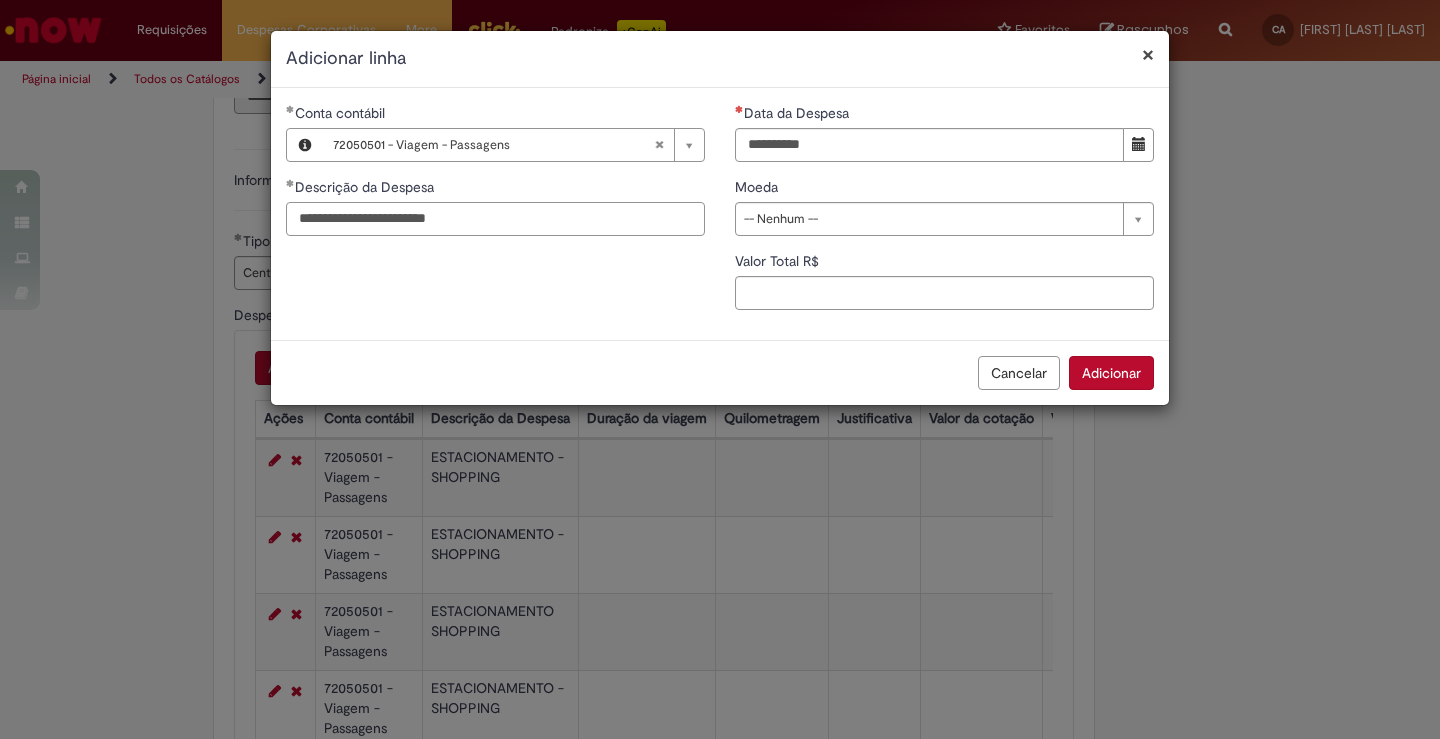 type on "**********" 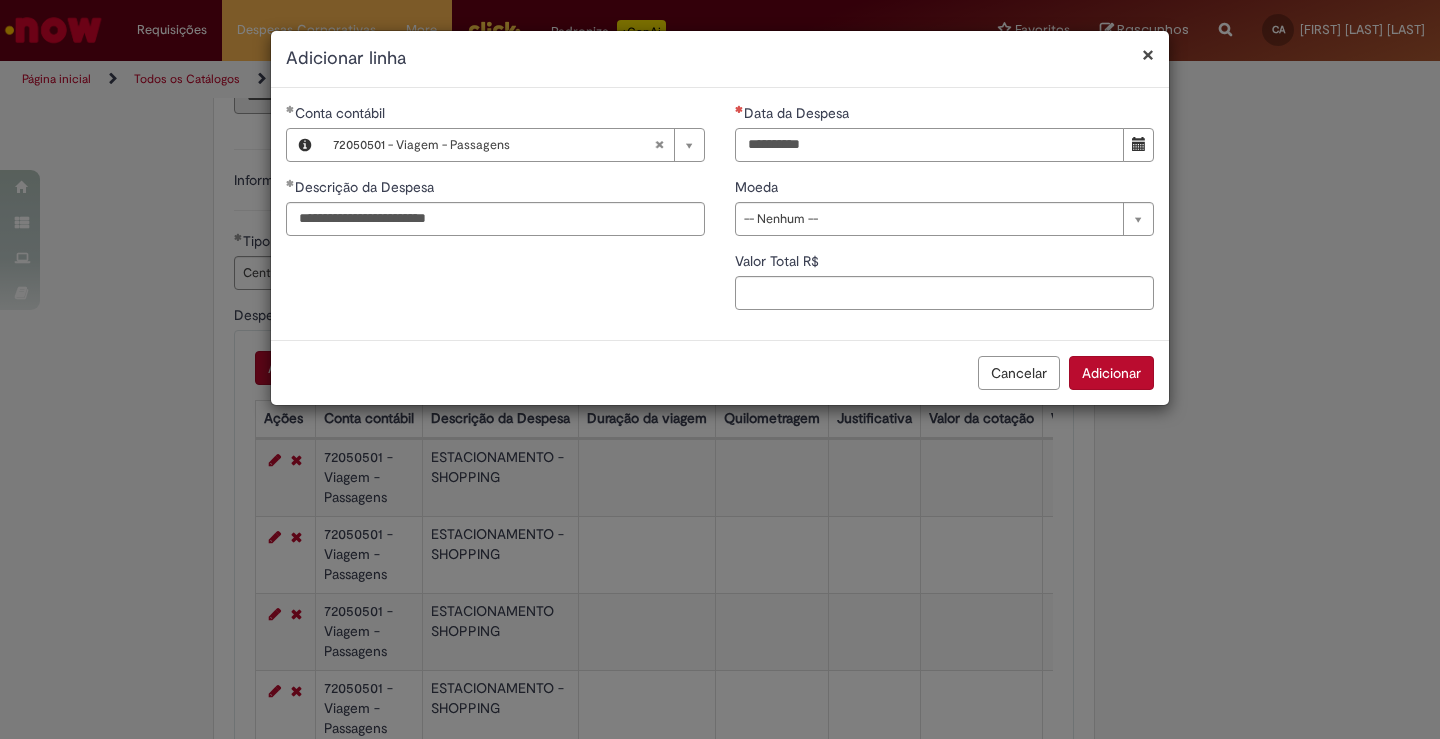click on "Data da Despesa" at bounding box center [929, 145] 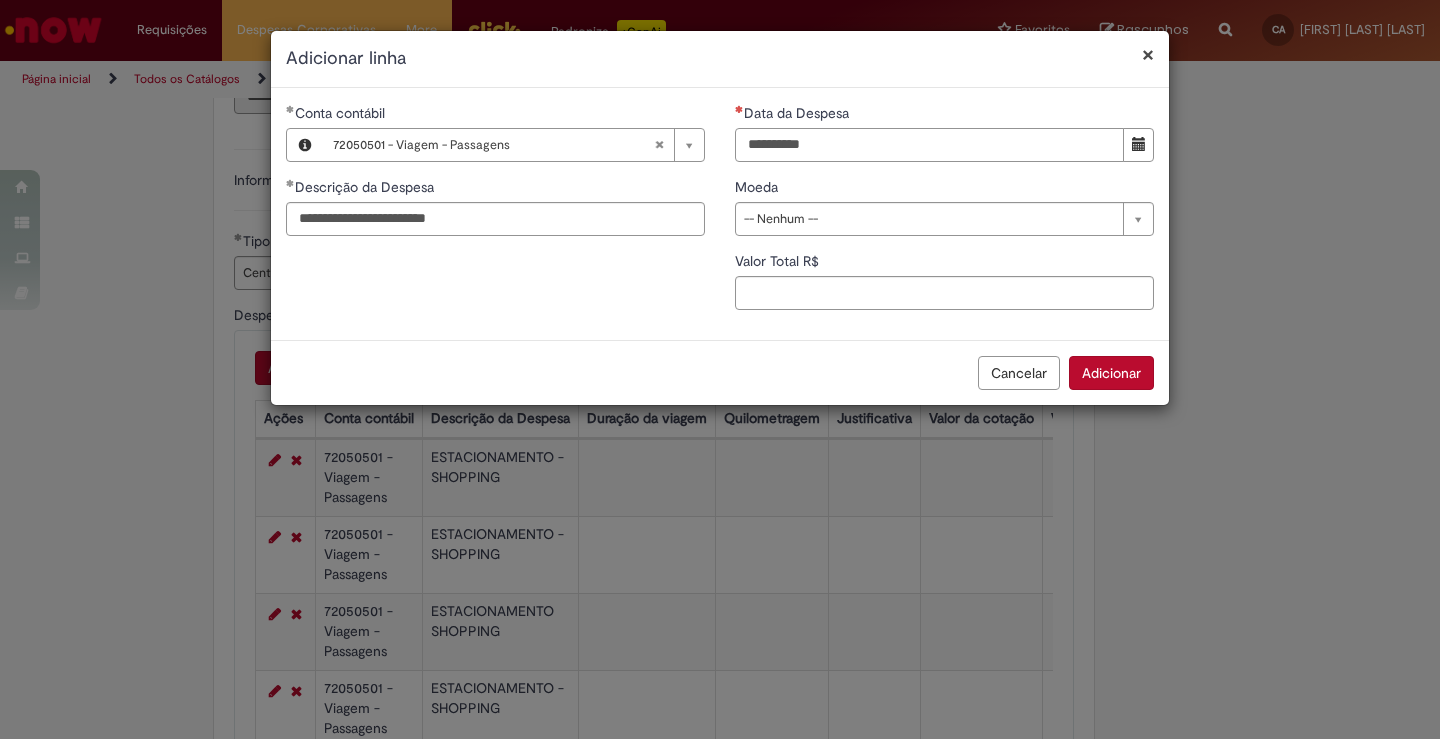 type on "**********" 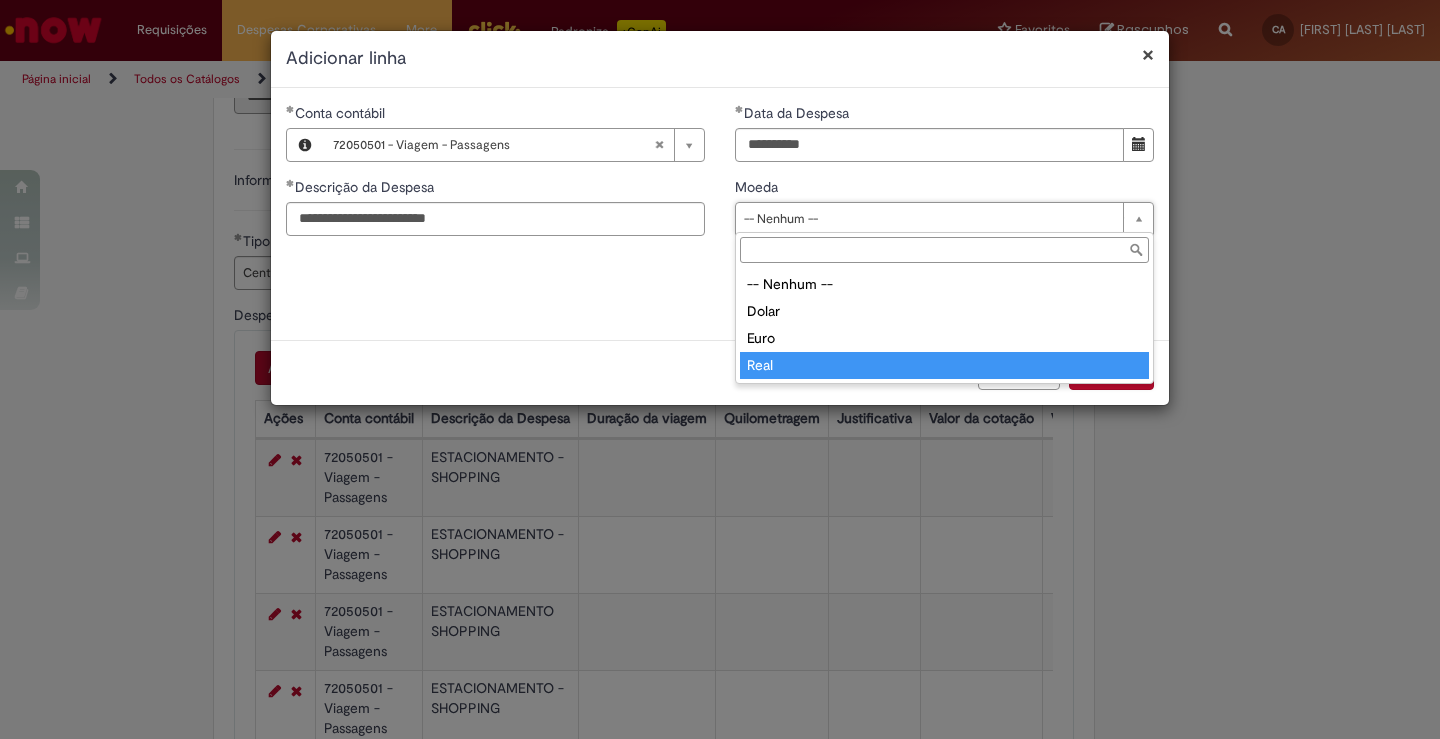type on "****" 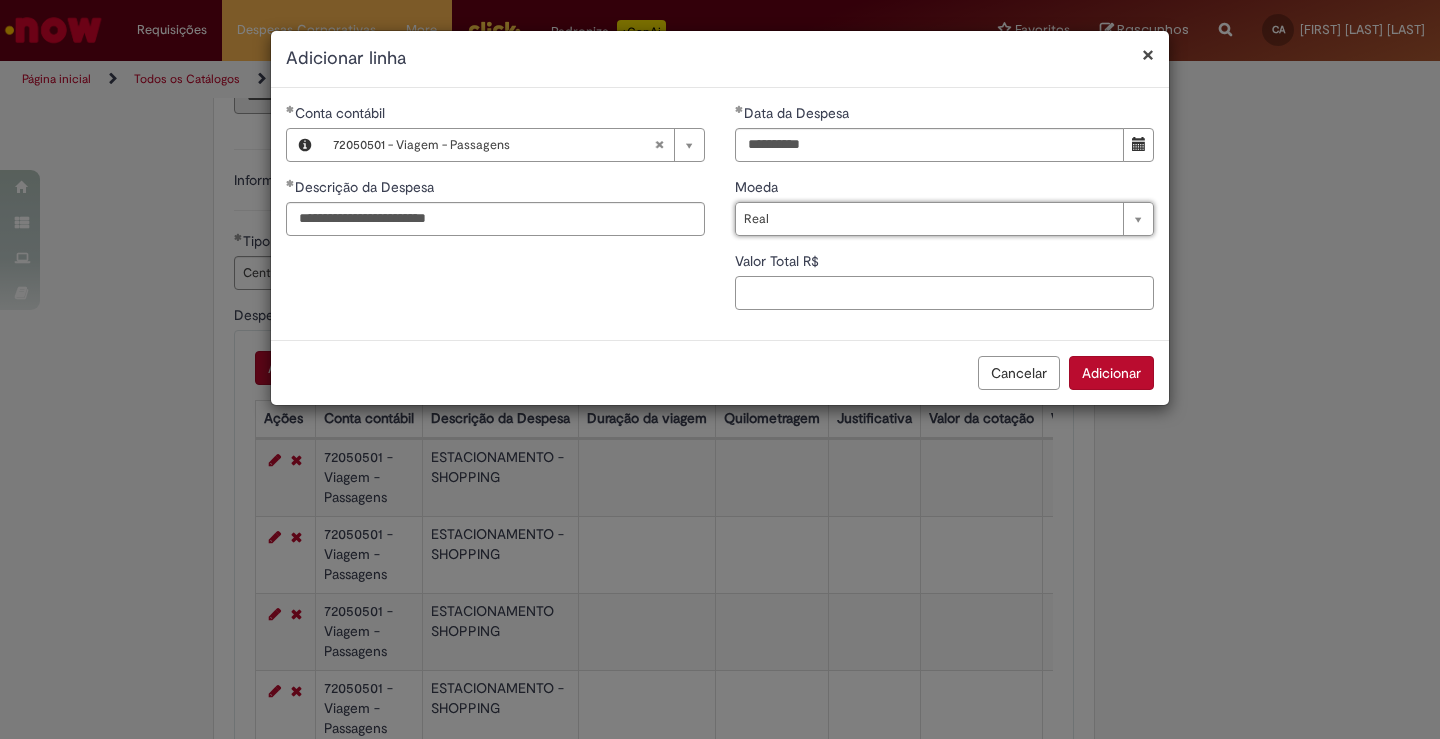 click on "Valor Total R$" at bounding box center (944, 293) 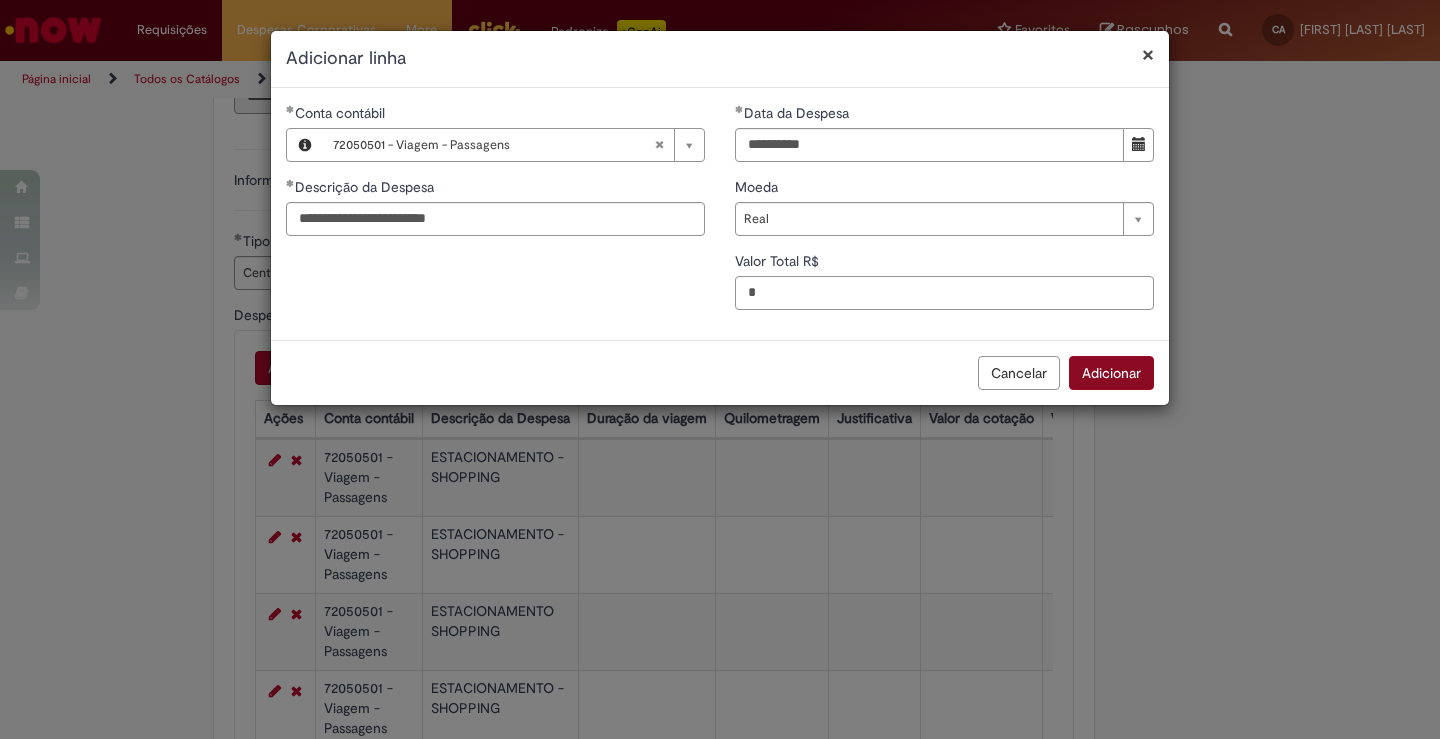 type on "*" 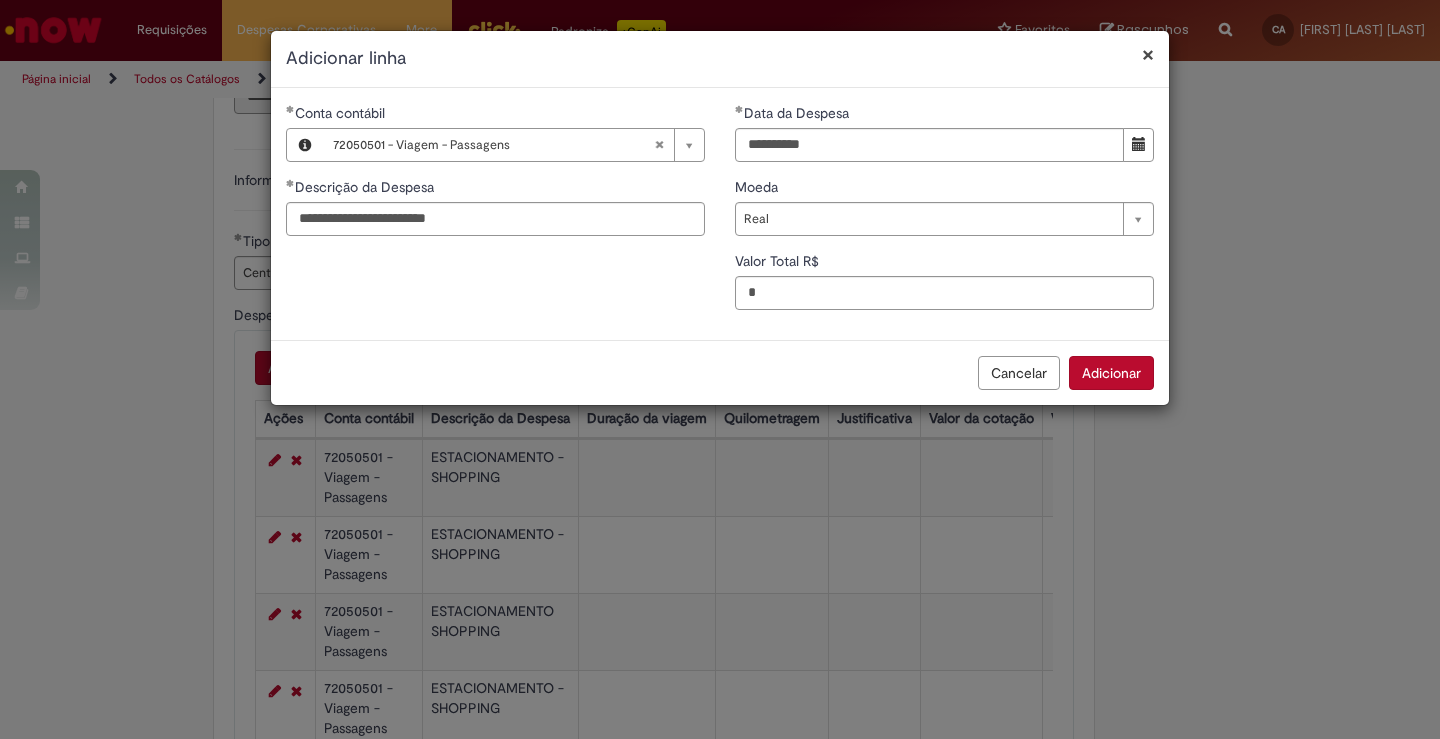click on "Adicionar" at bounding box center (1111, 373) 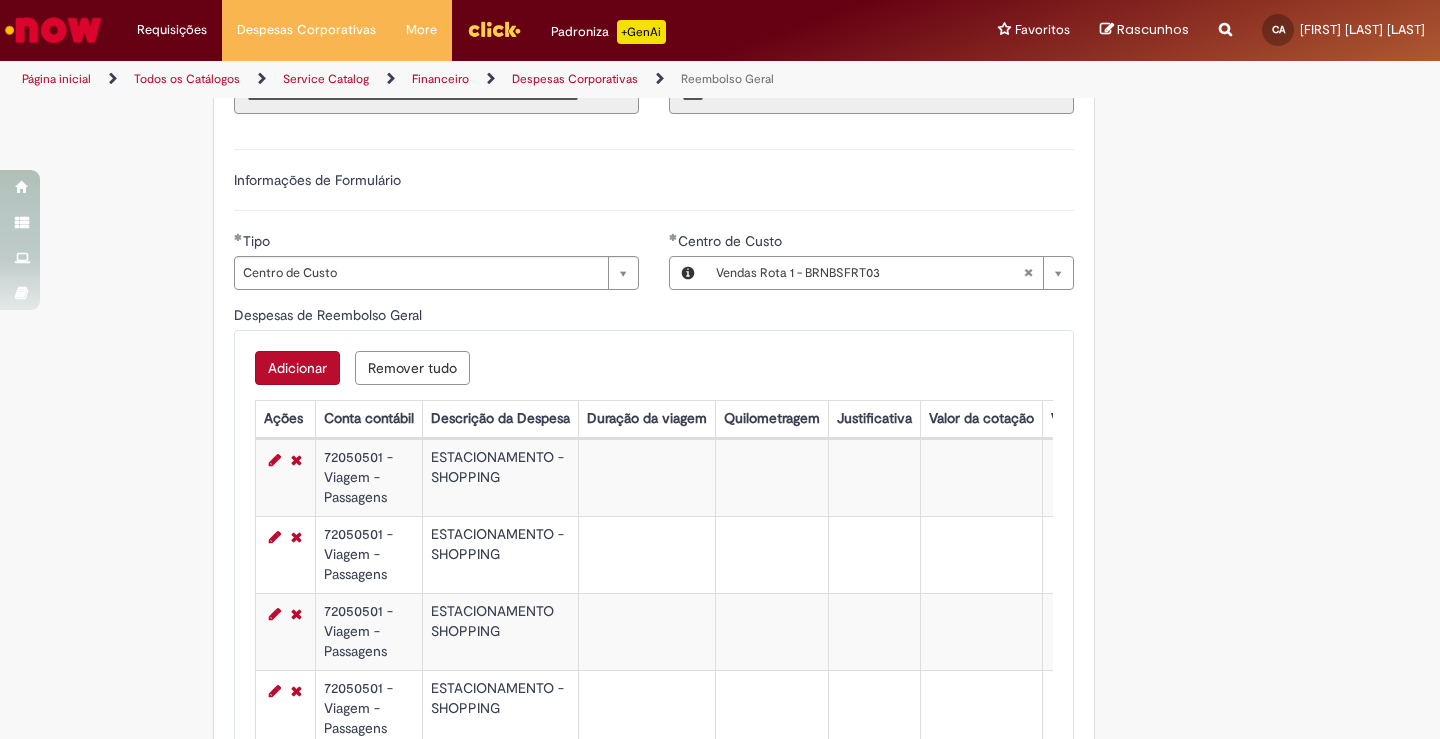 click on "Adicionar a Favoritos
Reembolso Geral
Reembolso de despesas de funcionários
Oferta destinada à solicitação de reembolso de despesas realizadas pelo funcionário, mas que devem ser ressarcidas pela Ambev
Sujeito à aprovação do gestor imediato
O pagamento do reembolso deve ser feito em uma  conta corrente de titularidade do solicitante , para atualizar seus dados bancários e garantir que o reembolso aconteça, utilizar a oferta  Cadastro de Dados Bancários:  https://ambev.service-now.com/ambevnow?id=sc_cat_item&sys_id=d0c9721edbbb2b003383be2df39619e3
Se o seu reembolso não for efetuado na data informada na solução do chamado, entrar em contato com o time pelo e-mail  opreembolsoseadiantamentos@ambev.com.br , após a atualização dos dados bancários, para que o pagamento seja reprocessado
sap a integrar ** Country Code **" at bounding box center [720, 404] 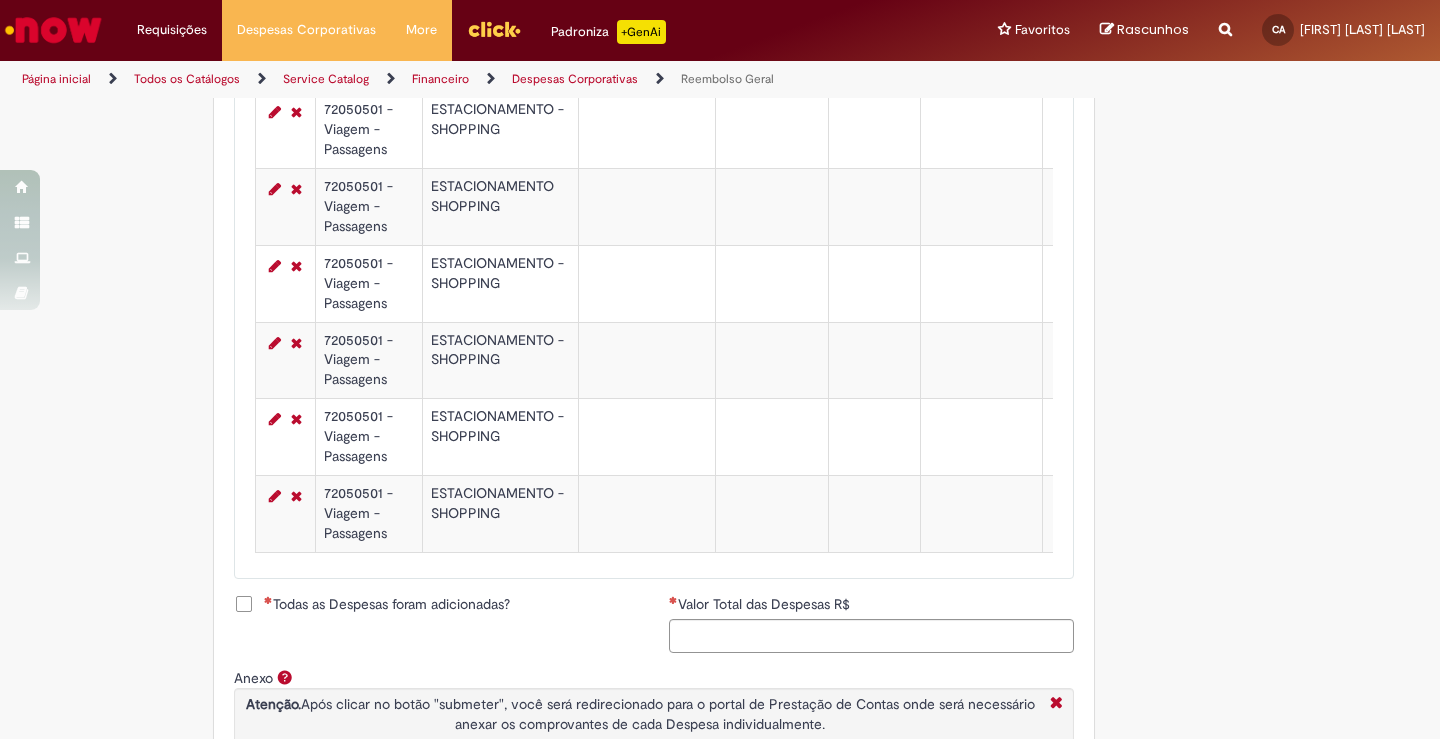 click on "Todas as Despesas foram adicionadas?" at bounding box center (372, 604) 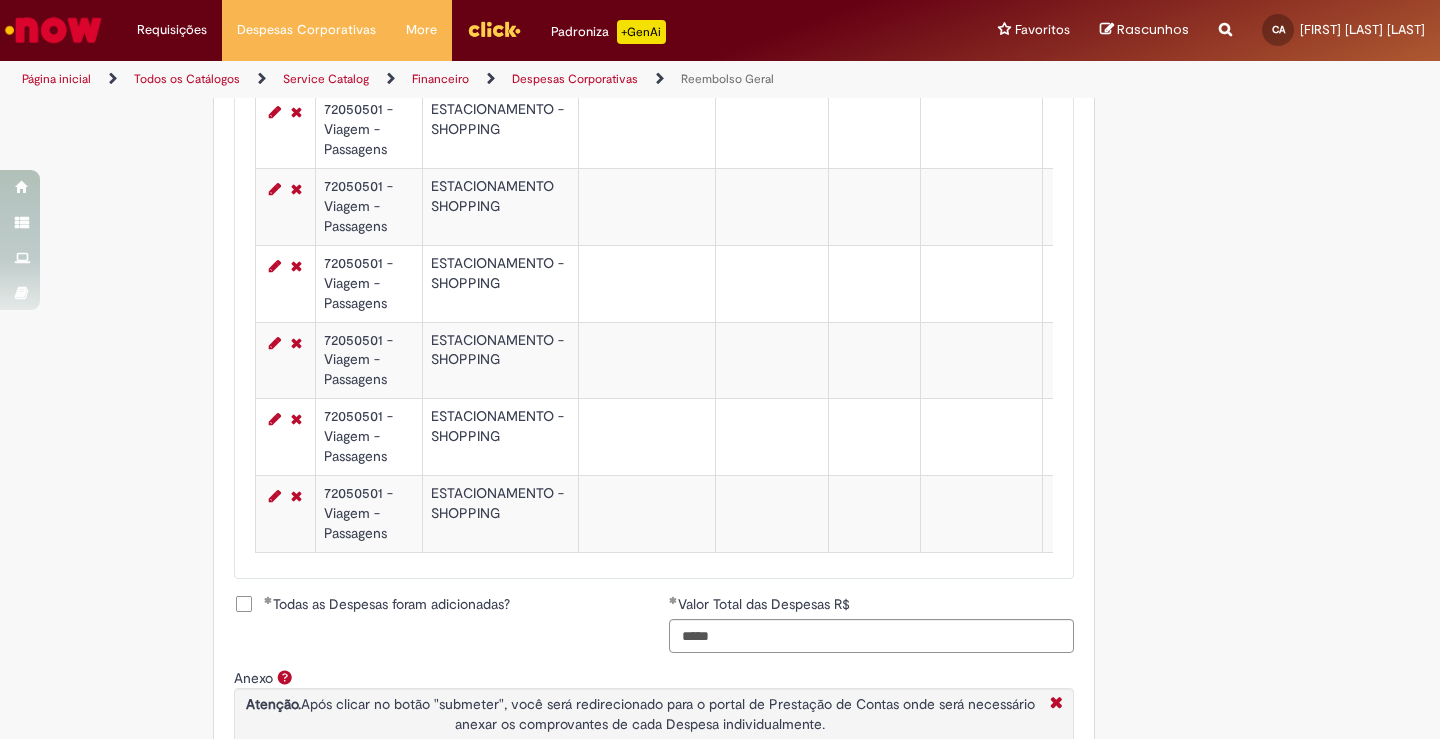 click on "Todas as Despesas foram adicionadas?" at bounding box center (387, 604) 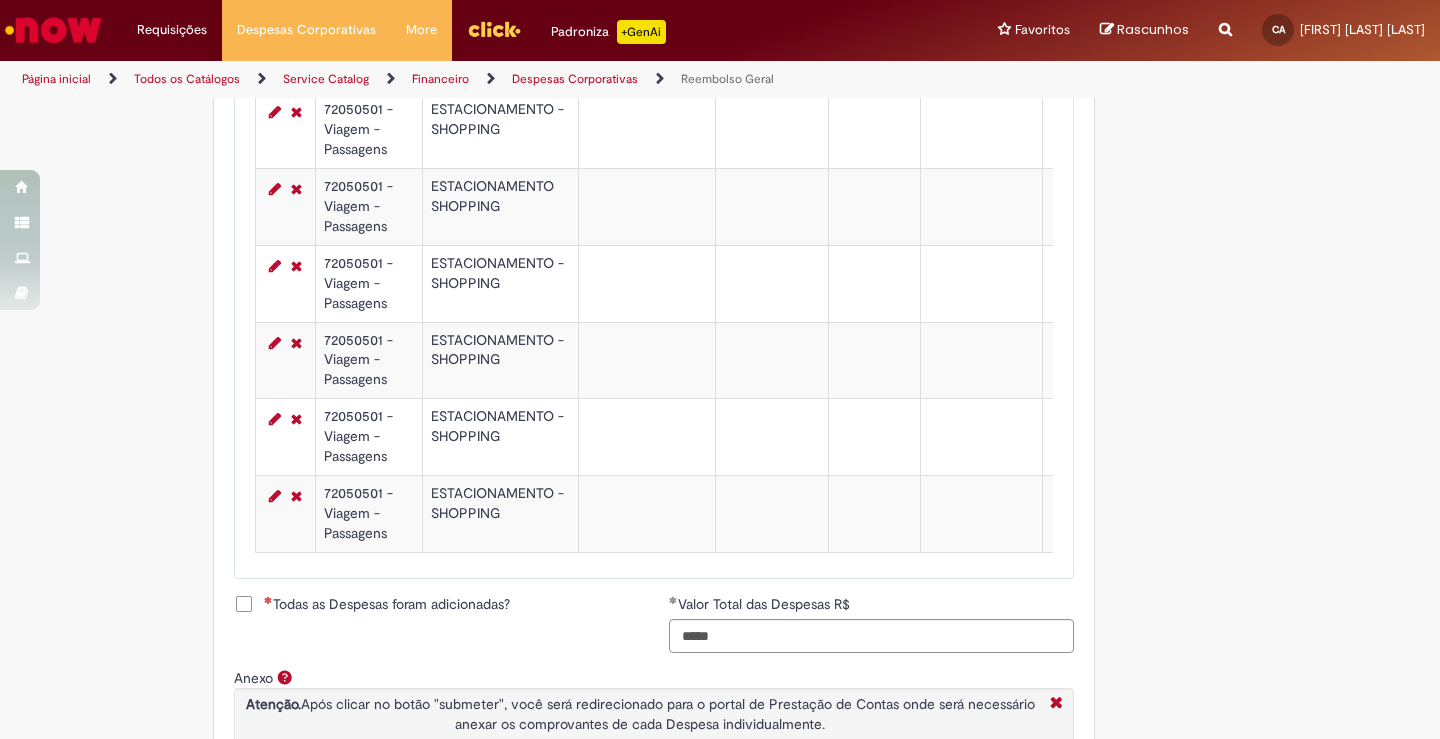 click on "Todas as Despesas foram adicionadas?" at bounding box center [387, 604] 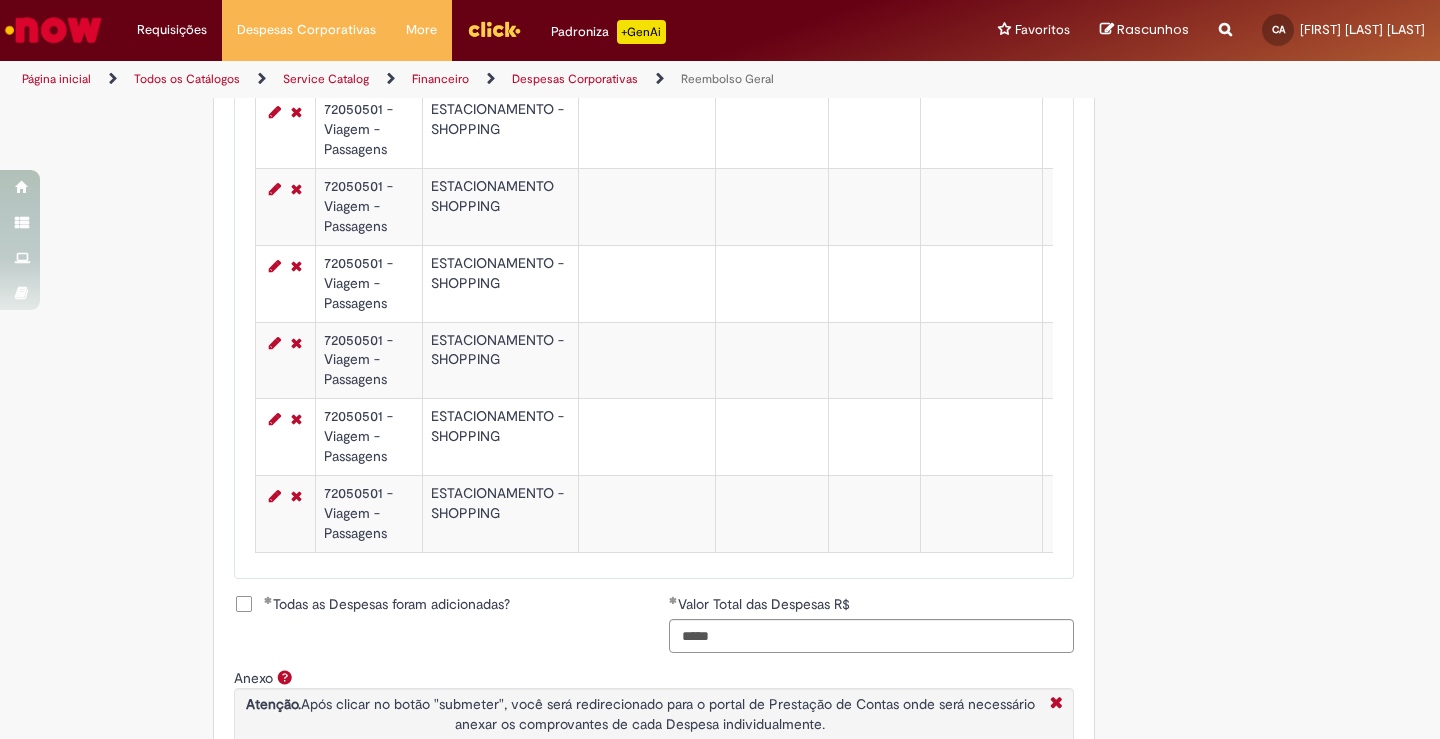 scroll, scrollTop: 1258, scrollLeft: 0, axis: vertical 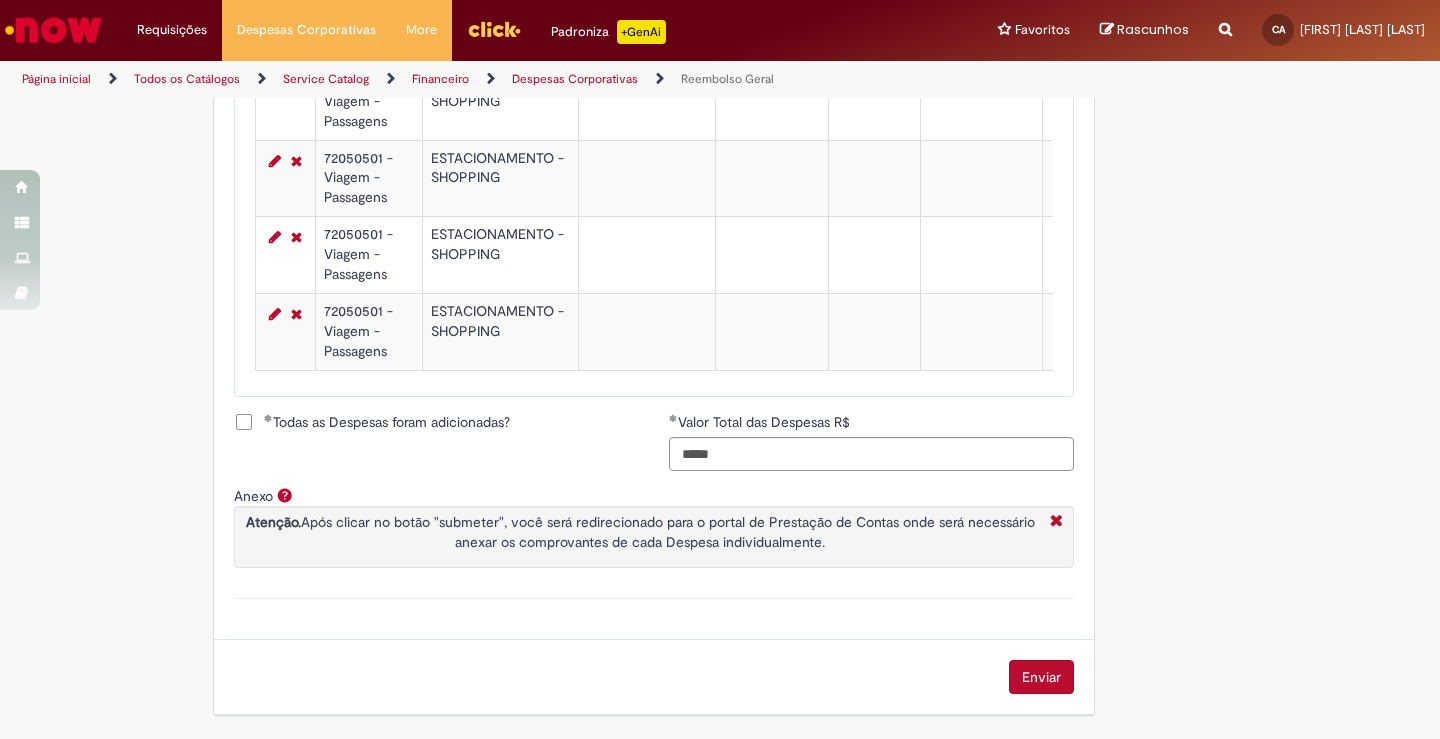 click on "Enviar" at bounding box center (1041, 677) 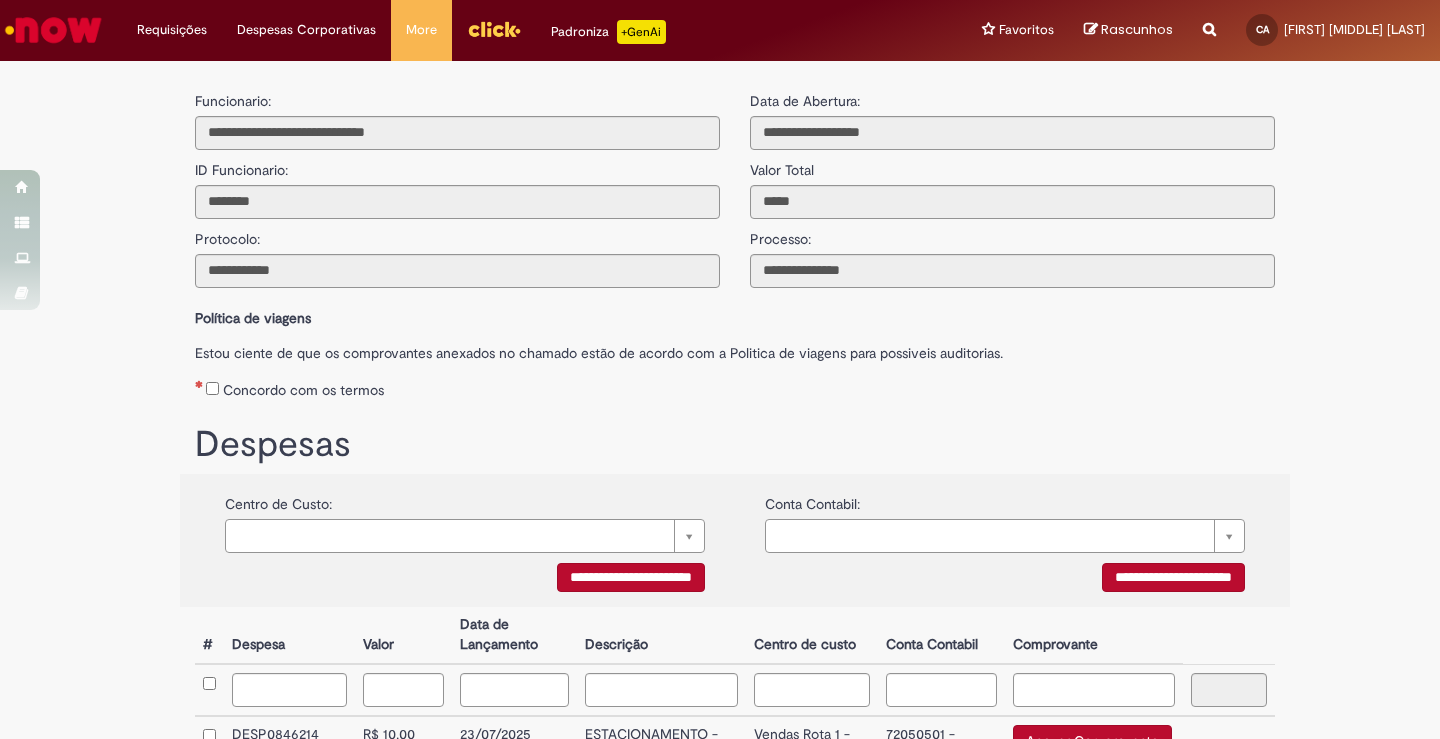scroll, scrollTop: 0, scrollLeft: 0, axis: both 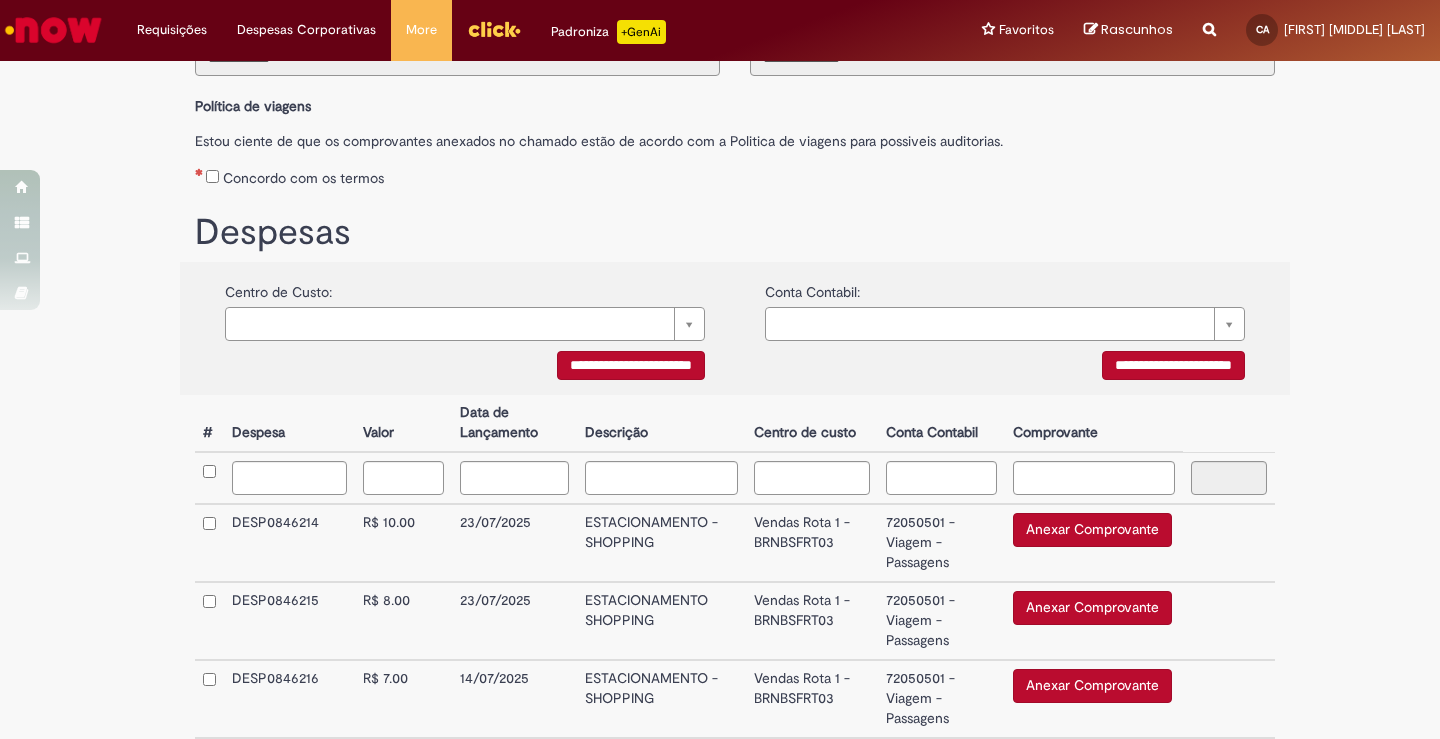 click on "Anexar Comprovante" at bounding box center (1092, 530) 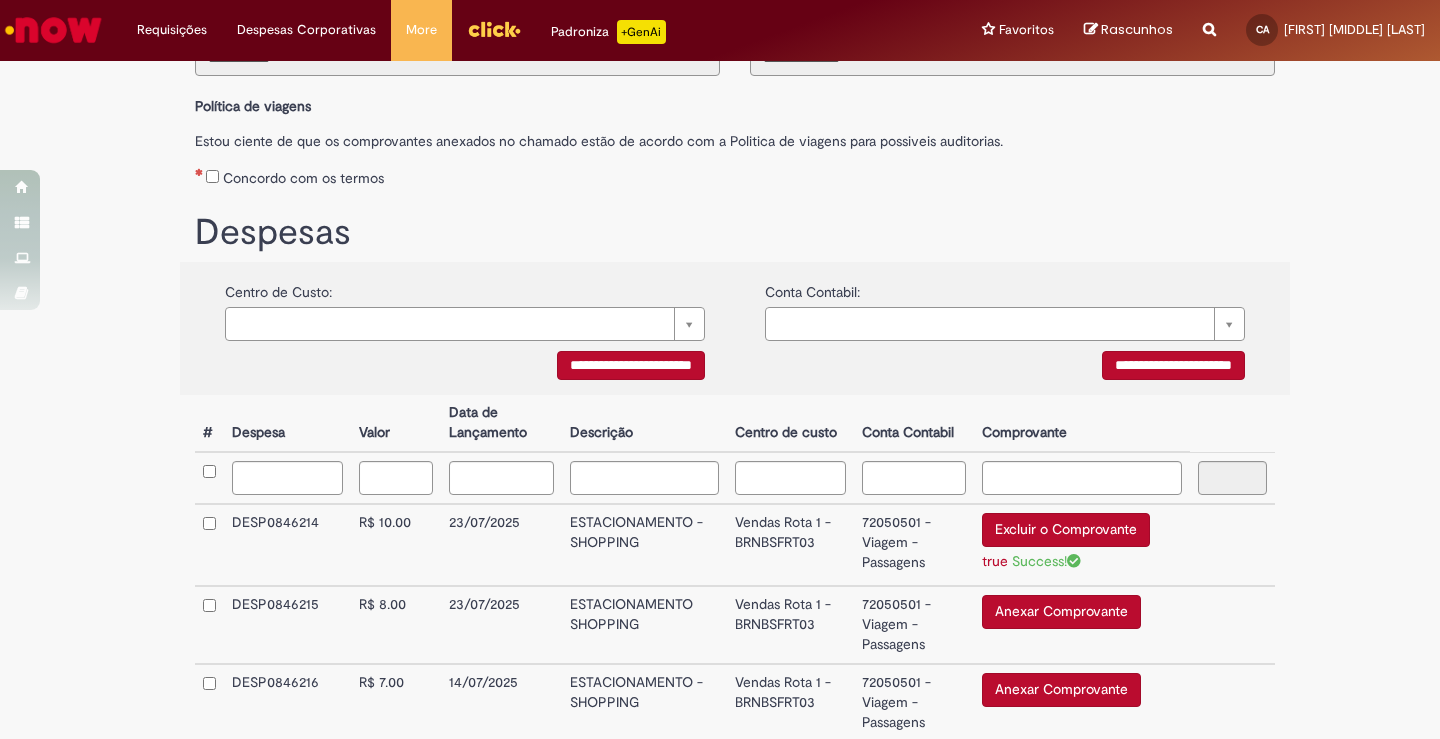 click on "Anexar Comprovante" at bounding box center [1061, 612] 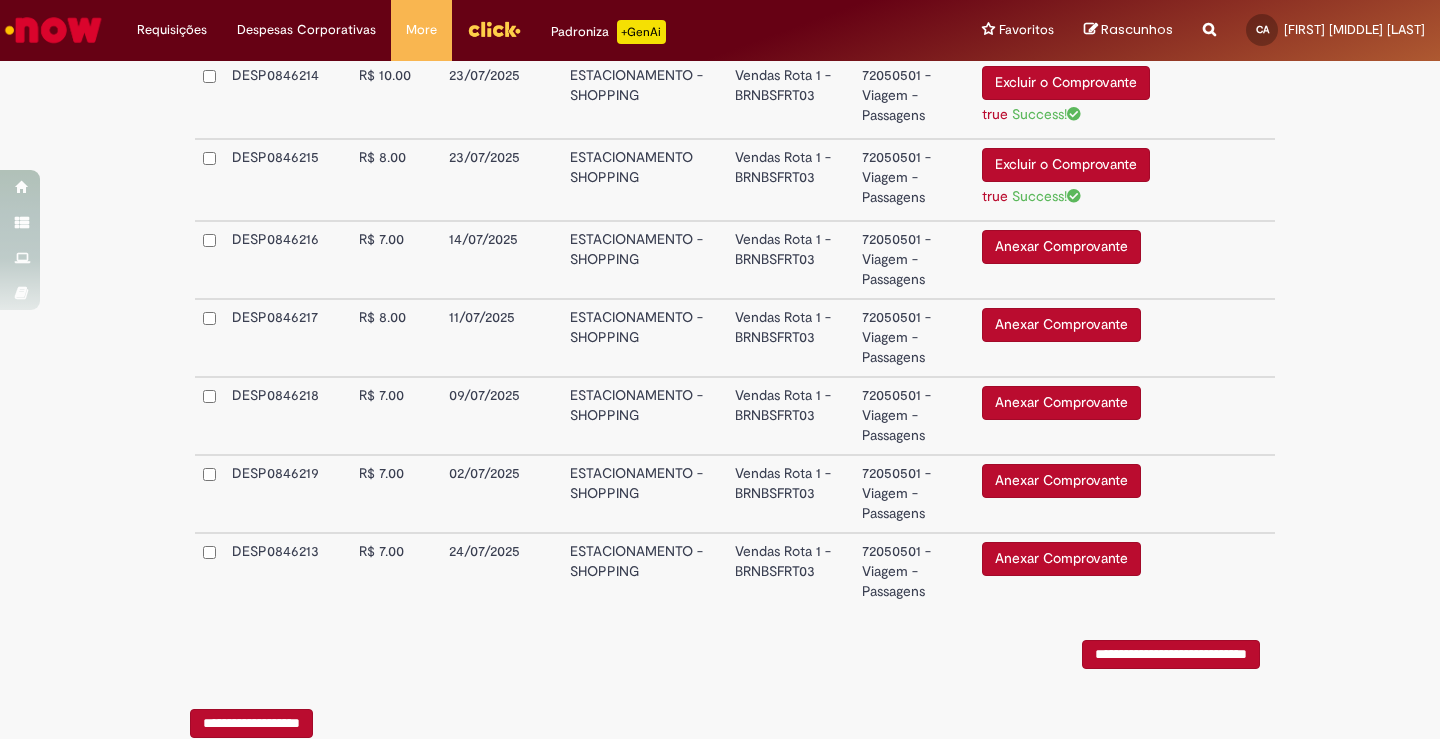 scroll, scrollTop: 673, scrollLeft: 0, axis: vertical 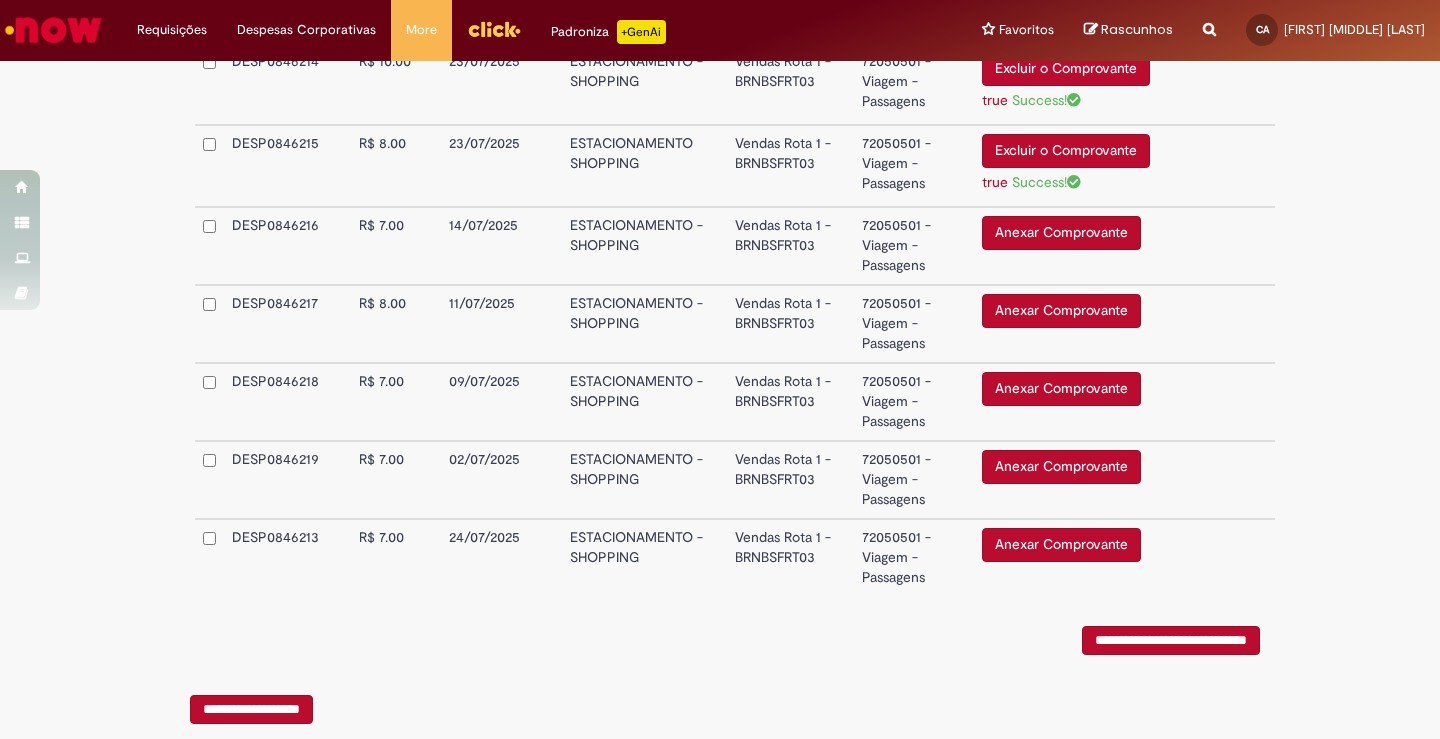 click on "Anexar Comprovante" at bounding box center [1061, 233] 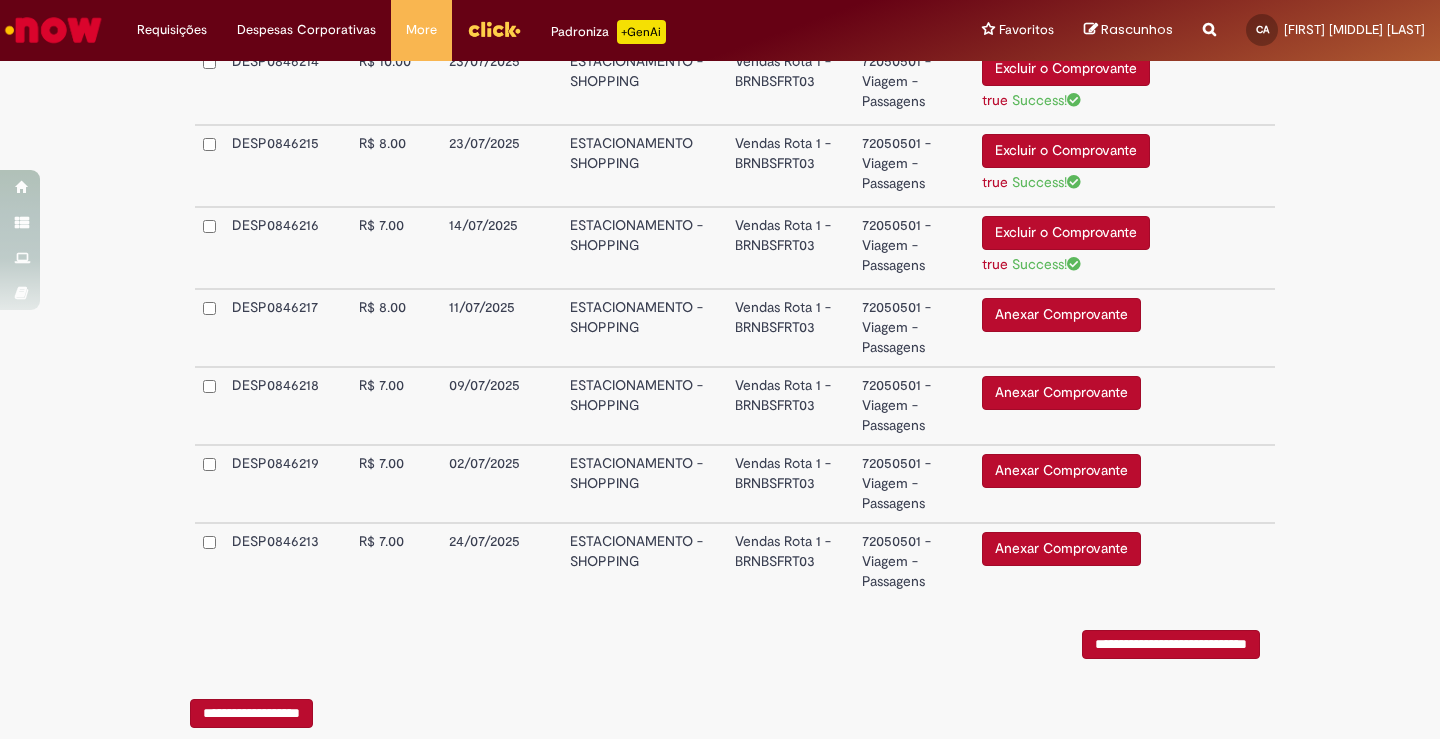 click on "Anexar Comprovante" at bounding box center [1061, 315] 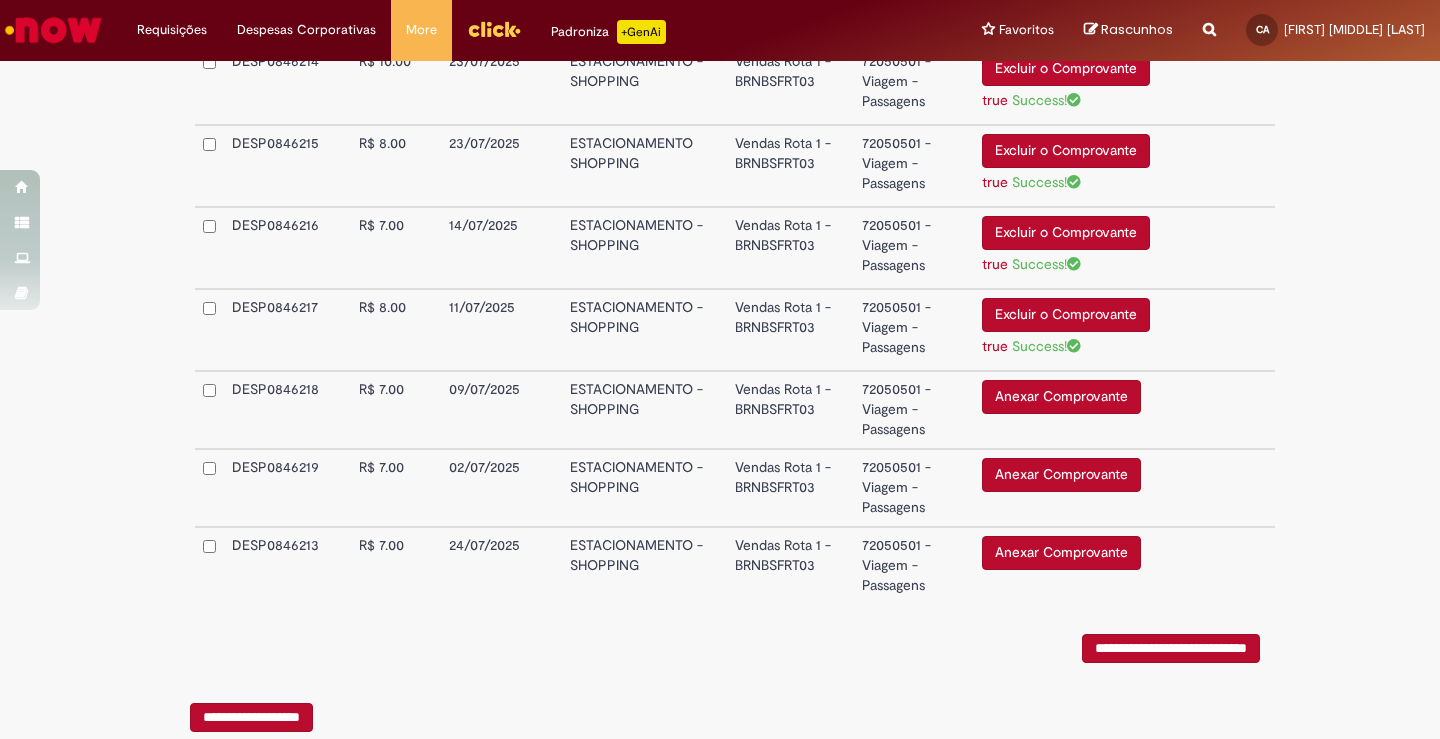 click on "Anexar Comprovante" at bounding box center (1061, 397) 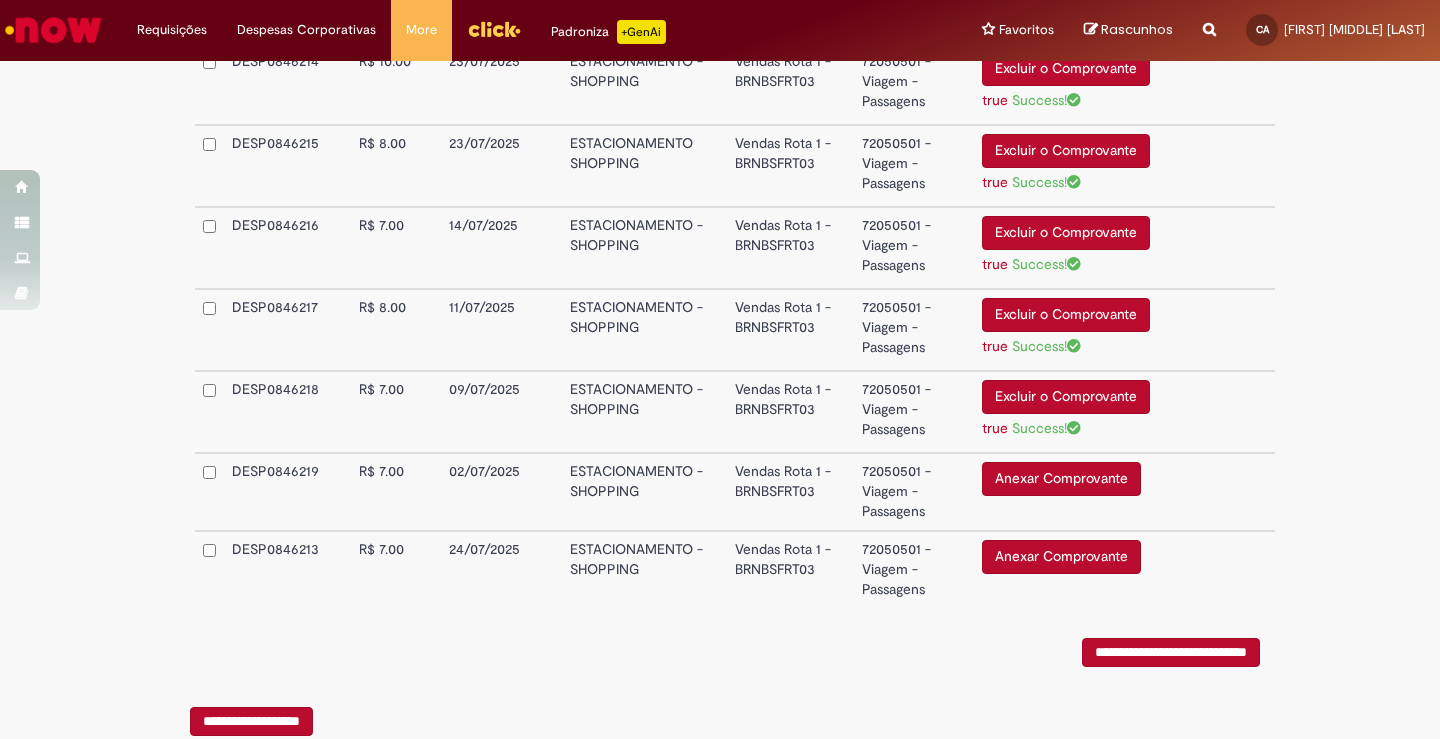 click on "Anexar Comprovante" at bounding box center [1061, 479] 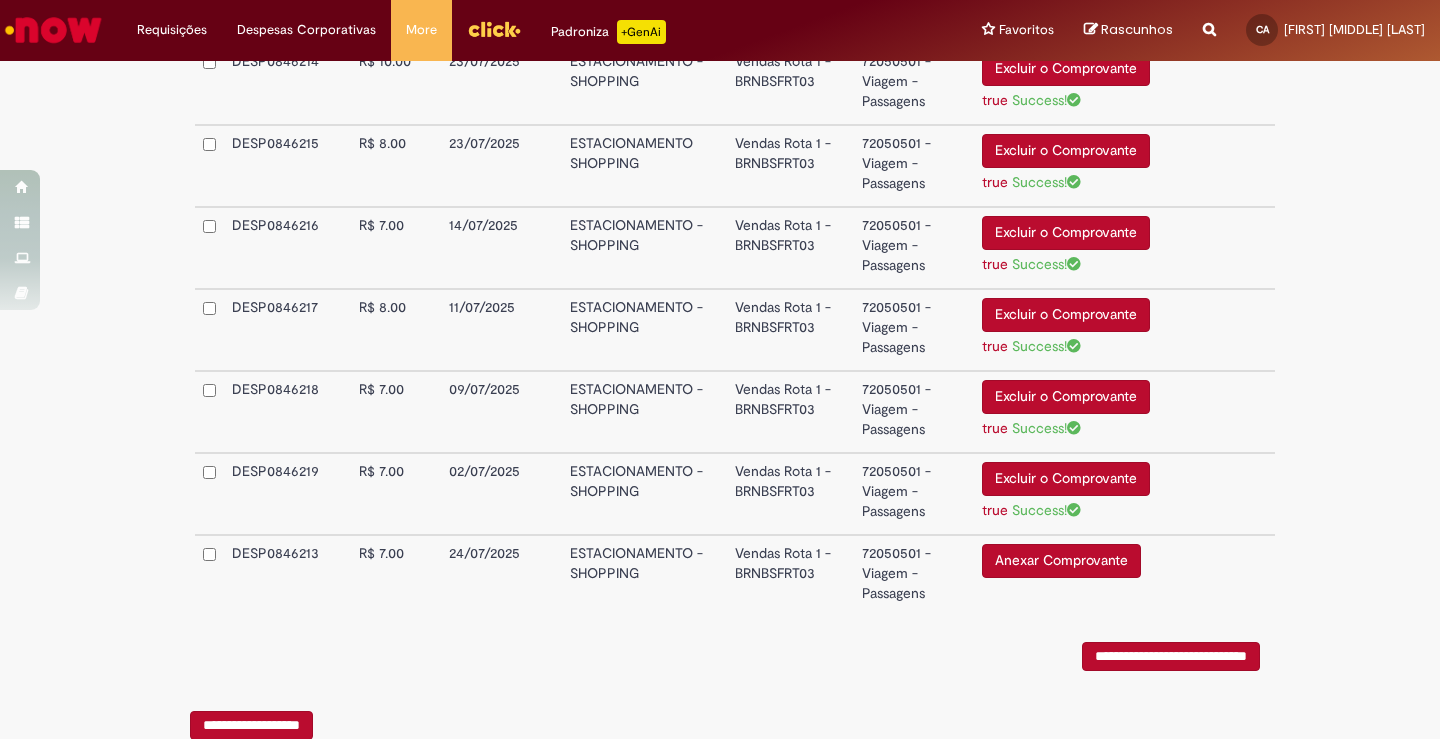 click on "Anexar Comprovante" at bounding box center (1061, 561) 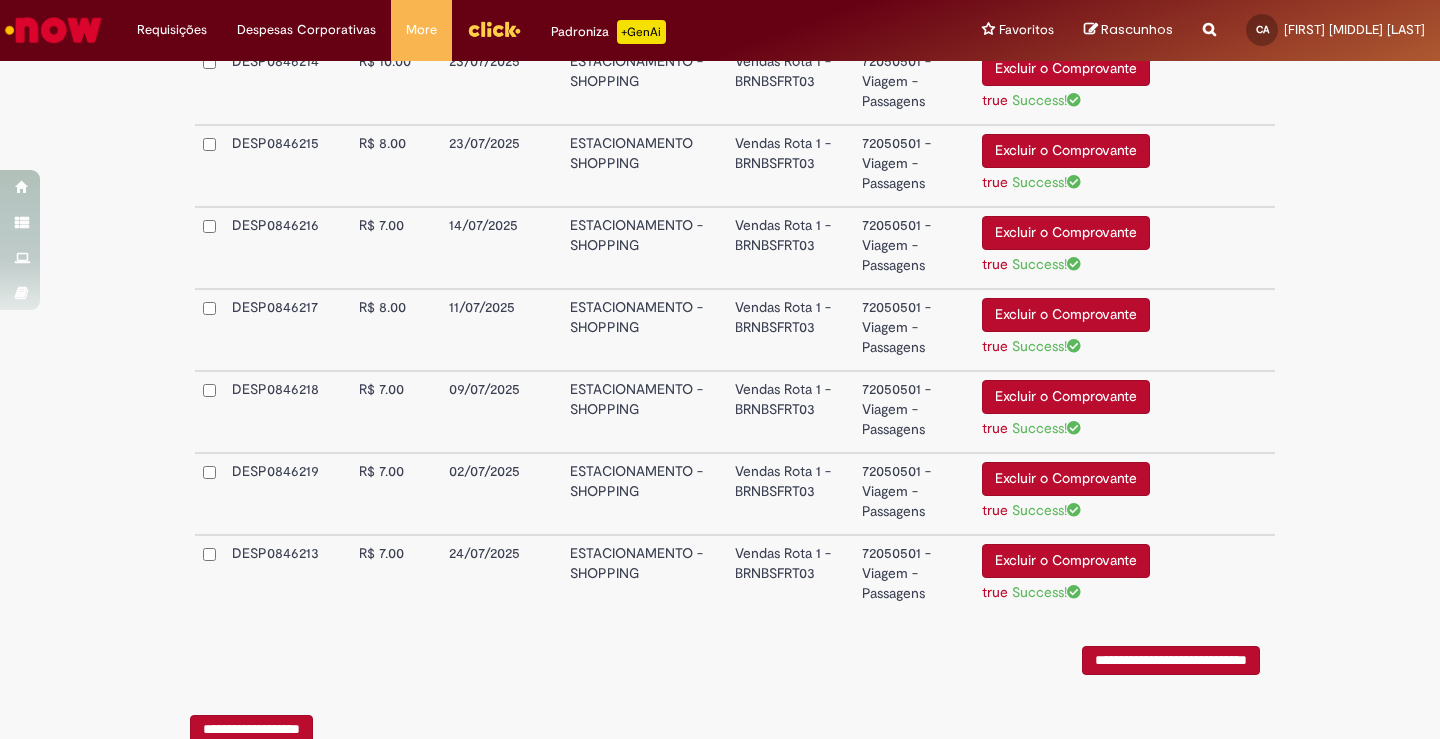 click on "**********" at bounding box center (1171, 660) 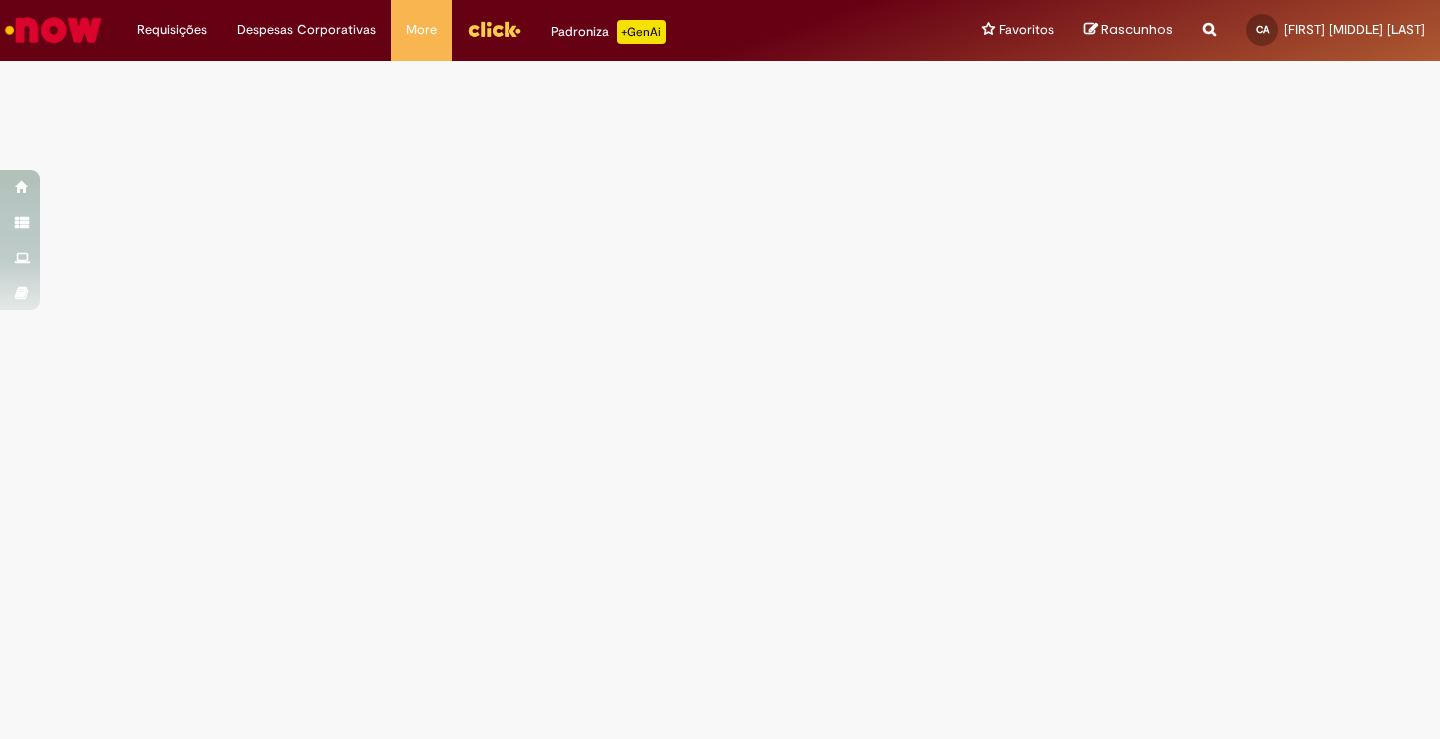 scroll, scrollTop: 0, scrollLeft: 0, axis: both 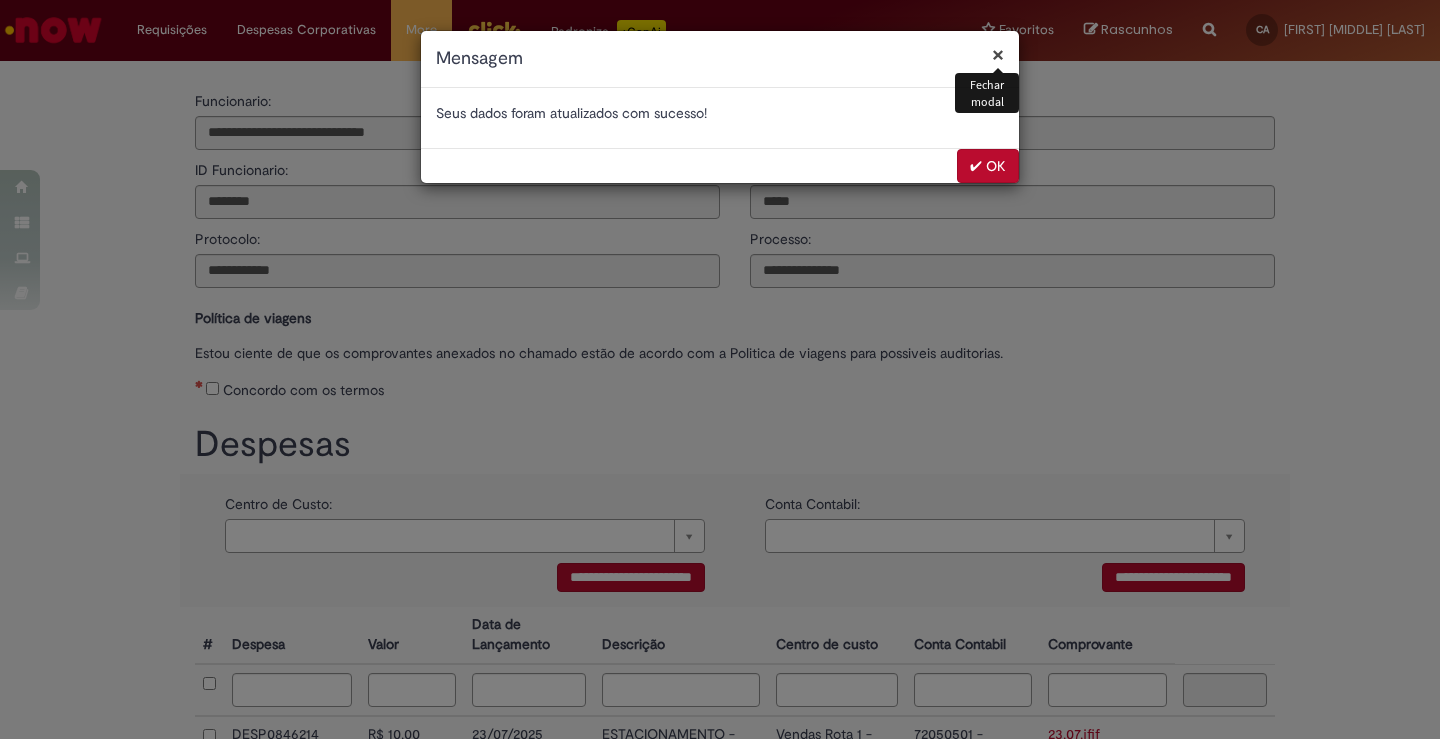 click on "✔ OK" at bounding box center (988, 166) 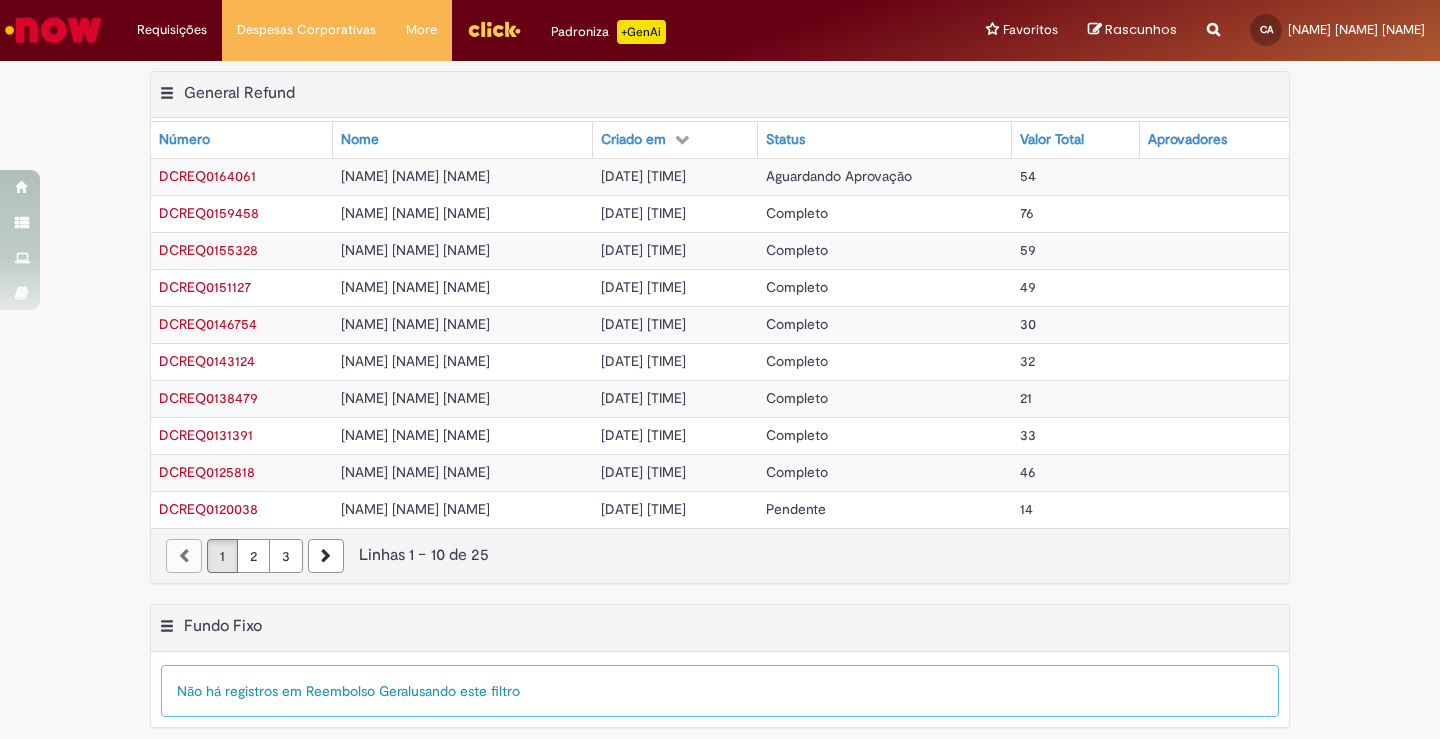 scroll, scrollTop: 0, scrollLeft: 0, axis: both 